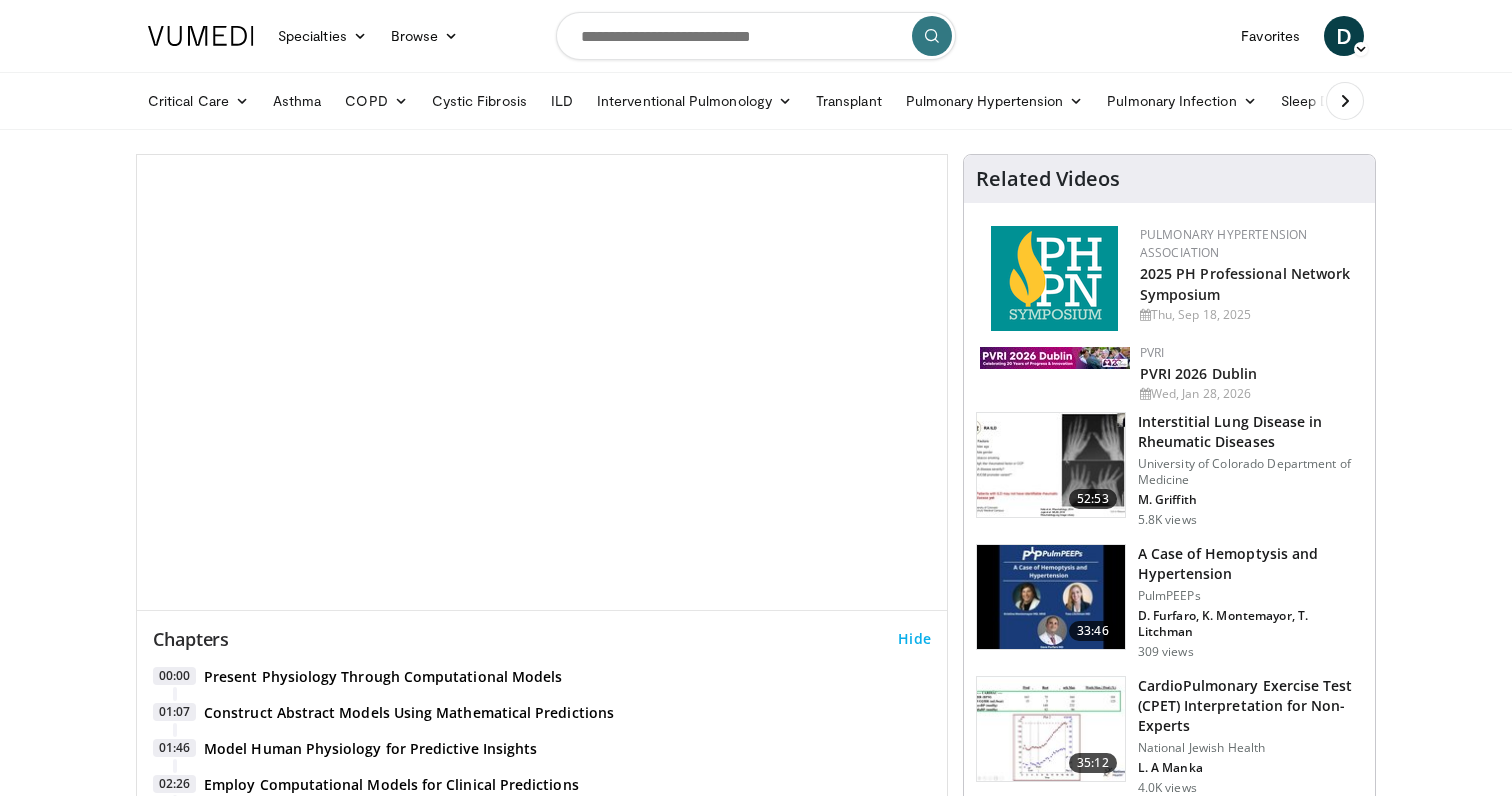 scroll, scrollTop: 0, scrollLeft: 0, axis: both 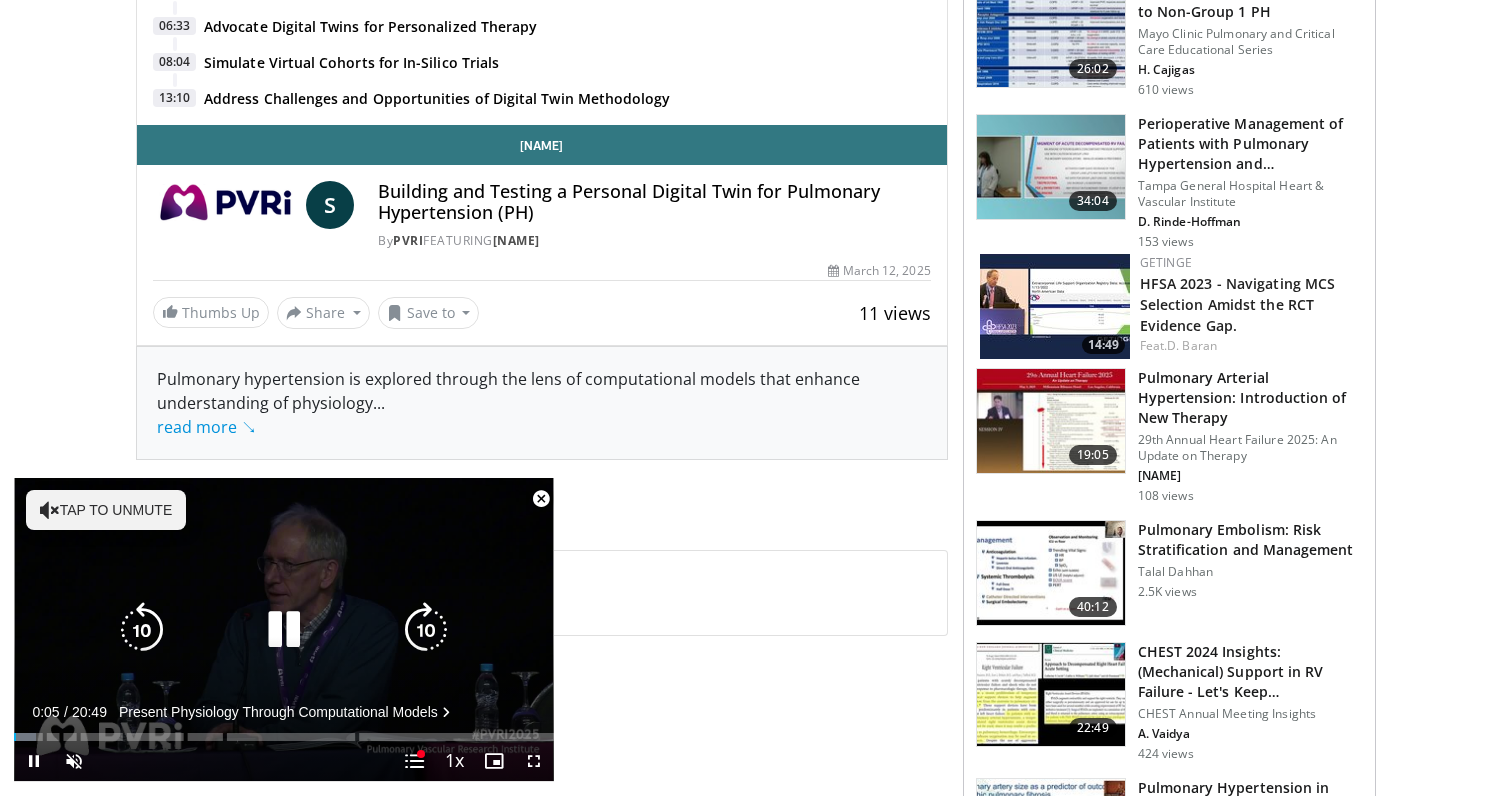 click at bounding box center (284, 630) 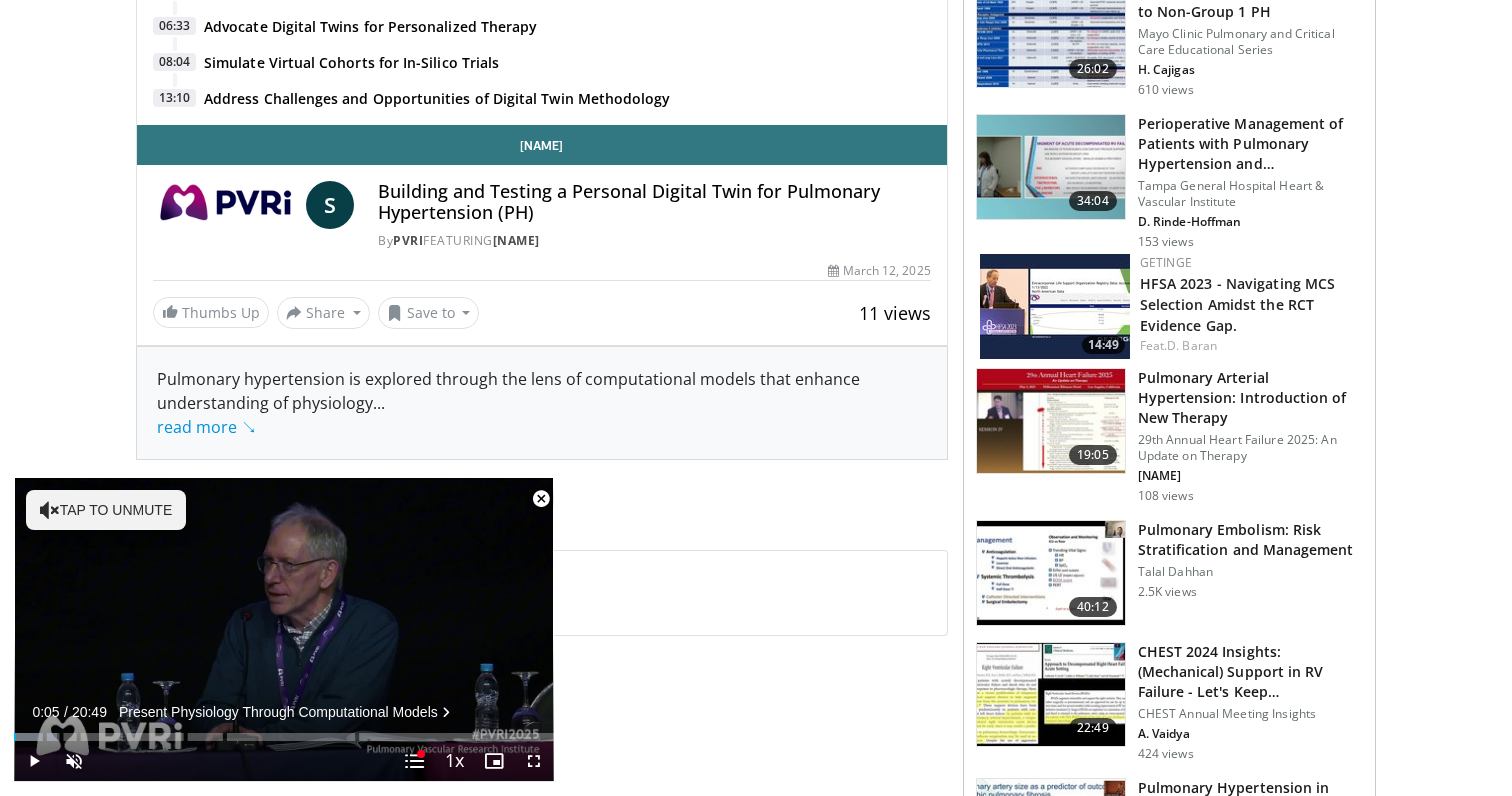 scroll, scrollTop: 827, scrollLeft: 0, axis: vertical 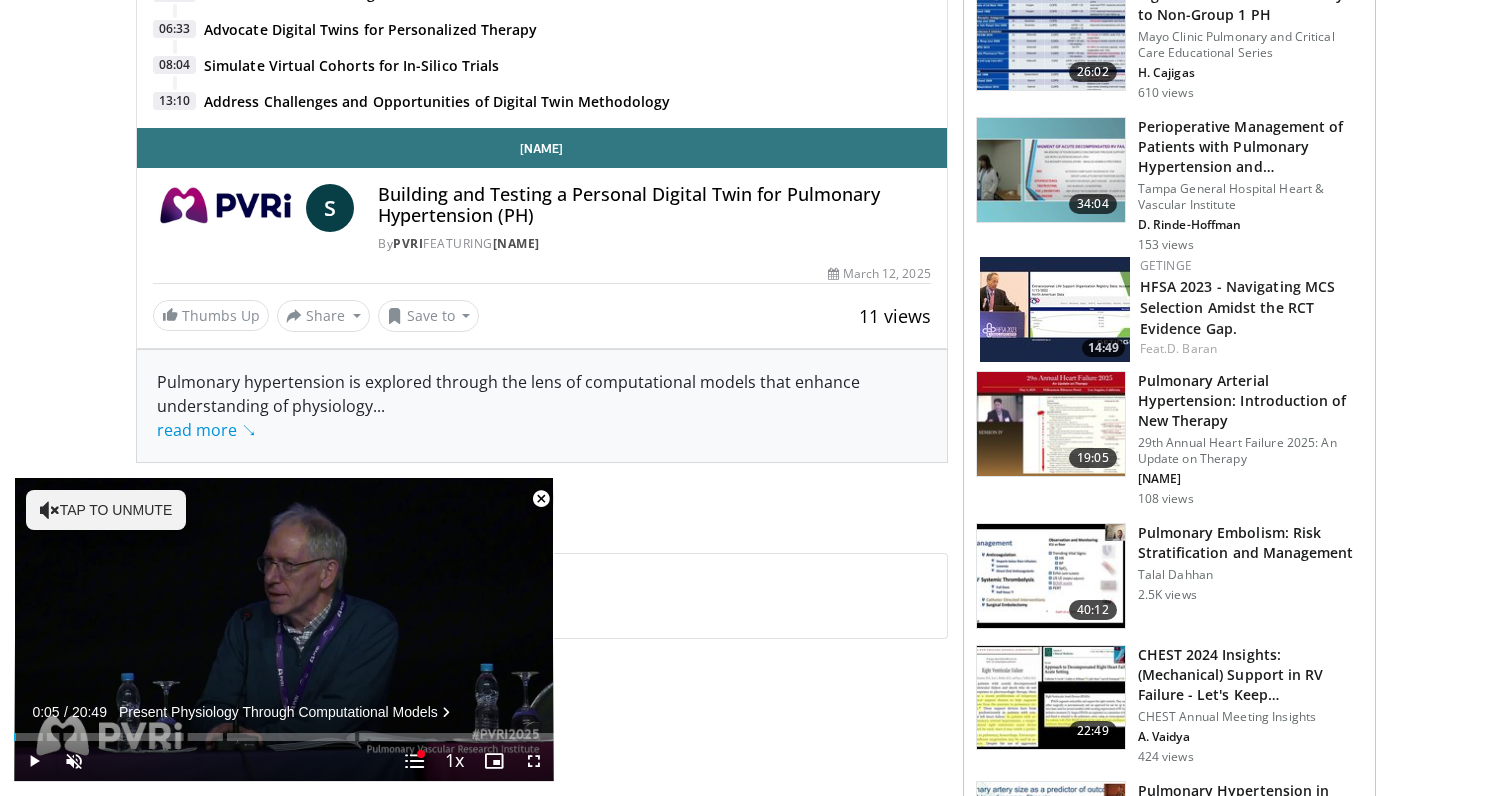 click at bounding box center (541, 499) 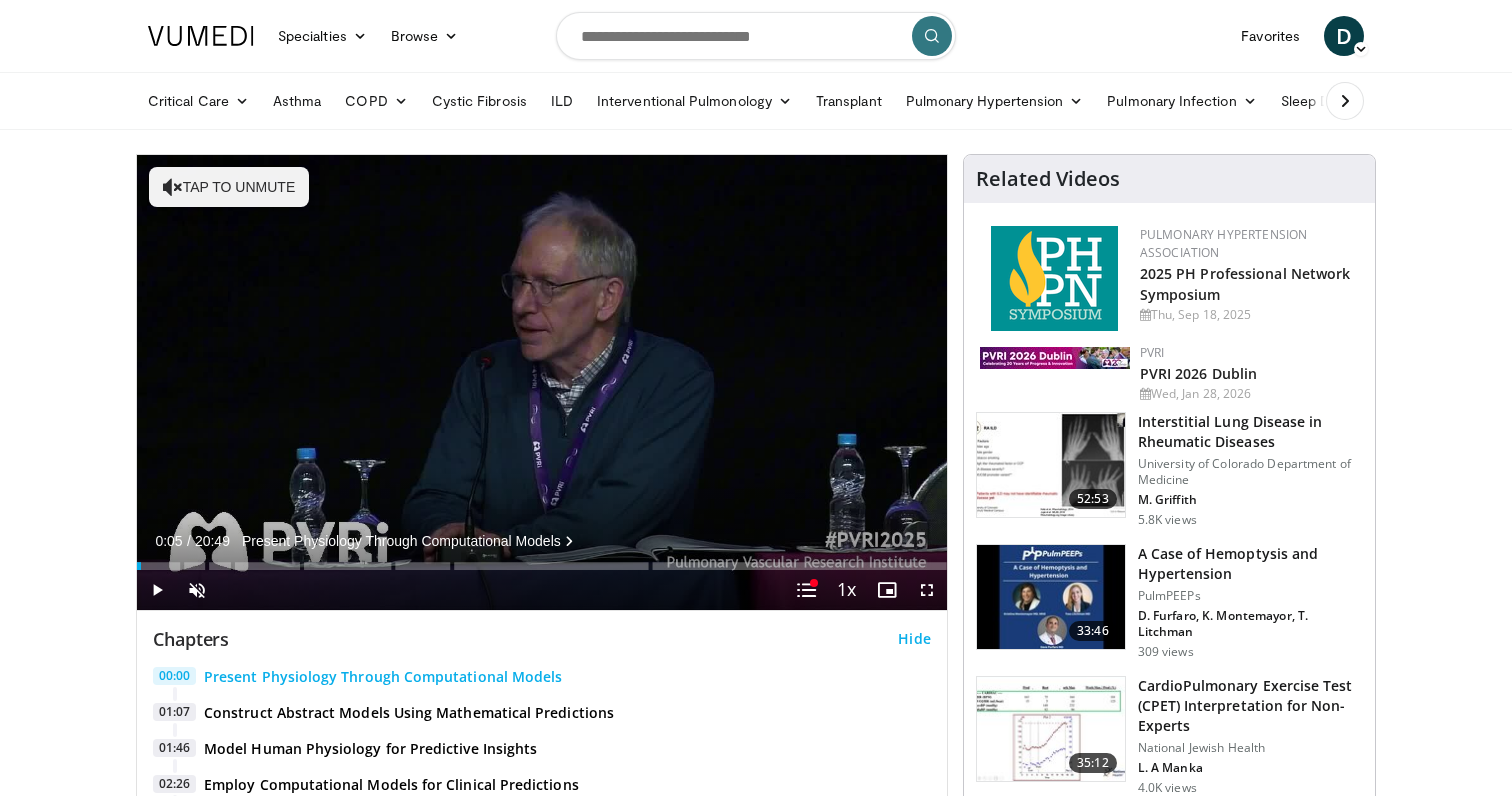scroll, scrollTop: 0, scrollLeft: 0, axis: both 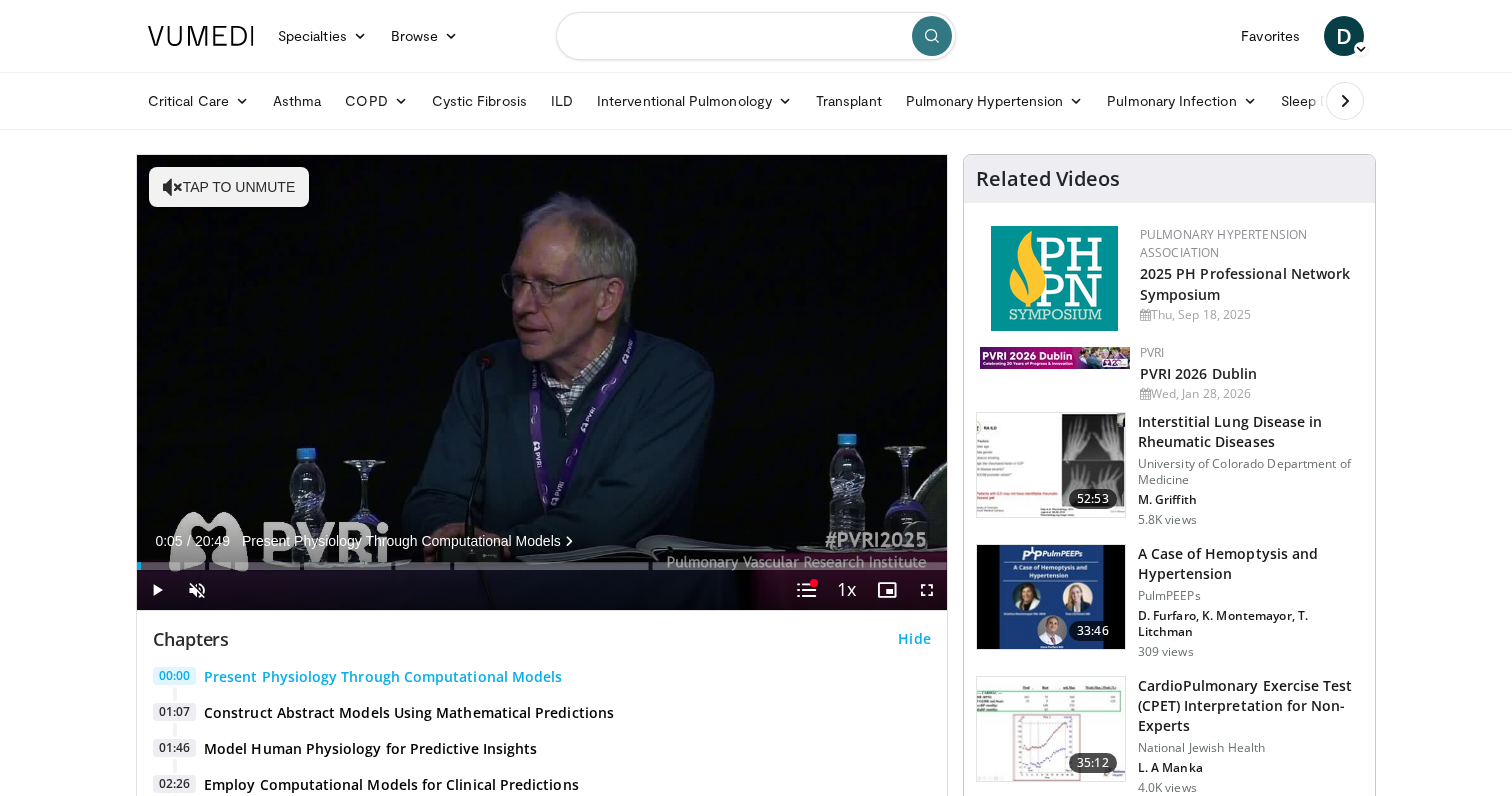 click at bounding box center (756, 36) 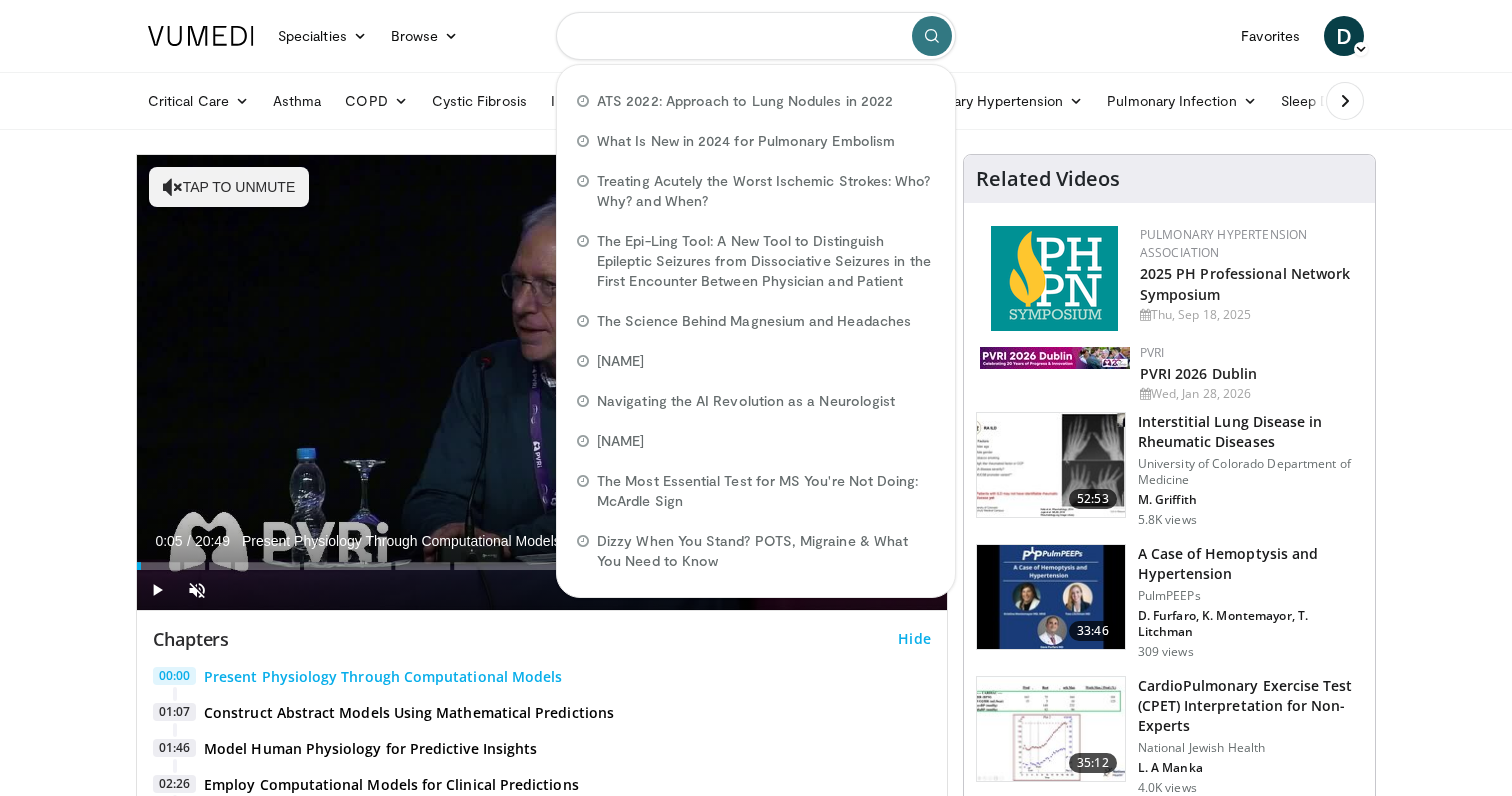 type on "**********" 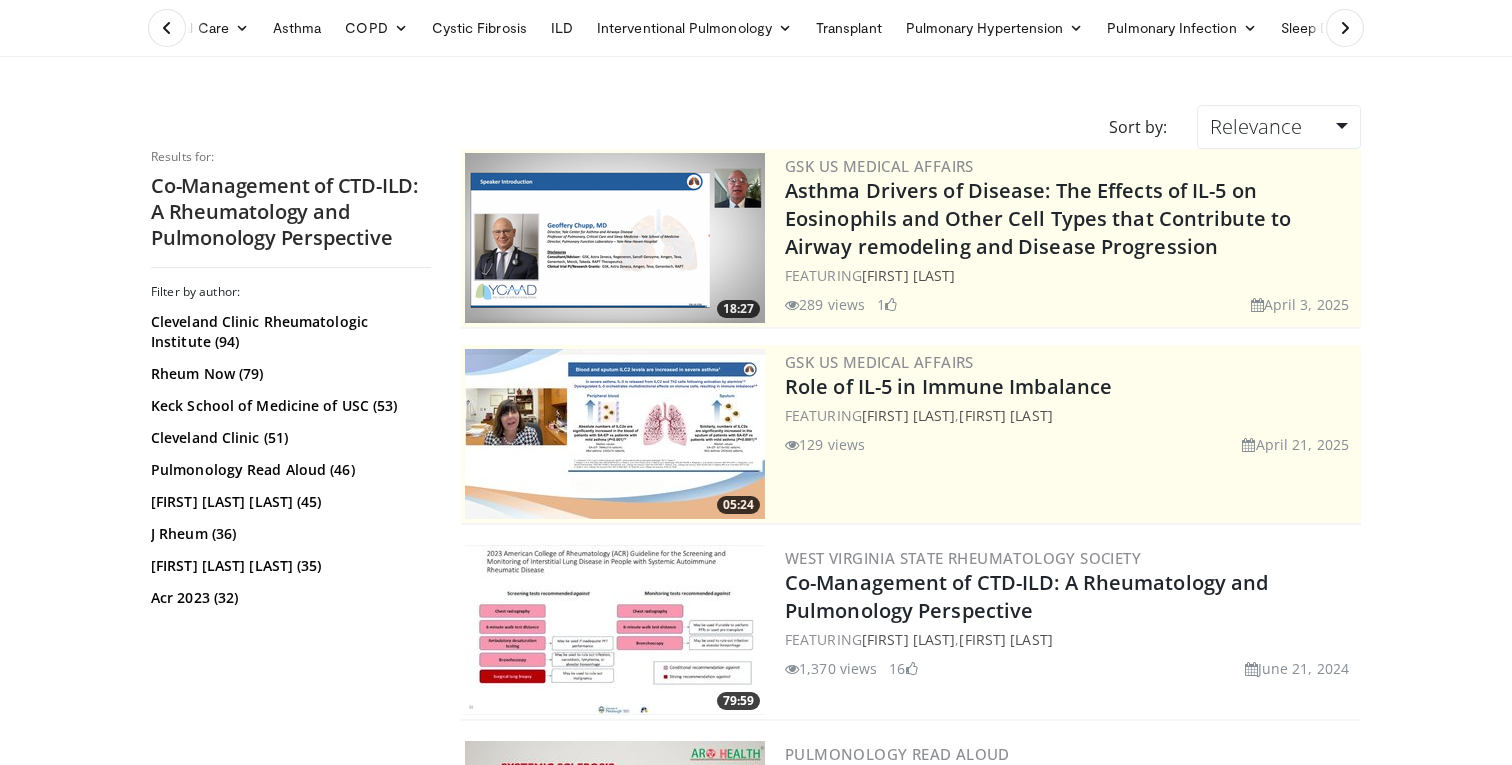 scroll, scrollTop: 74, scrollLeft: 0, axis: vertical 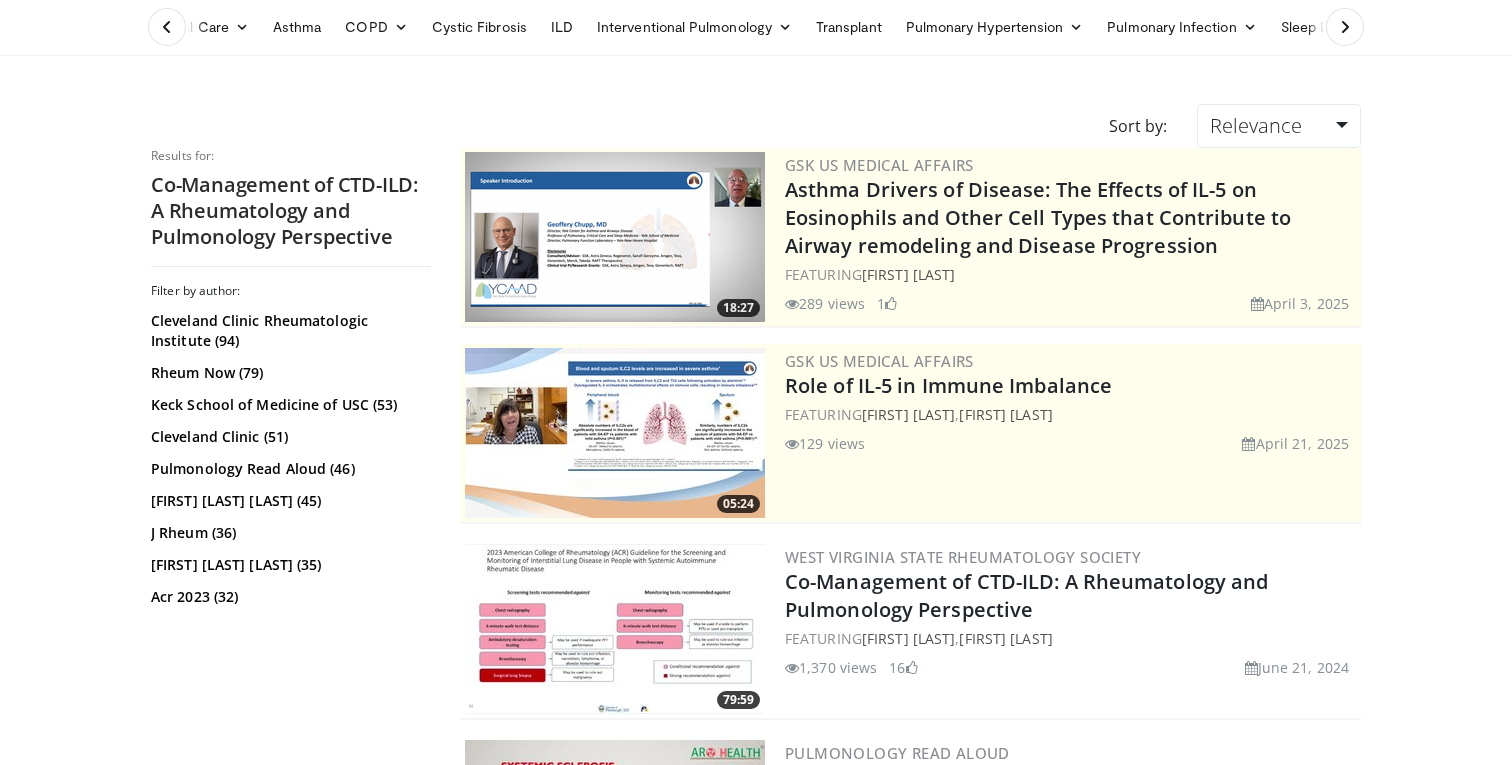 click on "1,370 views
June 21, 2024
16" at bounding box center [1071, 667] 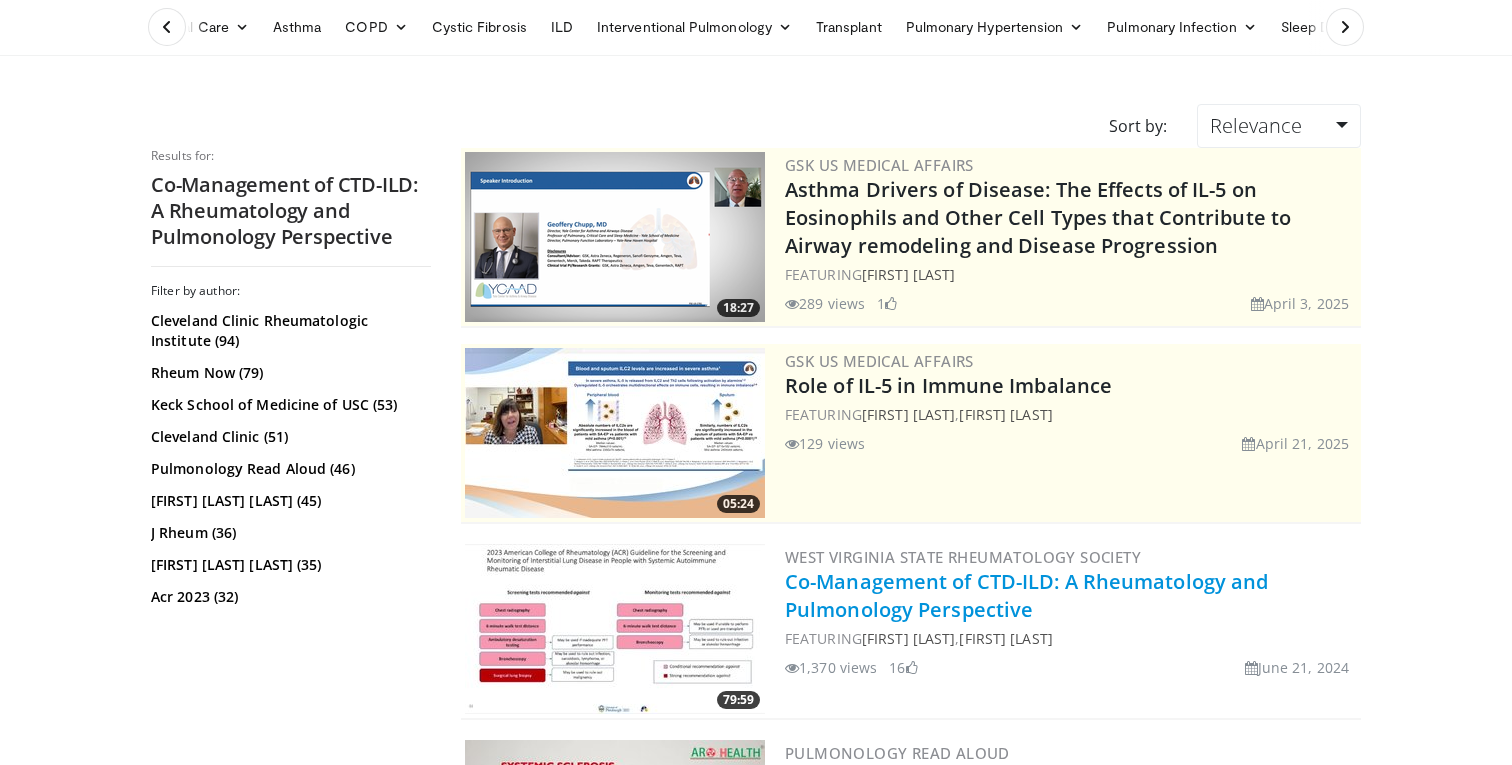 drag, startPoint x: 1064, startPoint y: 622, endPoint x: 788, endPoint y: 570, distance: 280.85583 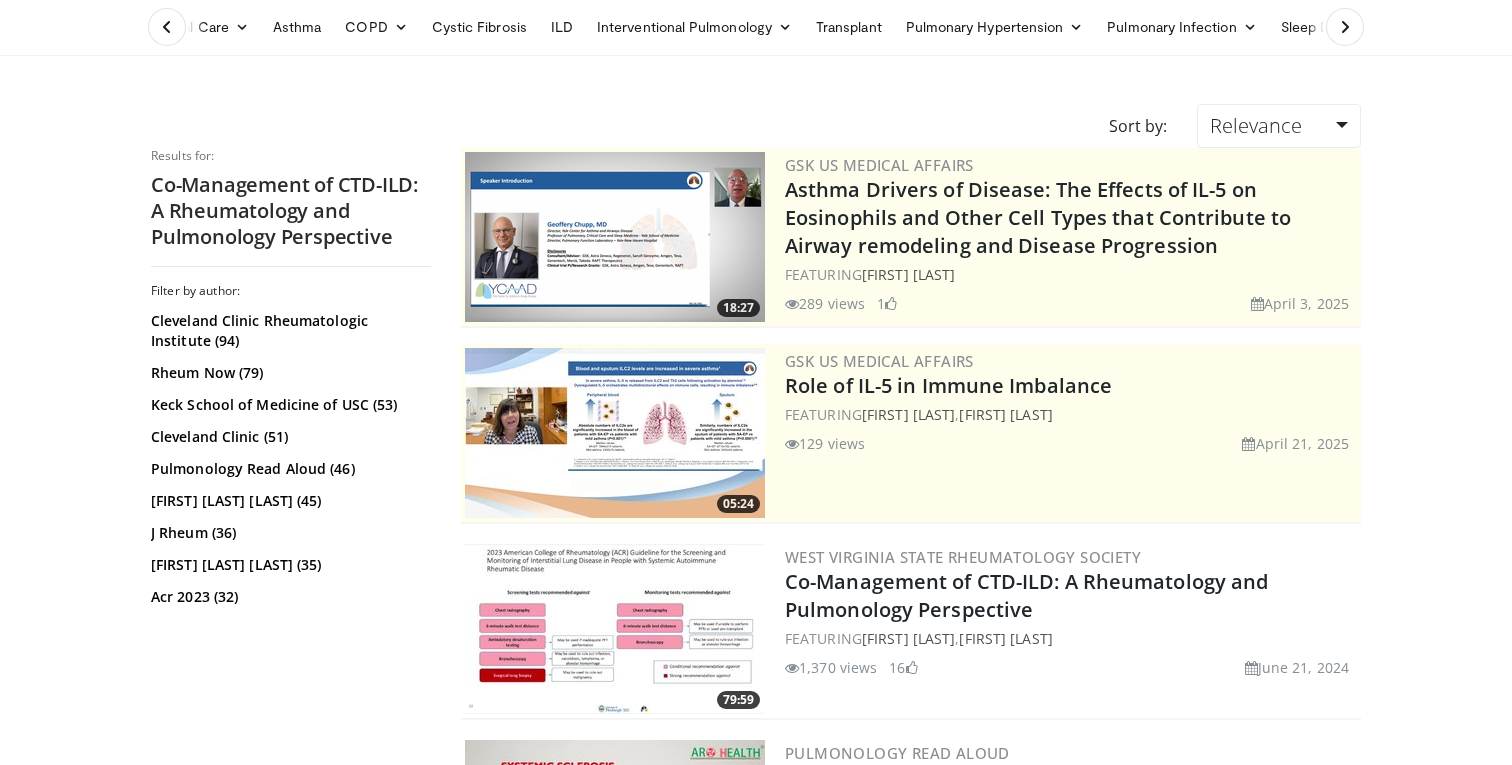 drag, startPoint x: 882, startPoint y: 672, endPoint x: 805, endPoint y: 672, distance: 77 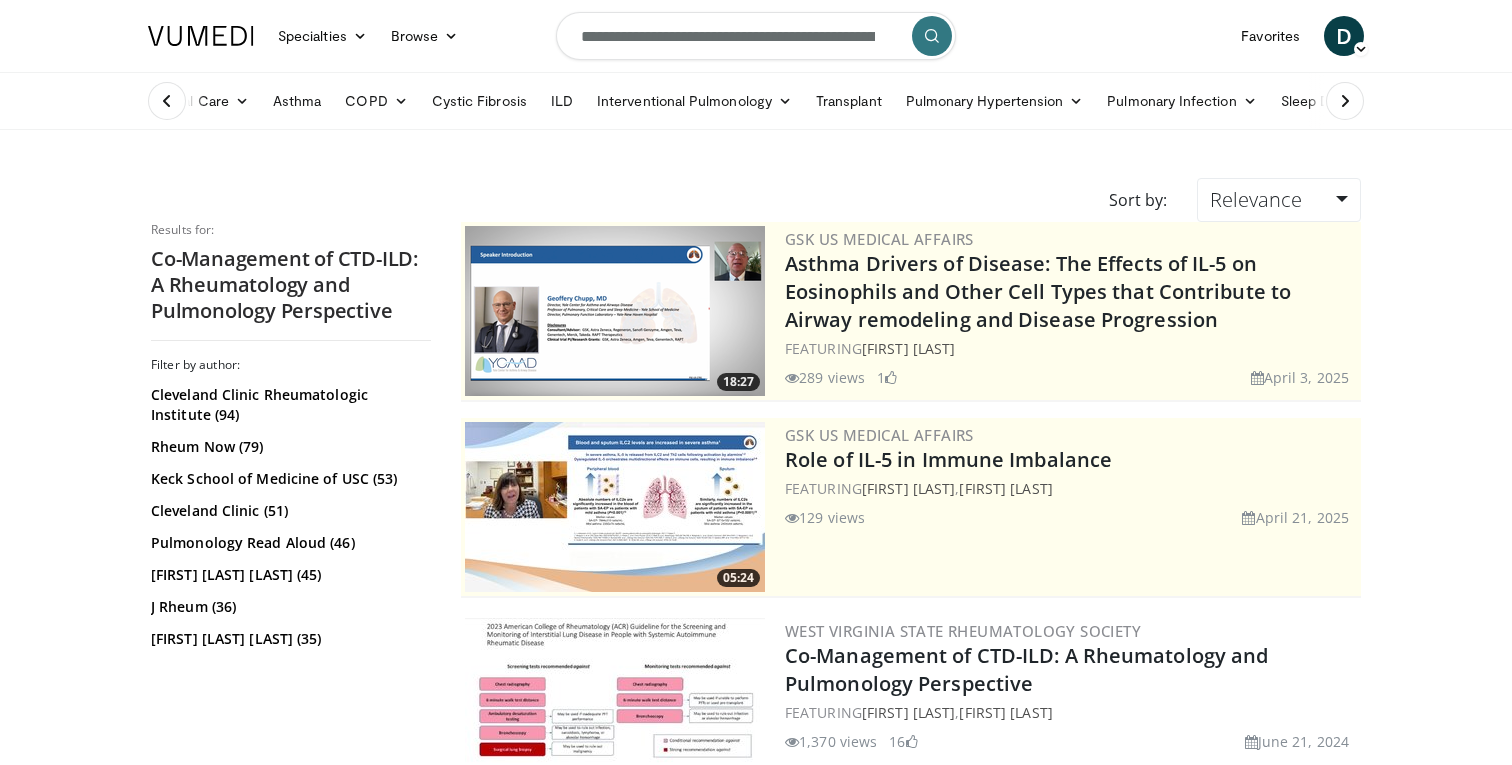 scroll, scrollTop: 0, scrollLeft: 0, axis: both 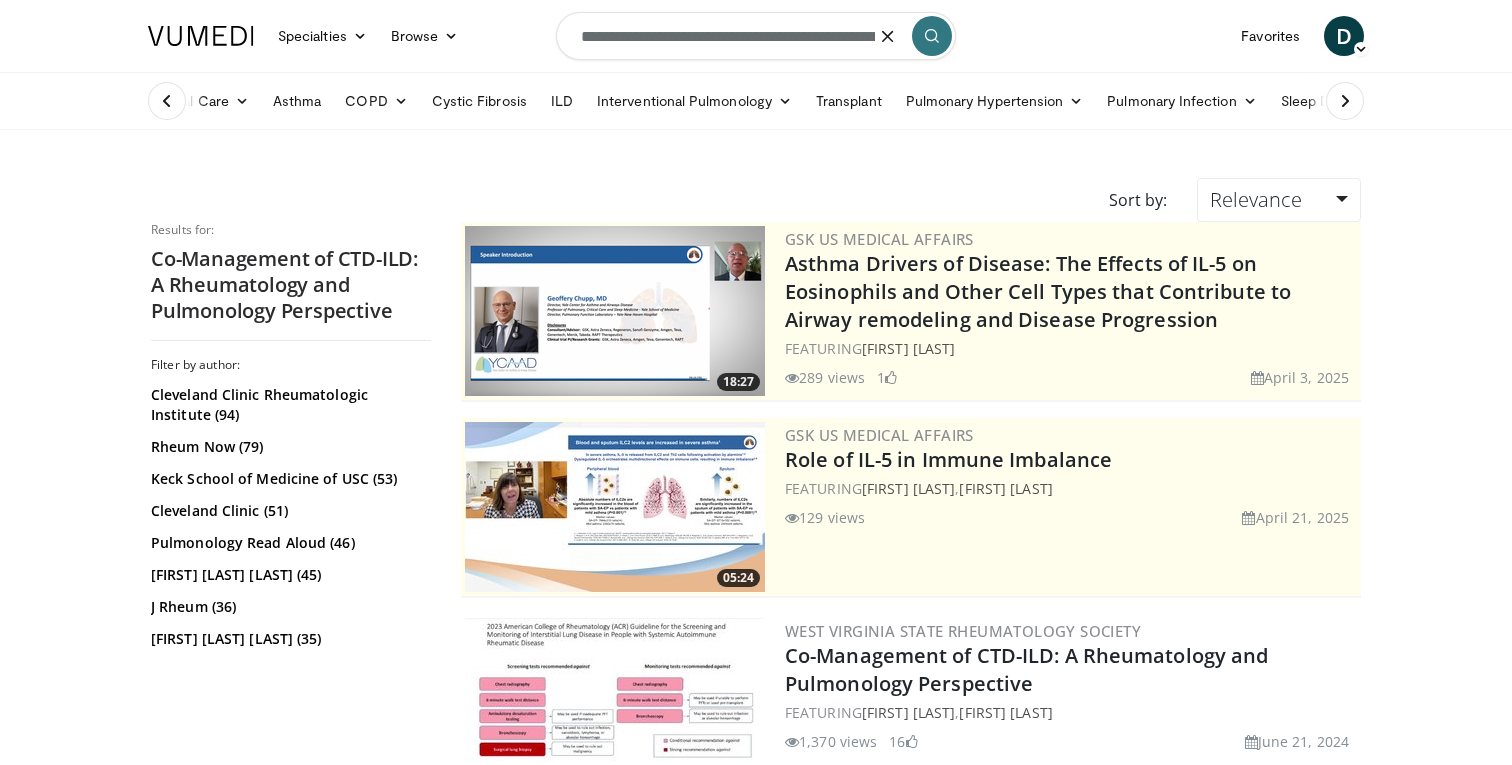 paste 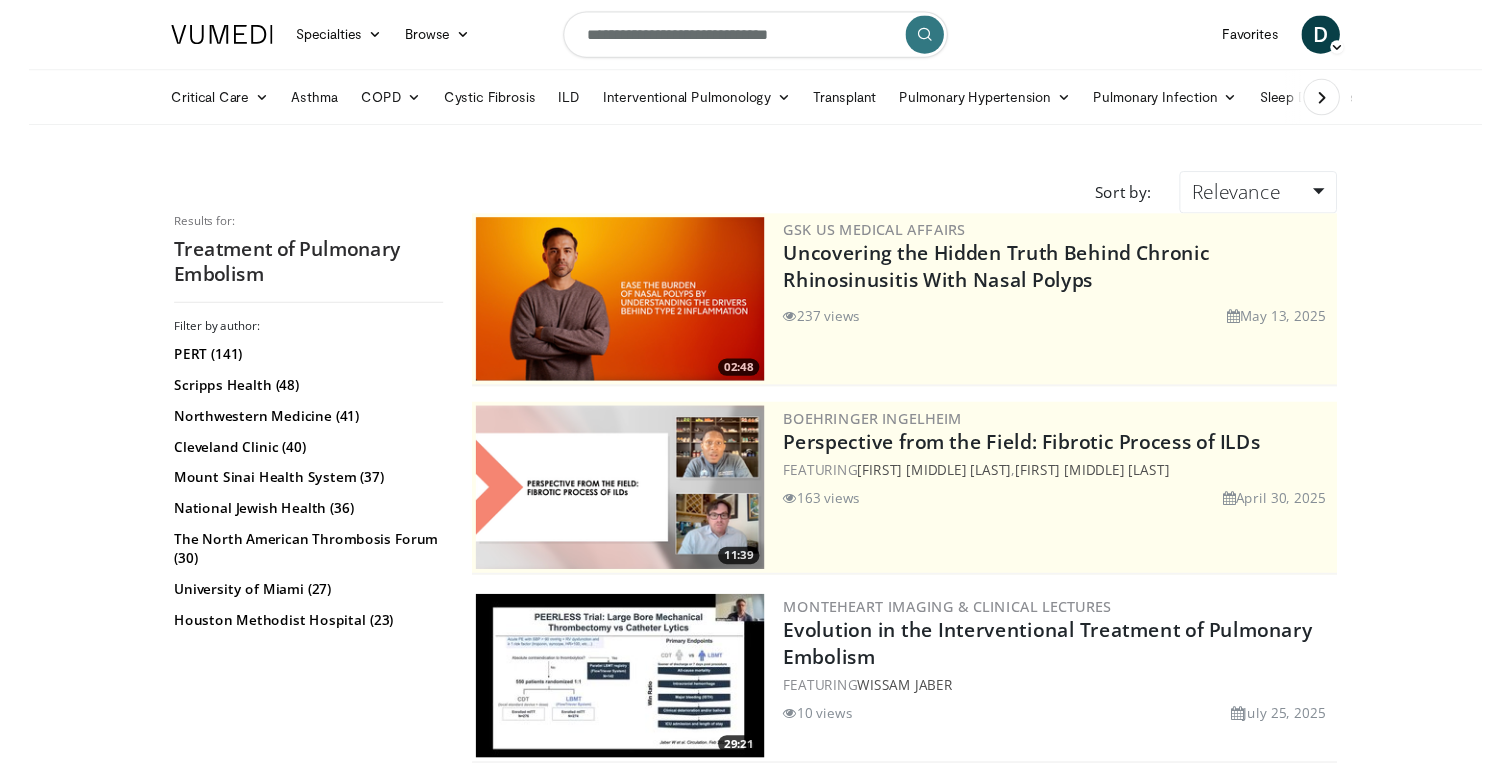 scroll, scrollTop: 0, scrollLeft: 0, axis: both 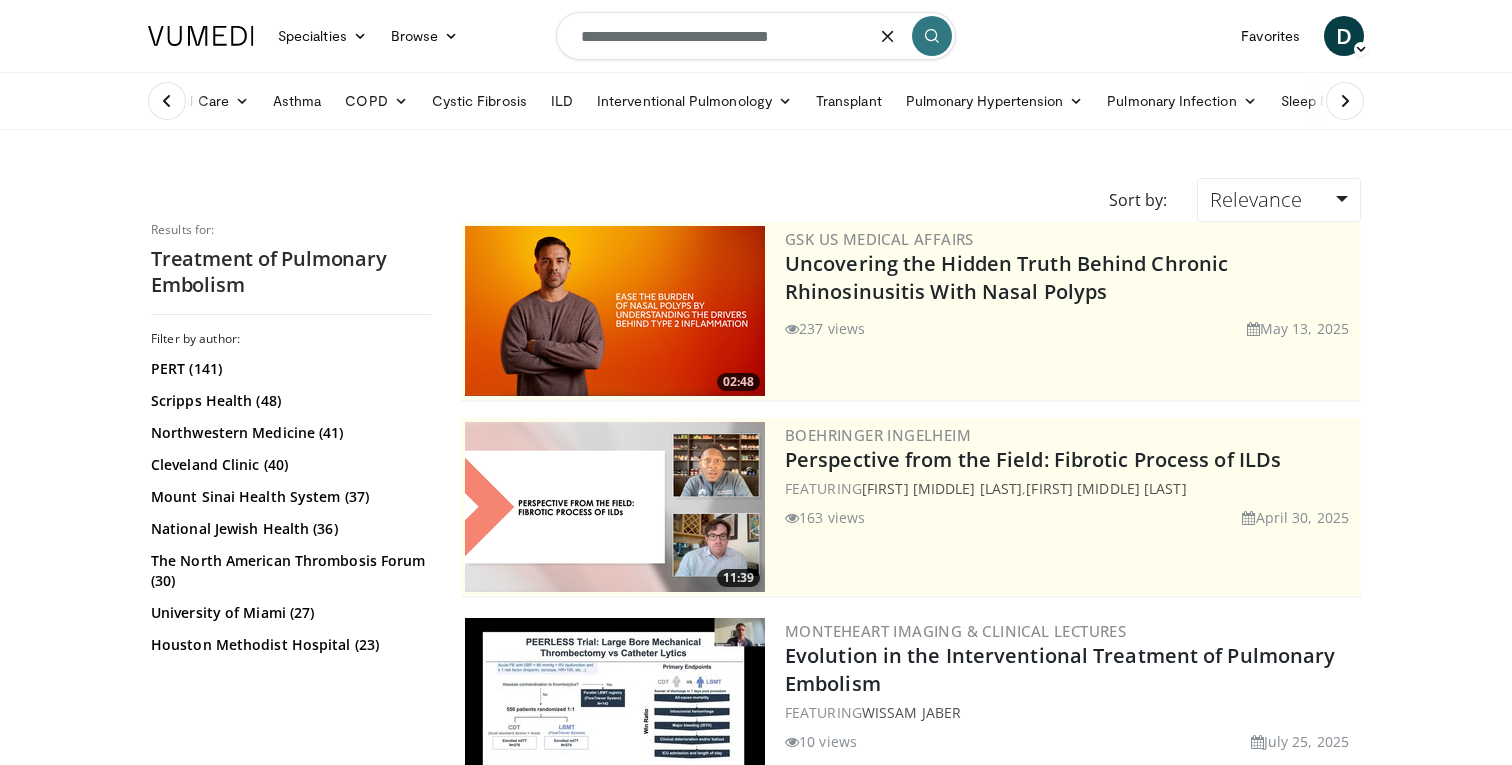 click on "**********" at bounding box center (756, 36) 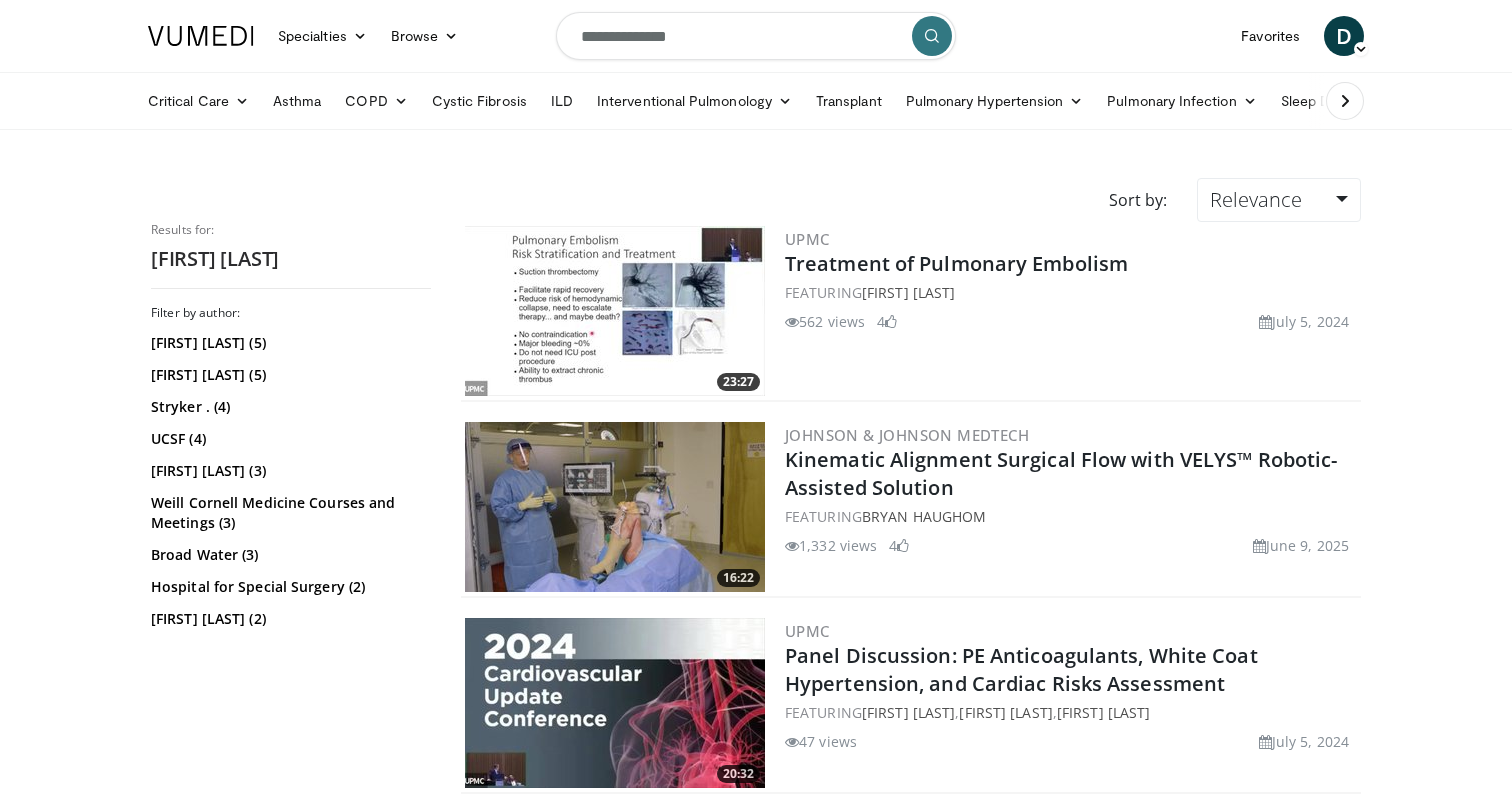 scroll, scrollTop: 0, scrollLeft: 0, axis: both 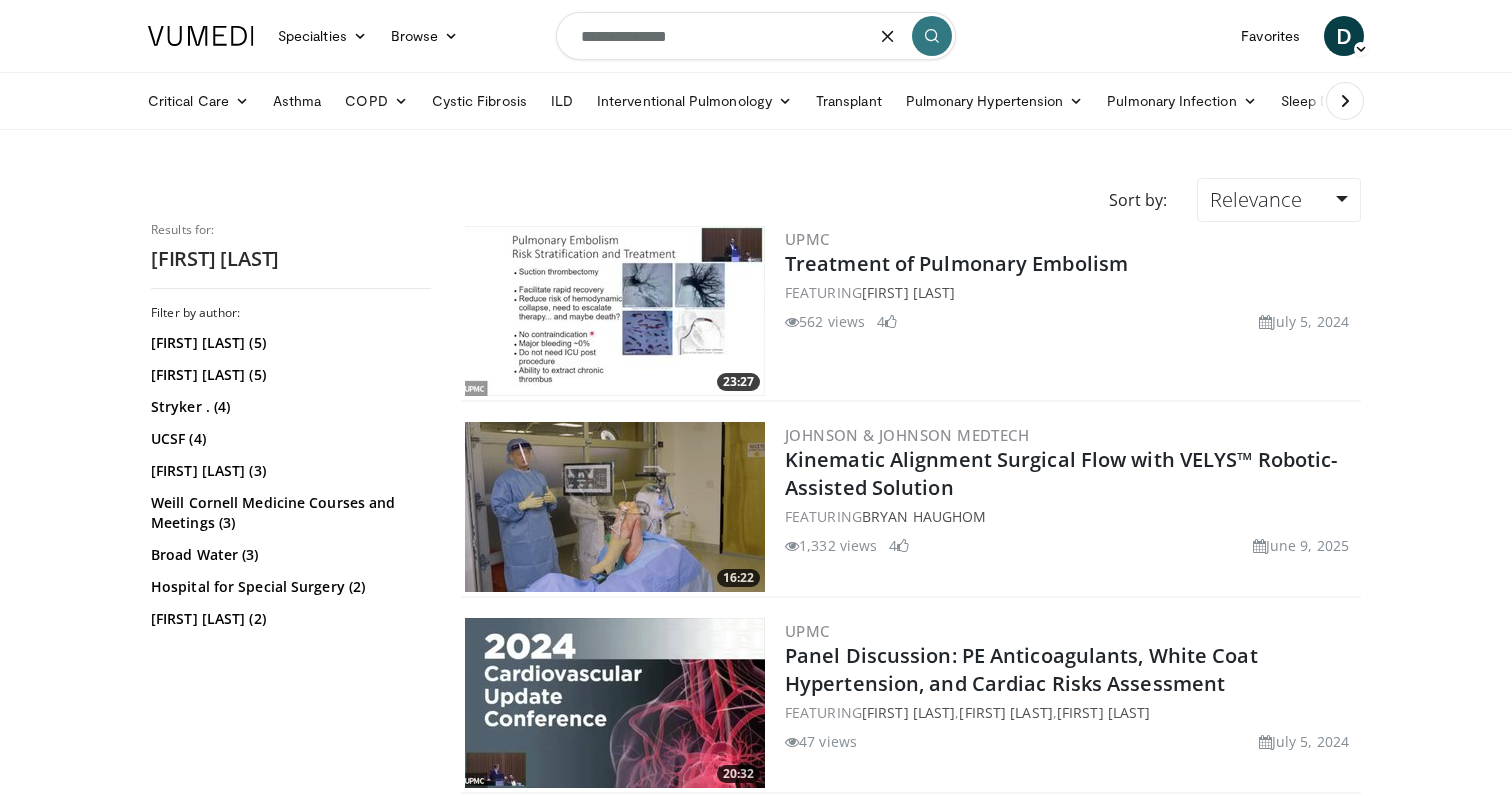 drag, startPoint x: 825, startPoint y: 41, endPoint x: 389, endPoint y: -7, distance: 438.63425 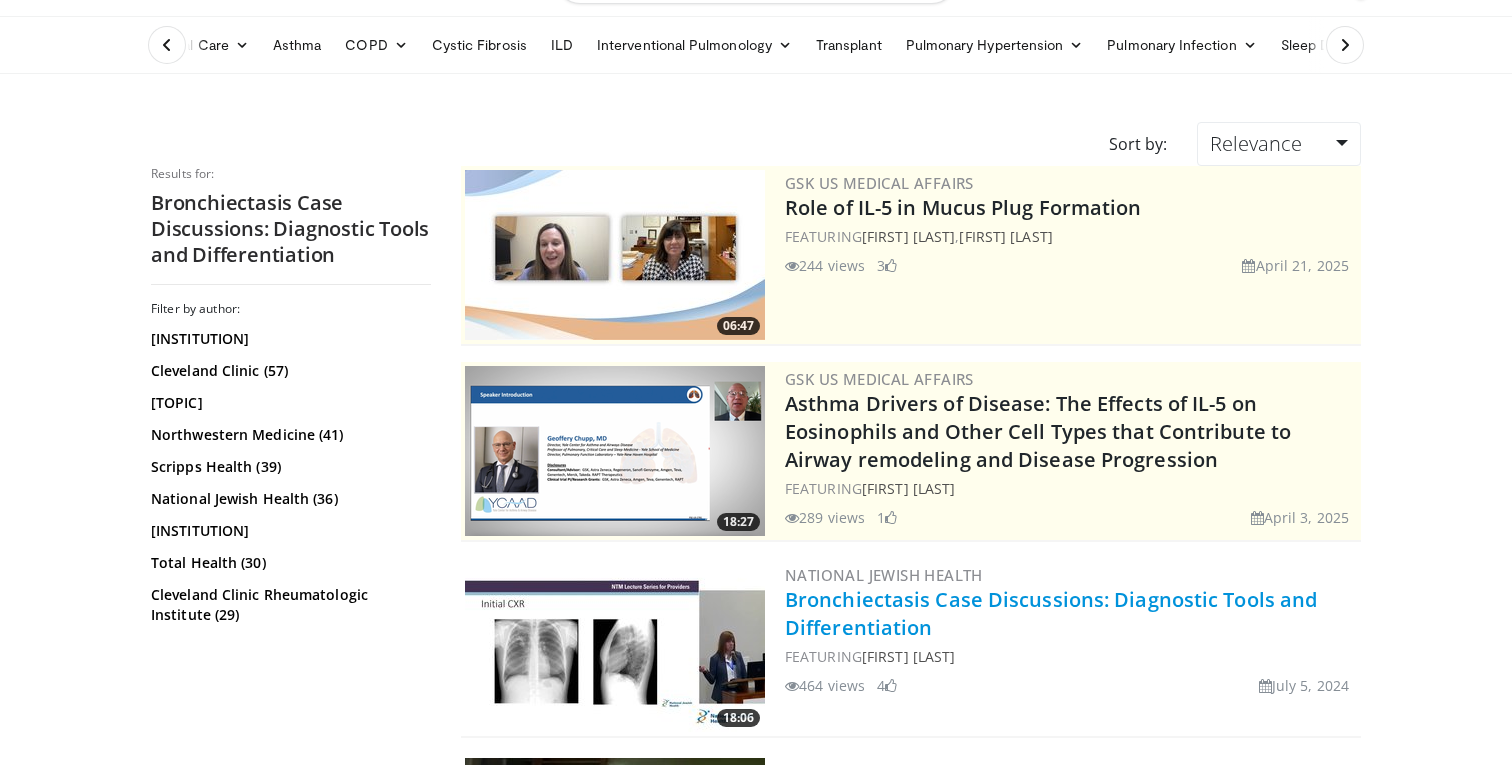 scroll, scrollTop: 64, scrollLeft: 0, axis: vertical 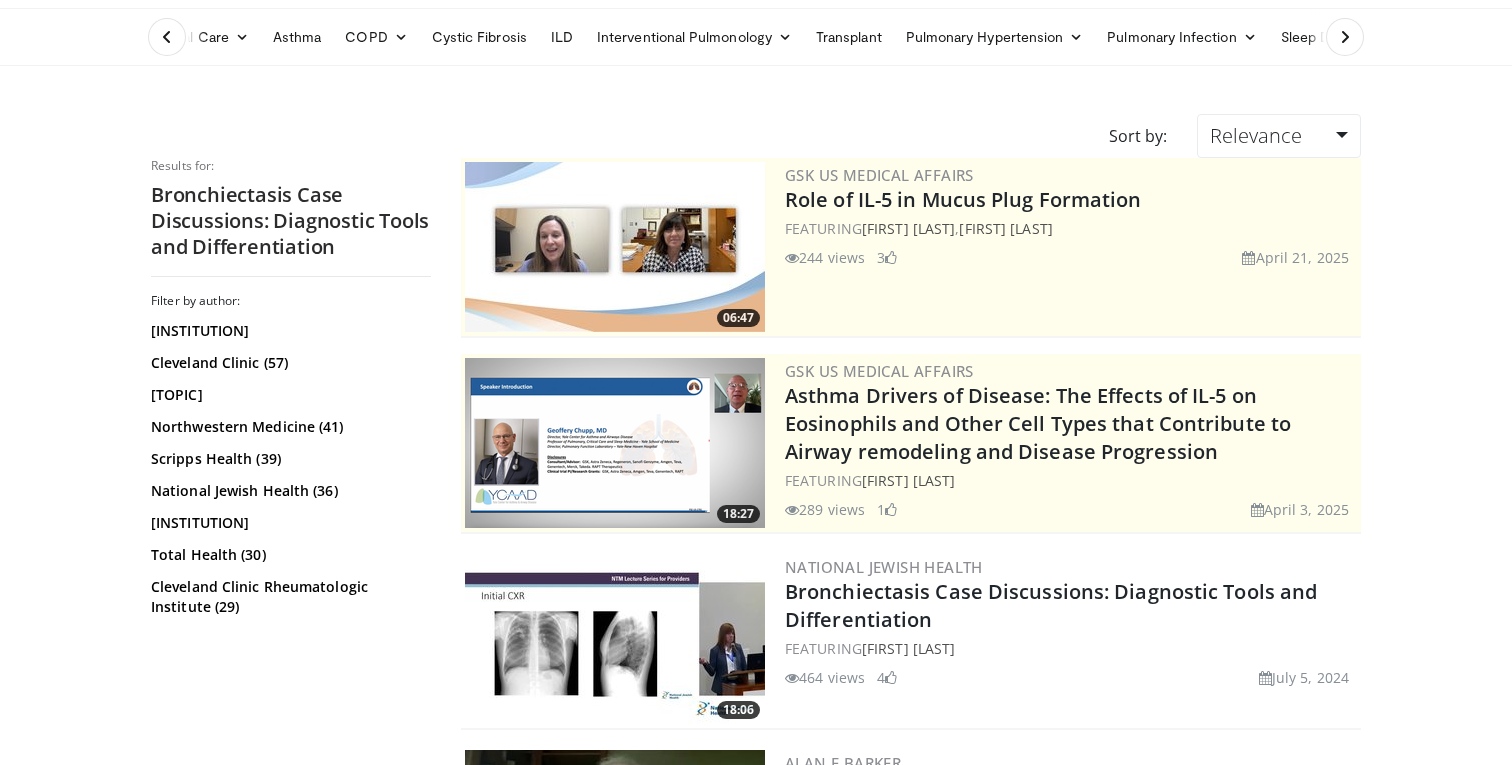 click on "[INSTITUTION]
Bronchiectasis Case Discussions: Diagnostic Tools and Differentiation
FEATURING
[FIRST] [LAST]
464 views
[MONTH] [DAY], [YEAR]
4" at bounding box center [1071, 639] 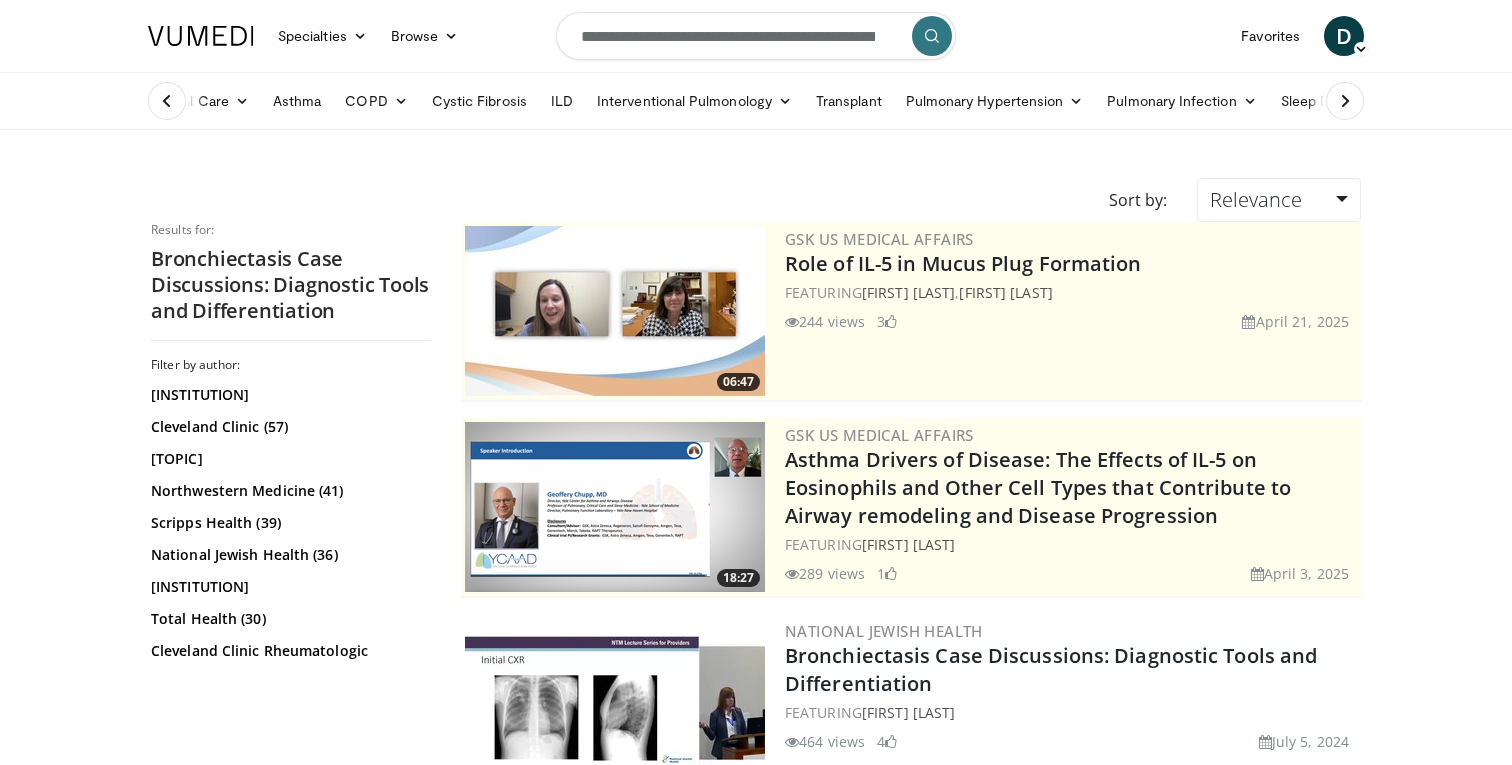 scroll, scrollTop: -1, scrollLeft: 0, axis: vertical 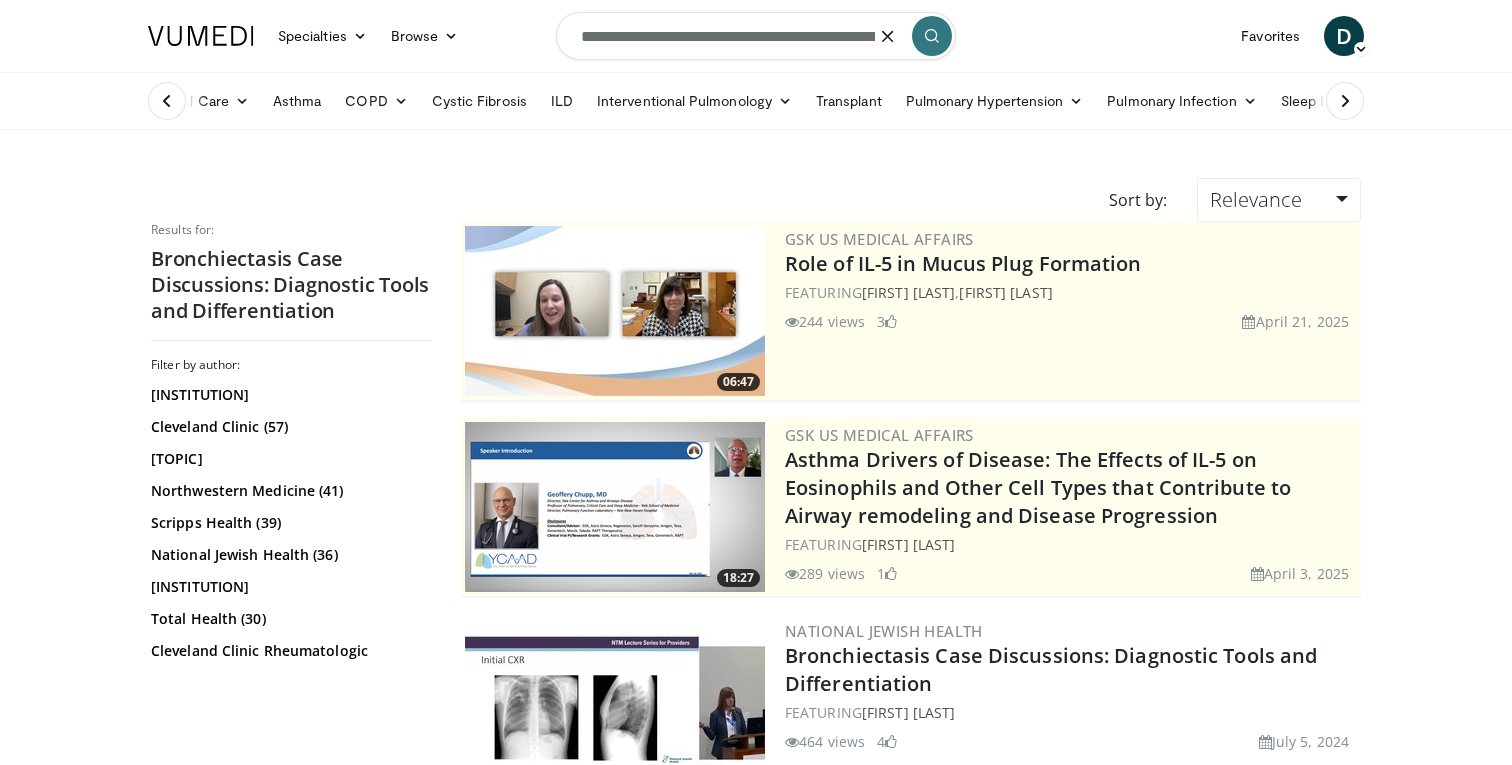 click on "**********" at bounding box center [756, 36] 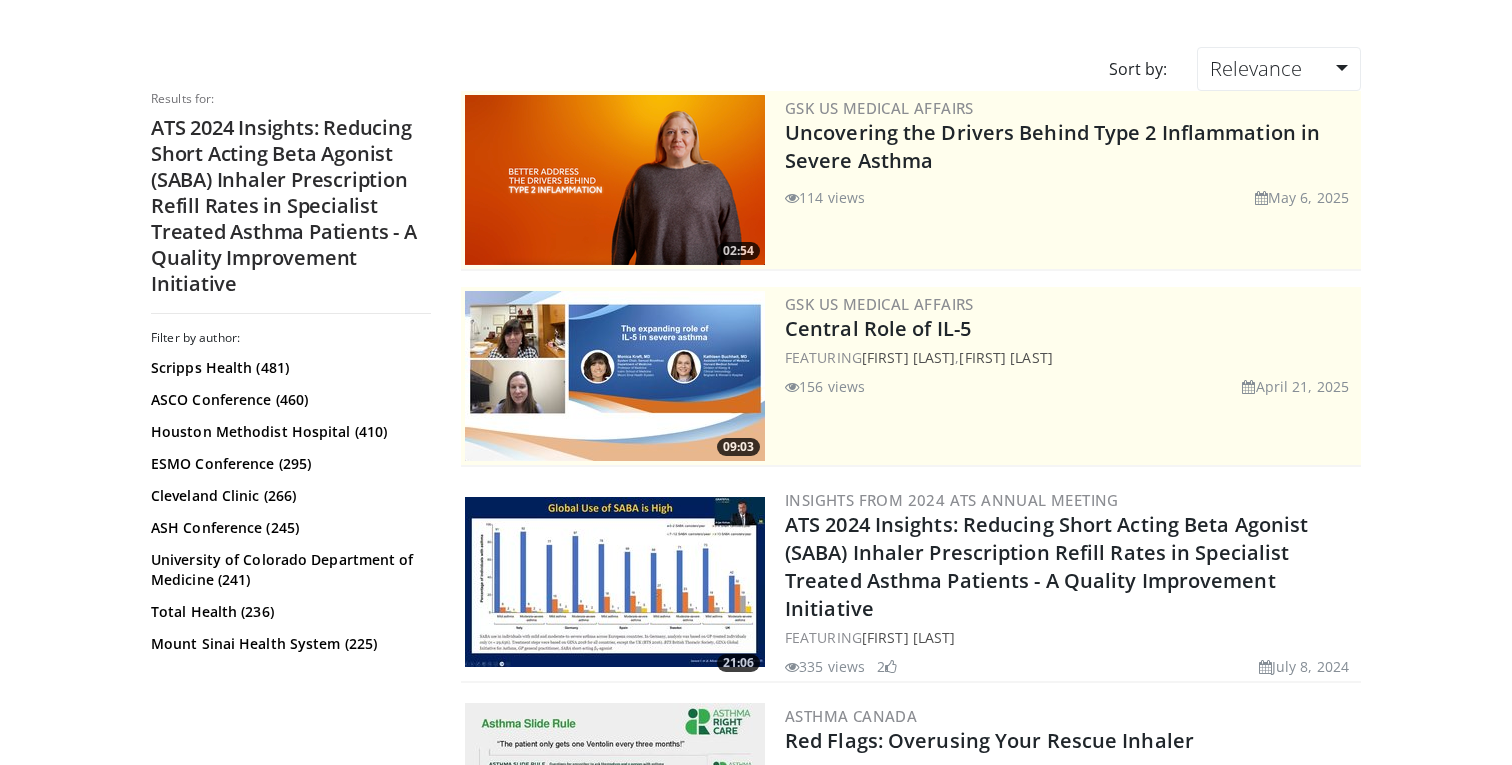scroll, scrollTop: 144, scrollLeft: 0, axis: vertical 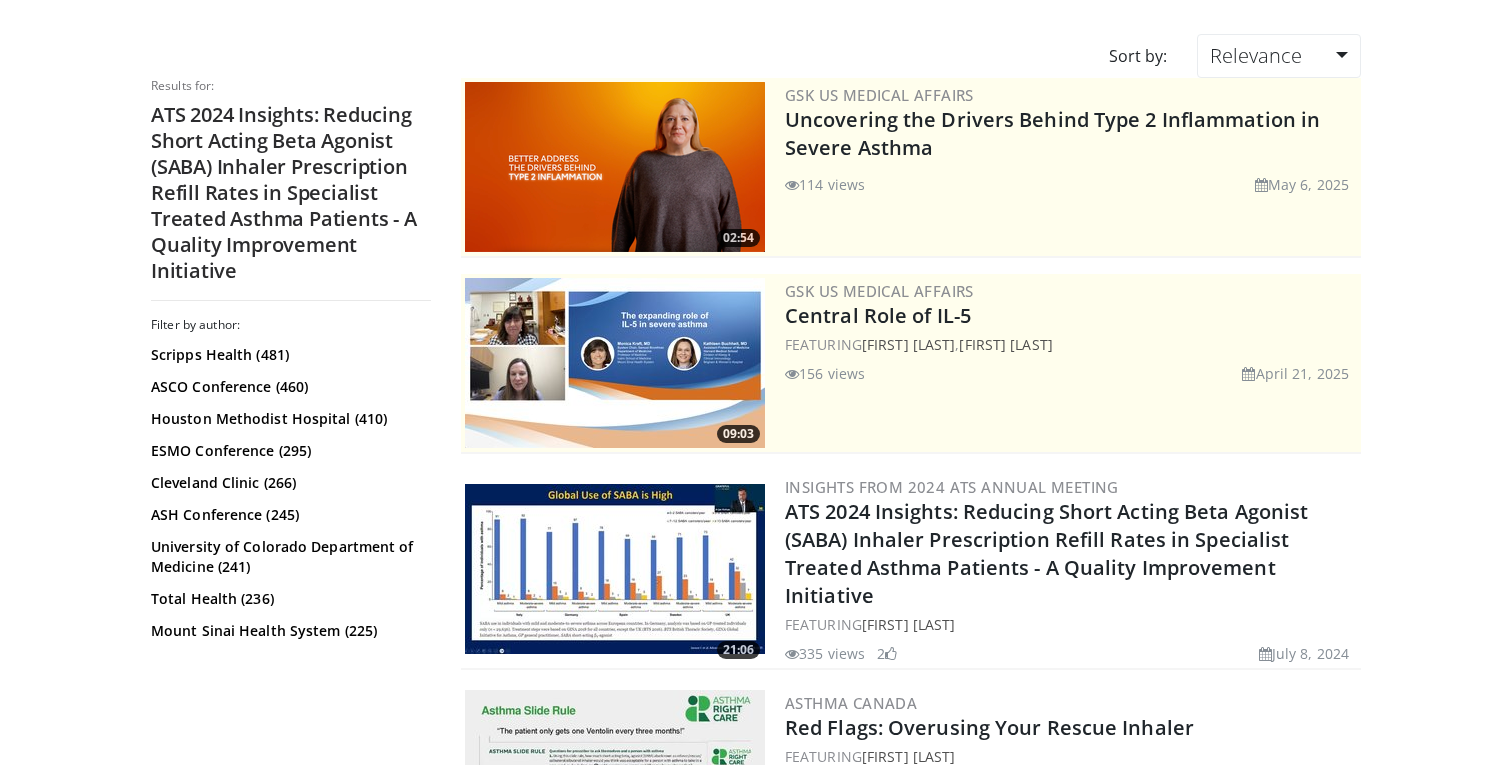 click on "21:06
Insights from 2024 ATS Annual Meeting
ATS 2024 Insights: Reducing Short Acting Beta Agonist (SABA) Inhaler Prescription Refill Rates in Specialist Treated Asthma Patients - A Quality Improvement Initiative
FEATURING
Arjun Mohan
335 views
July 8, 2024
2" at bounding box center (911, 570) 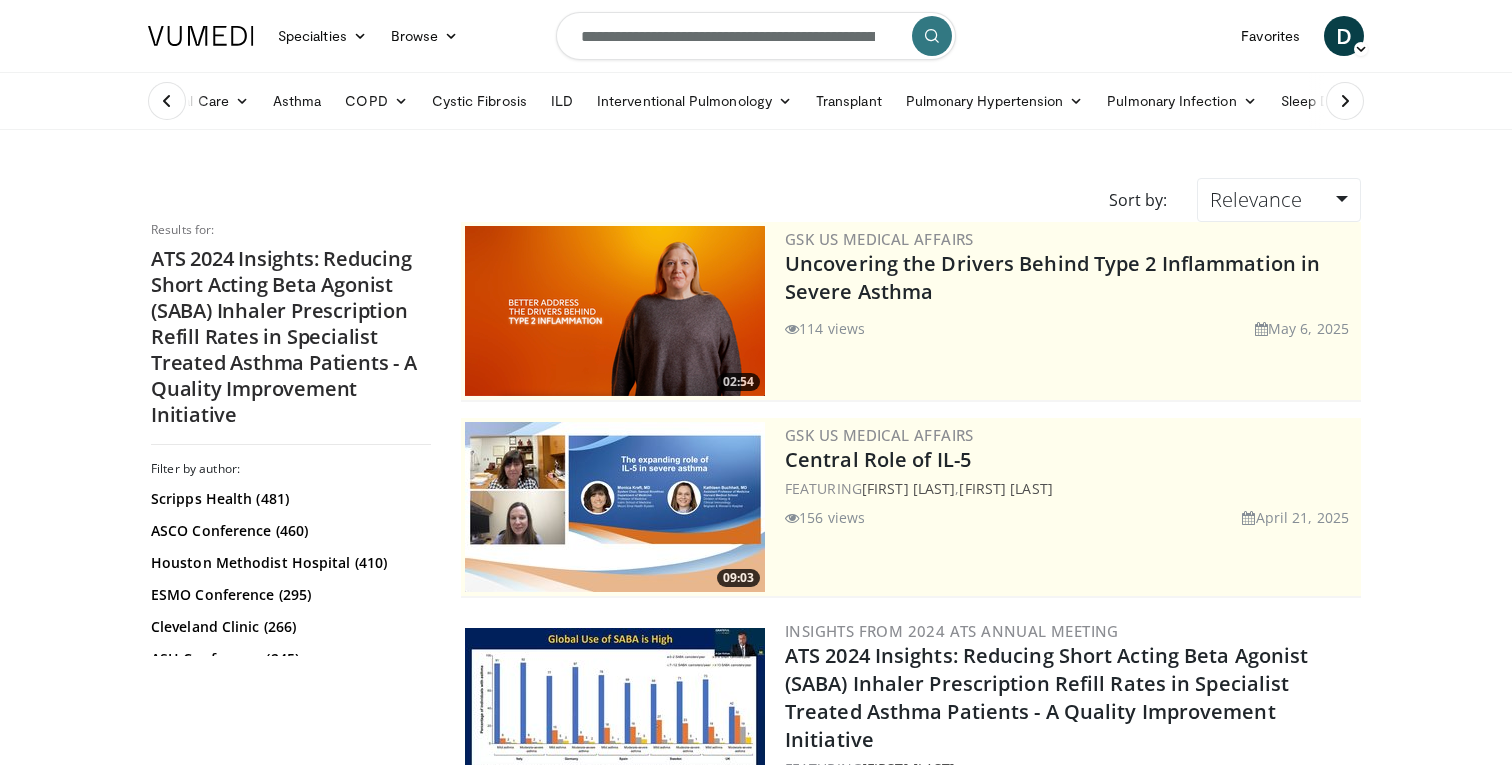 scroll, scrollTop: -1, scrollLeft: 0, axis: vertical 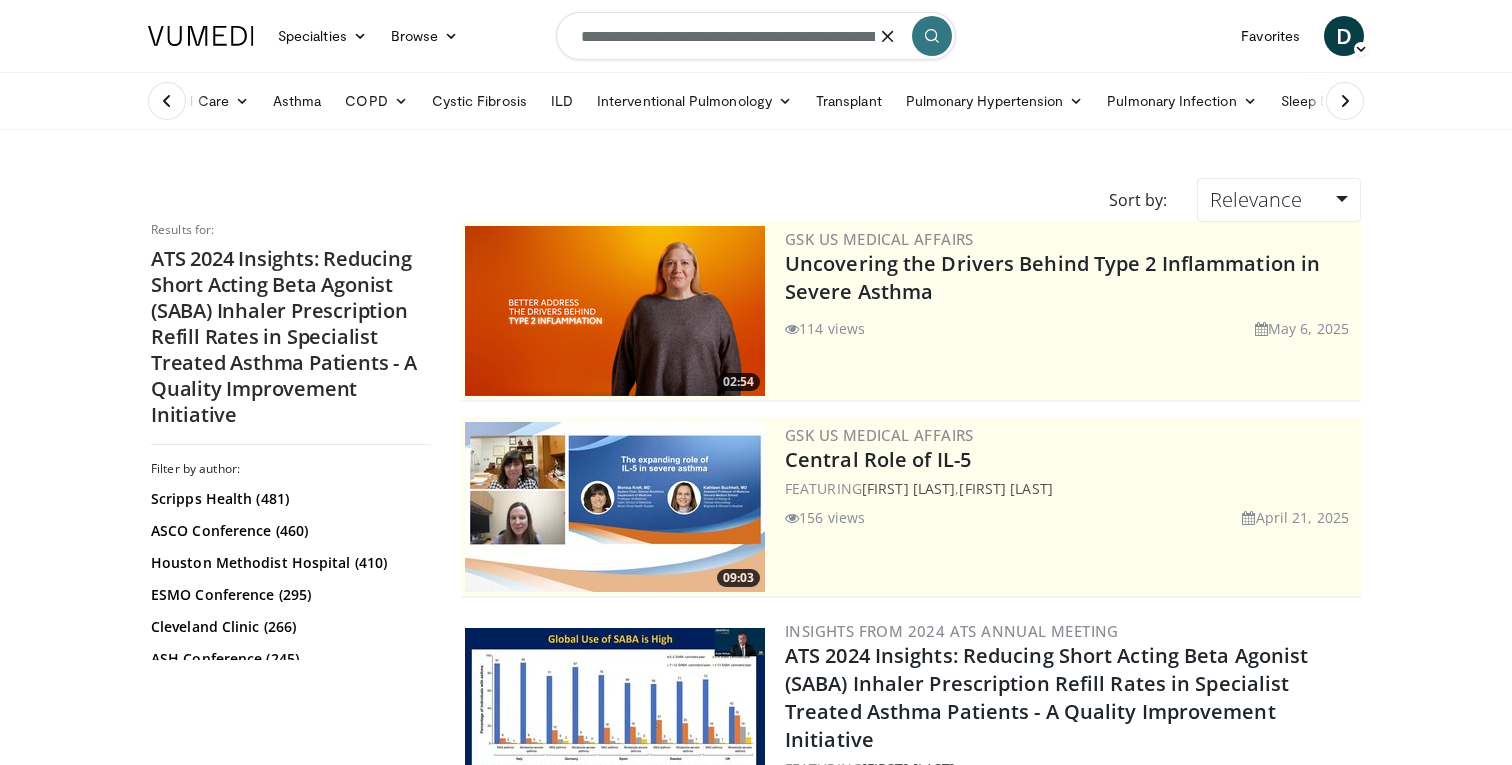 click on "**********" at bounding box center (756, 36) 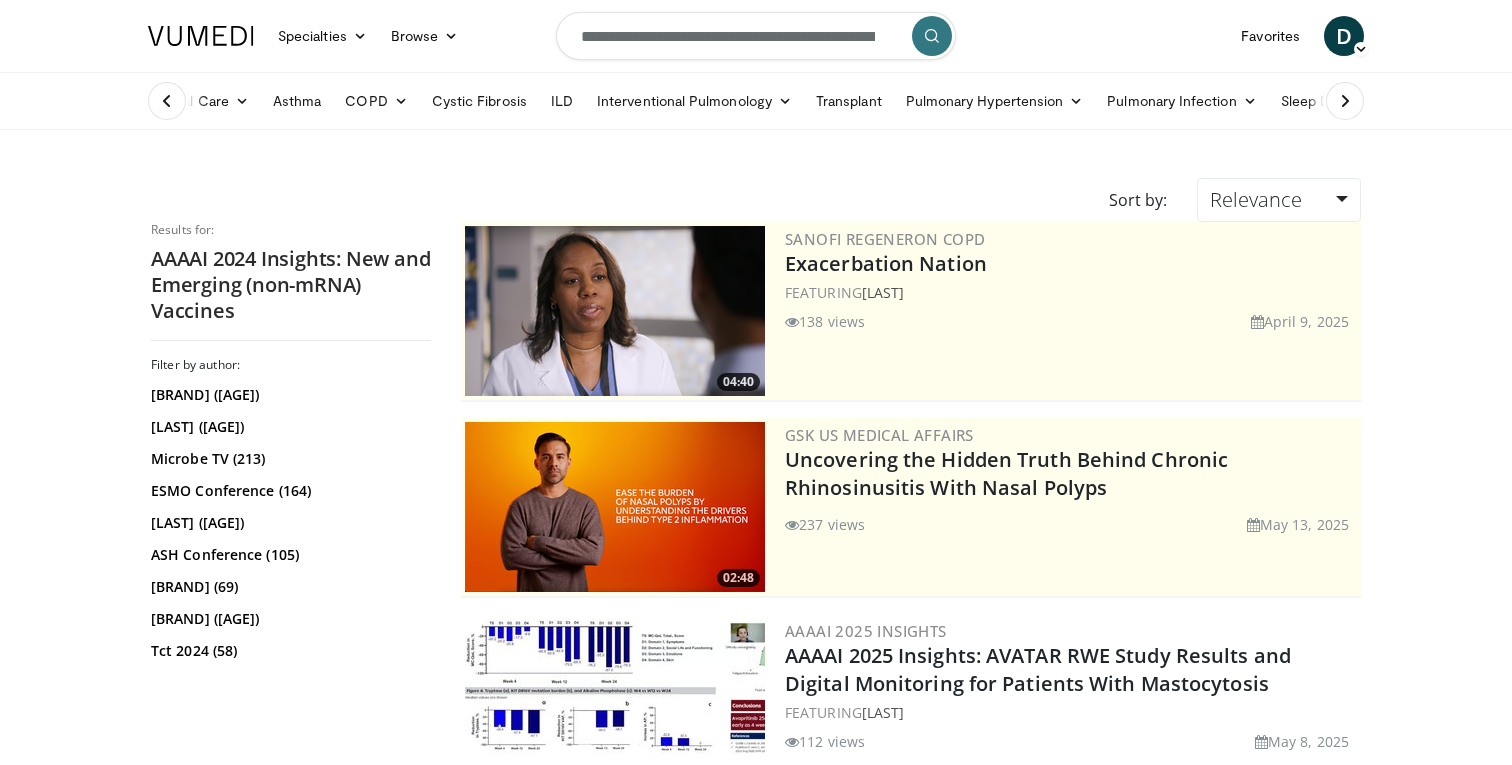 scroll, scrollTop: 0, scrollLeft: 0, axis: both 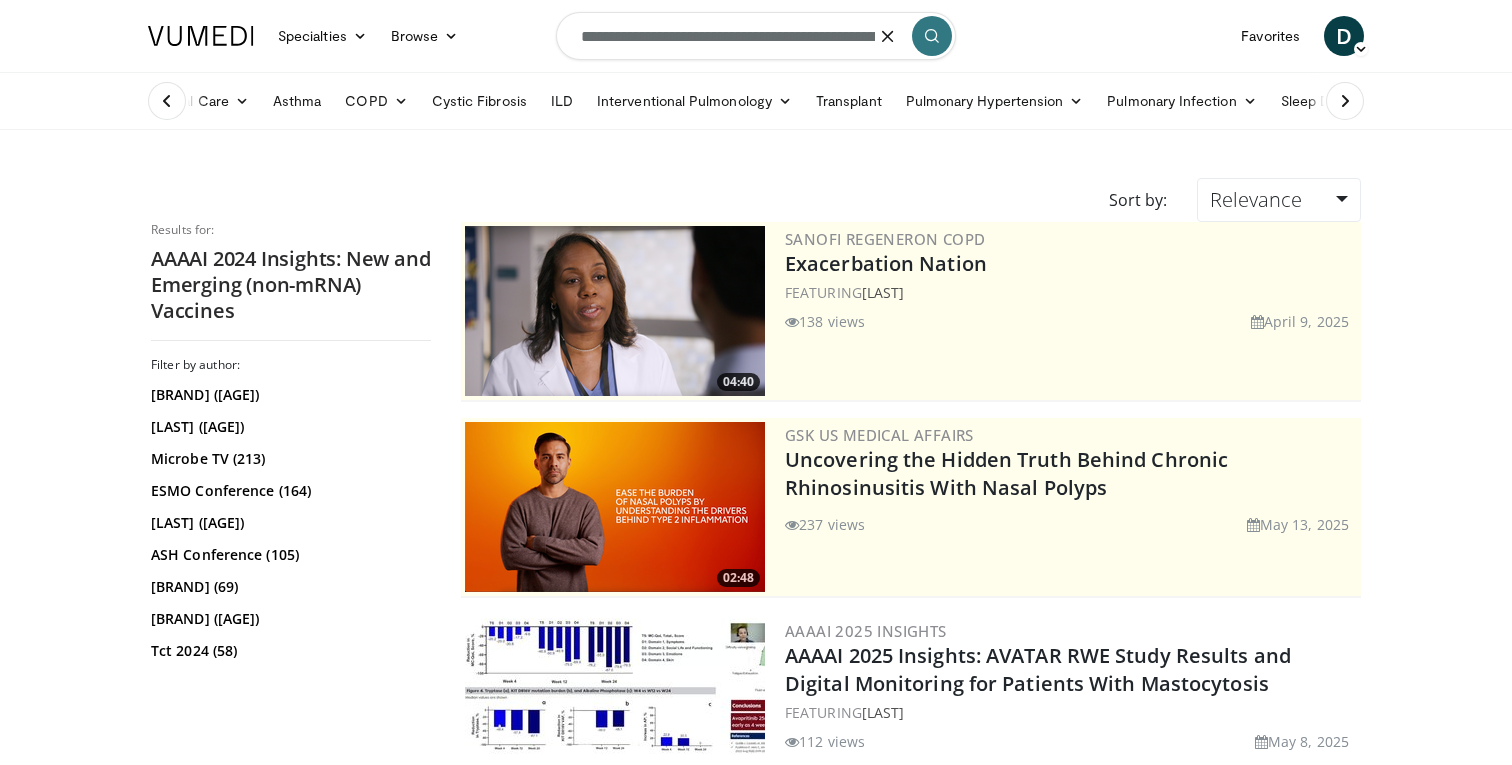 click on "**********" at bounding box center (756, 36) 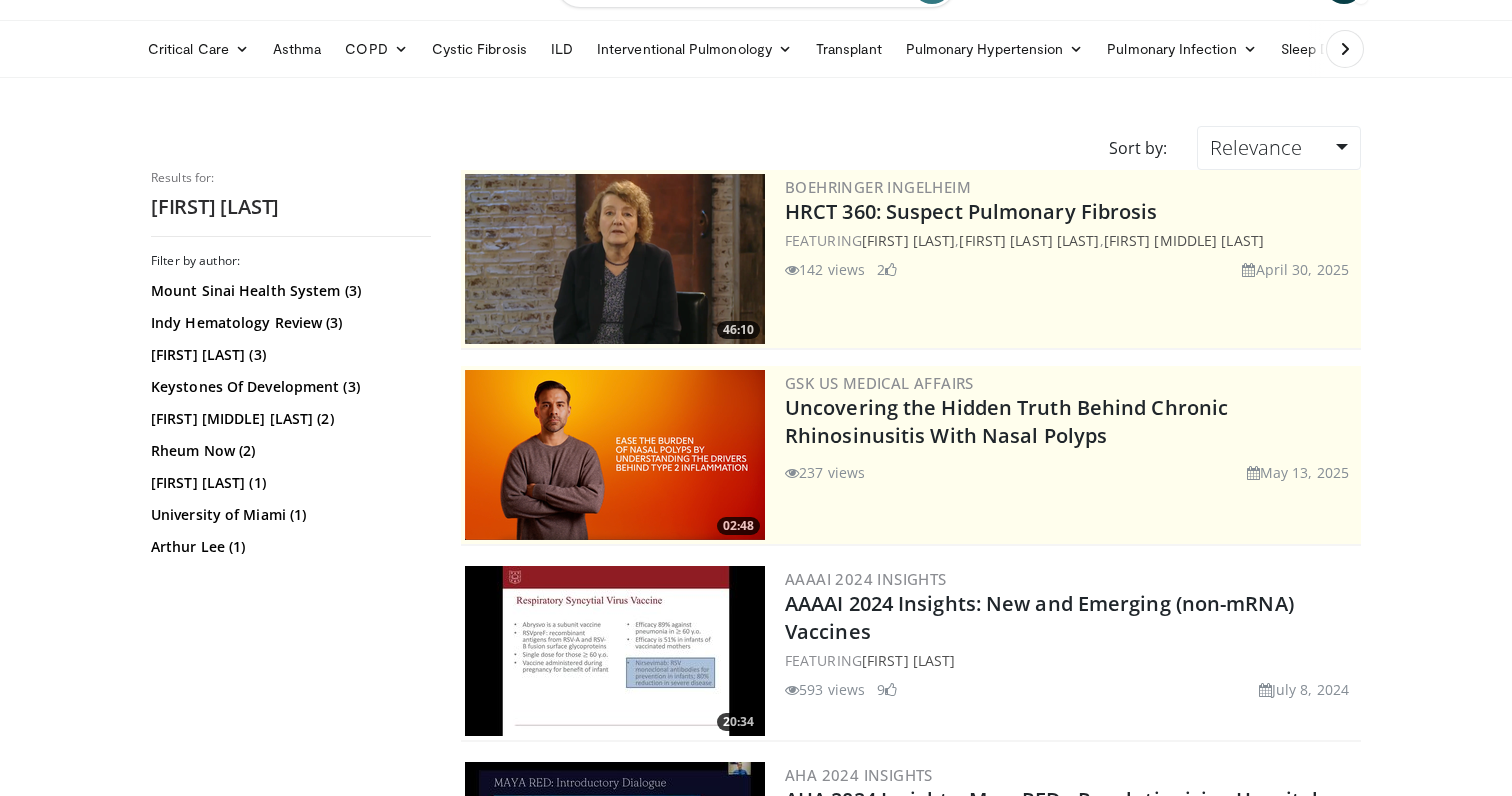 scroll, scrollTop: 75, scrollLeft: 0, axis: vertical 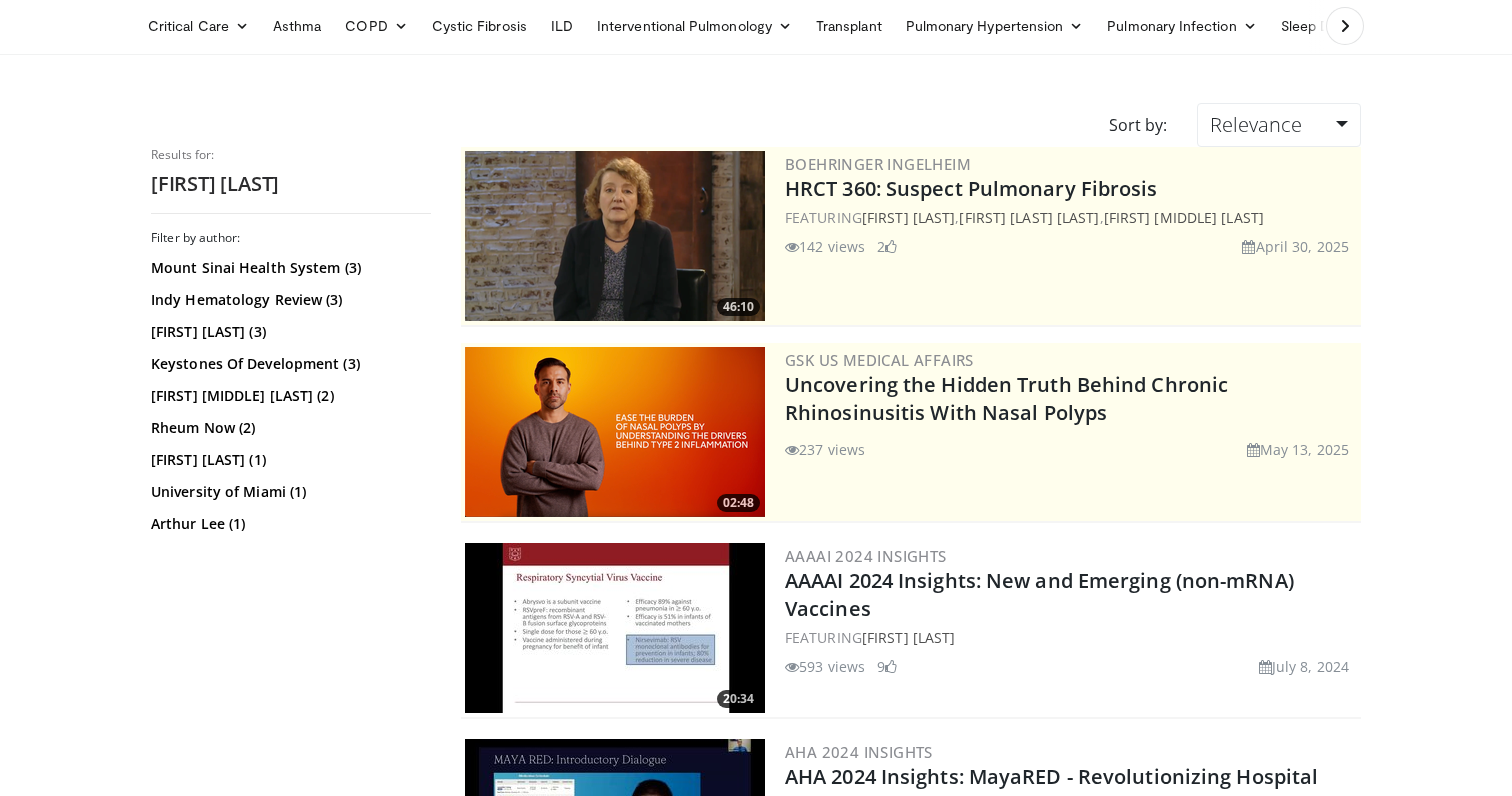 drag, startPoint x: 804, startPoint y: 668, endPoint x: 861, endPoint y: 671, distance: 57.07889 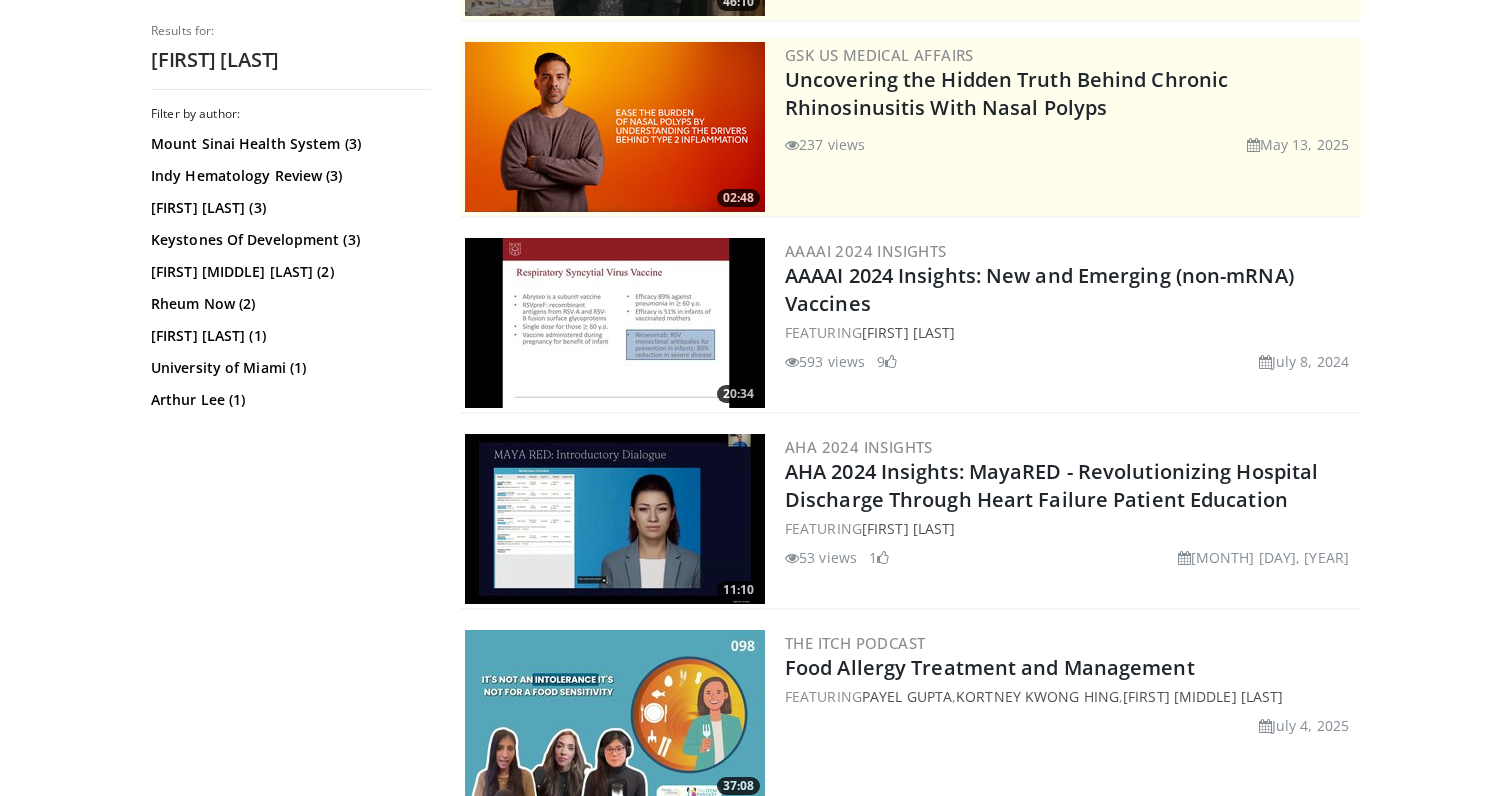 scroll, scrollTop: 400, scrollLeft: 0, axis: vertical 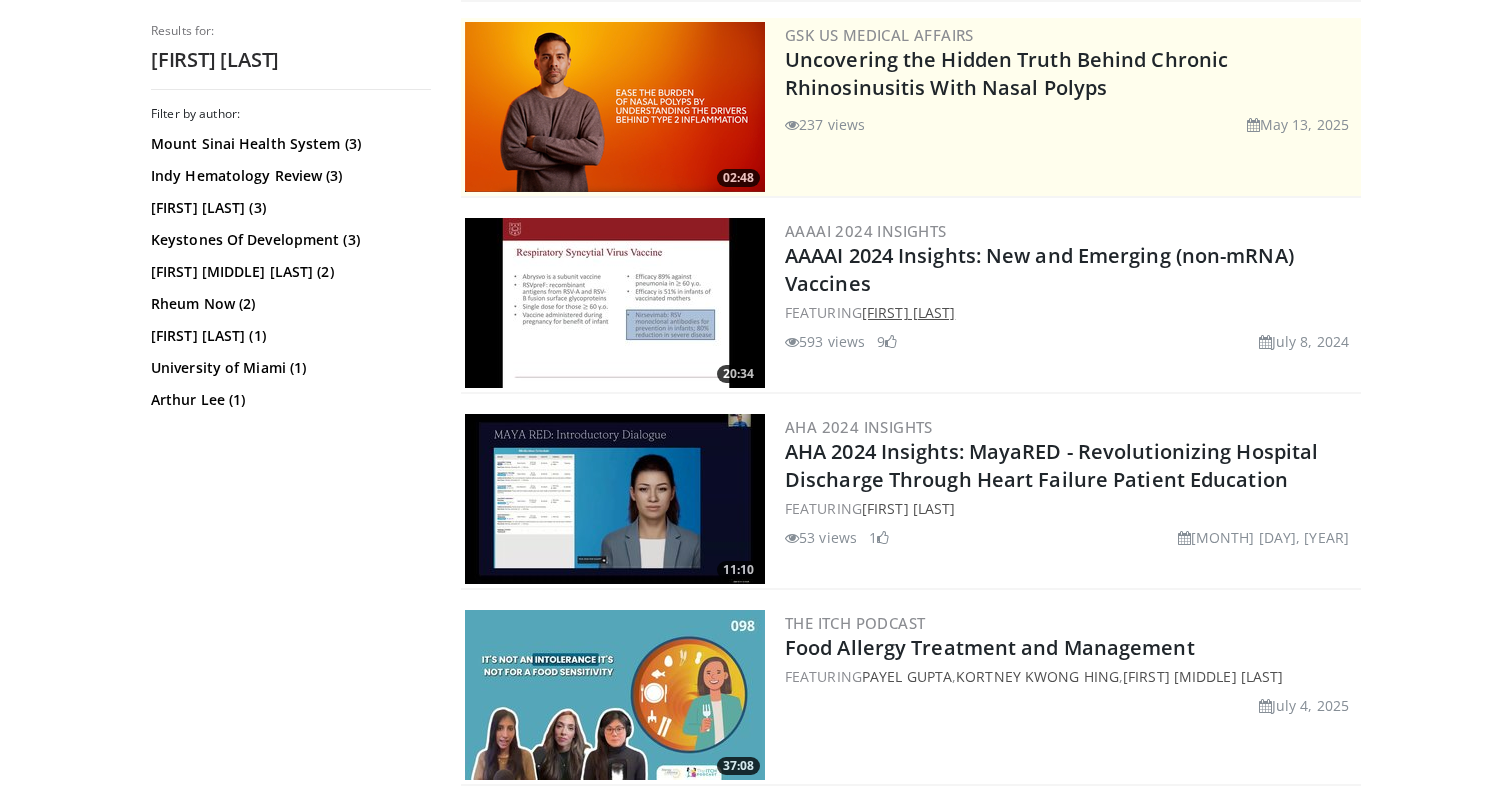 click on "[NAME] [LAST]" at bounding box center [908, 312] 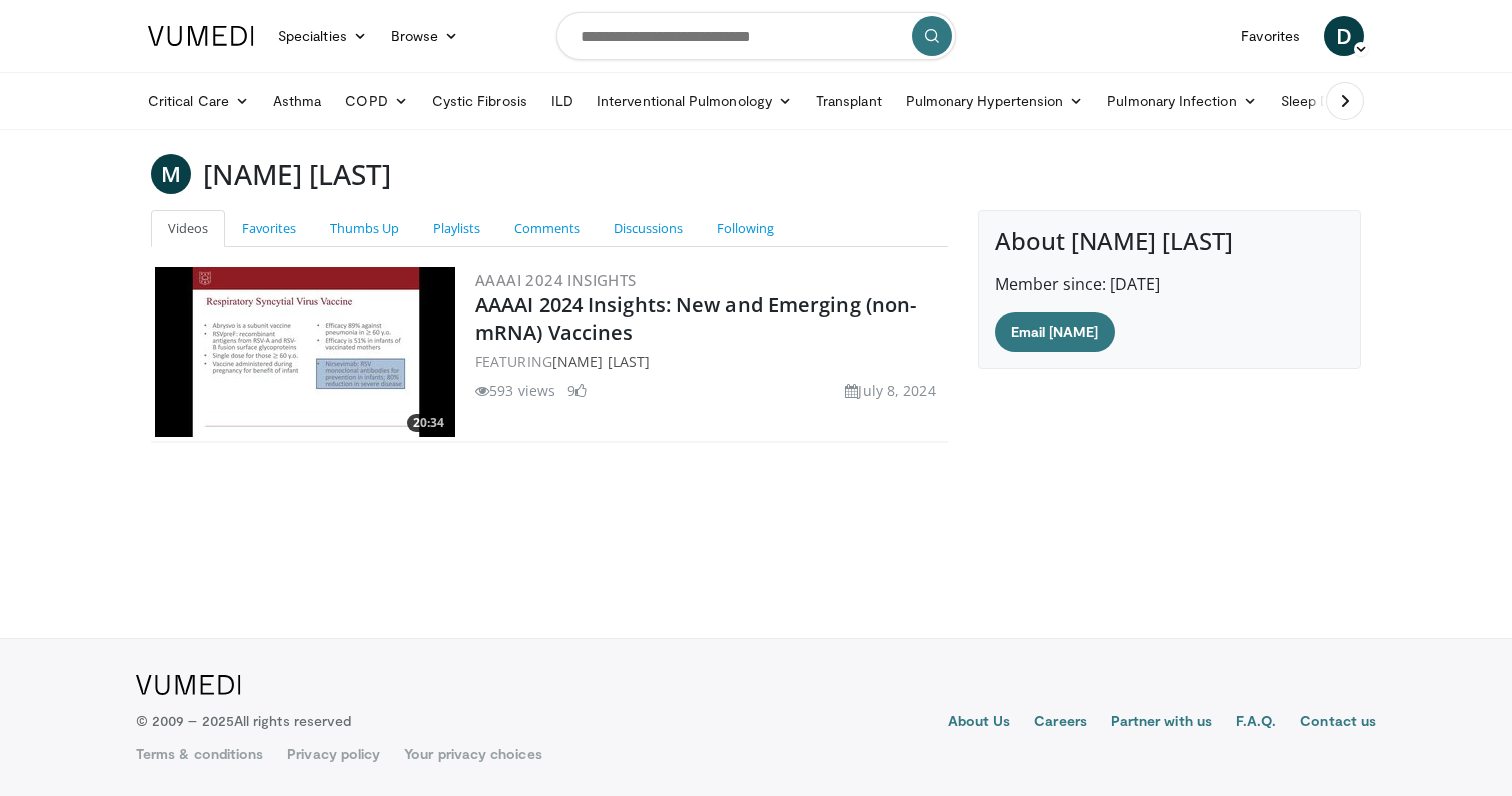 scroll, scrollTop: 0, scrollLeft: 0, axis: both 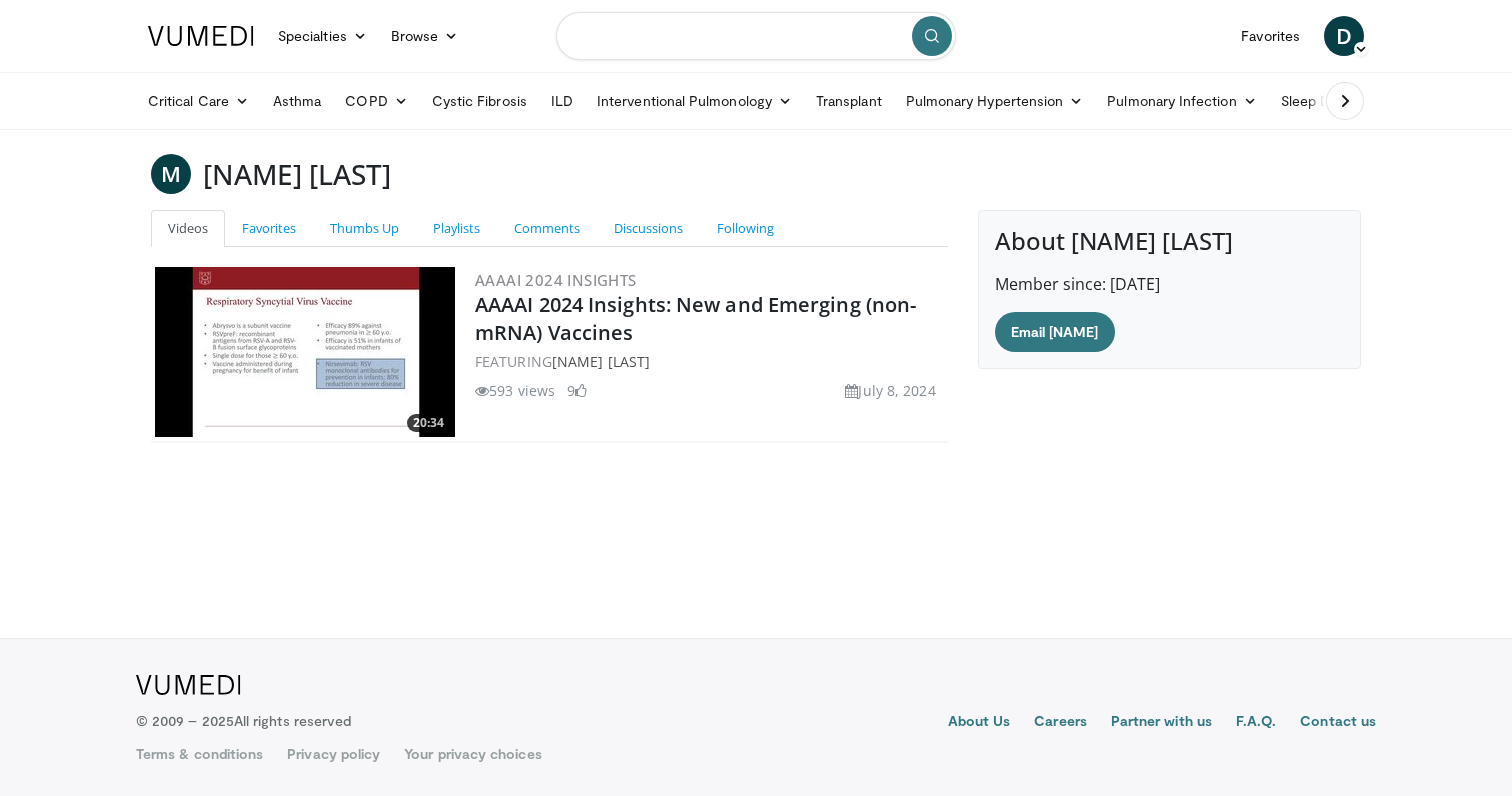 click at bounding box center (756, 36) 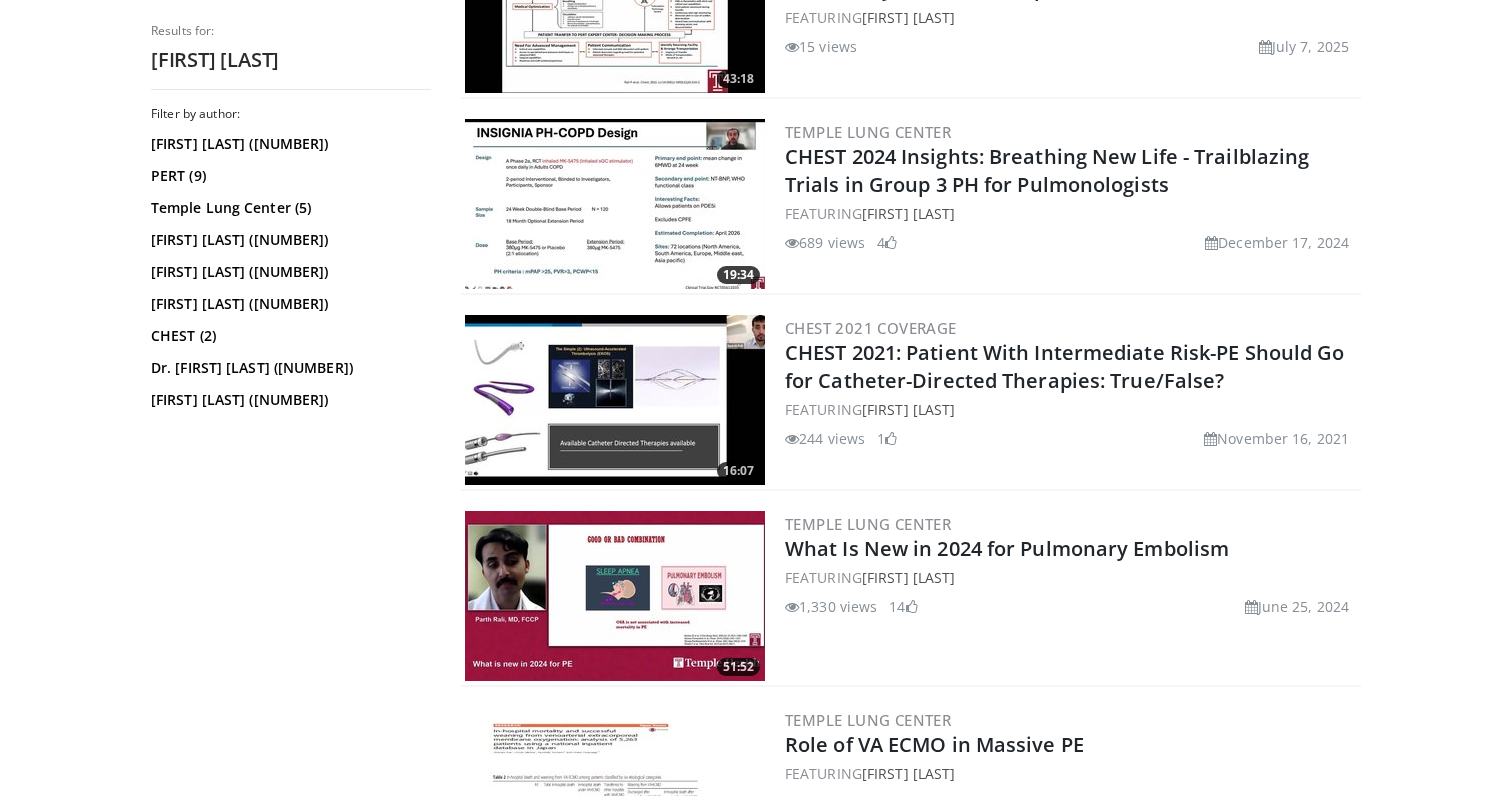 scroll, scrollTop: 905, scrollLeft: 0, axis: vertical 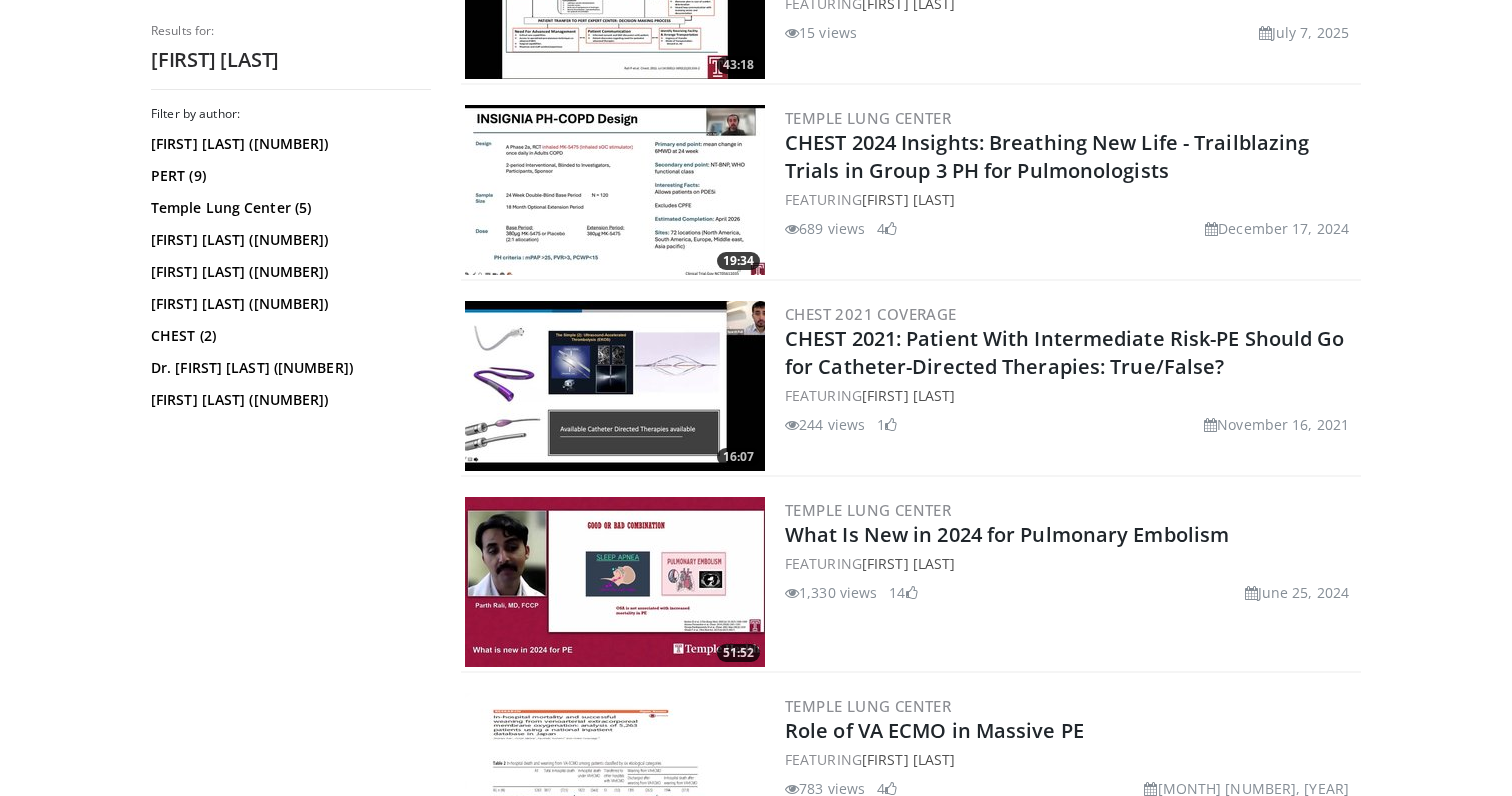 drag, startPoint x: 878, startPoint y: 599, endPoint x: 804, endPoint y: 593, distance: 74.24284 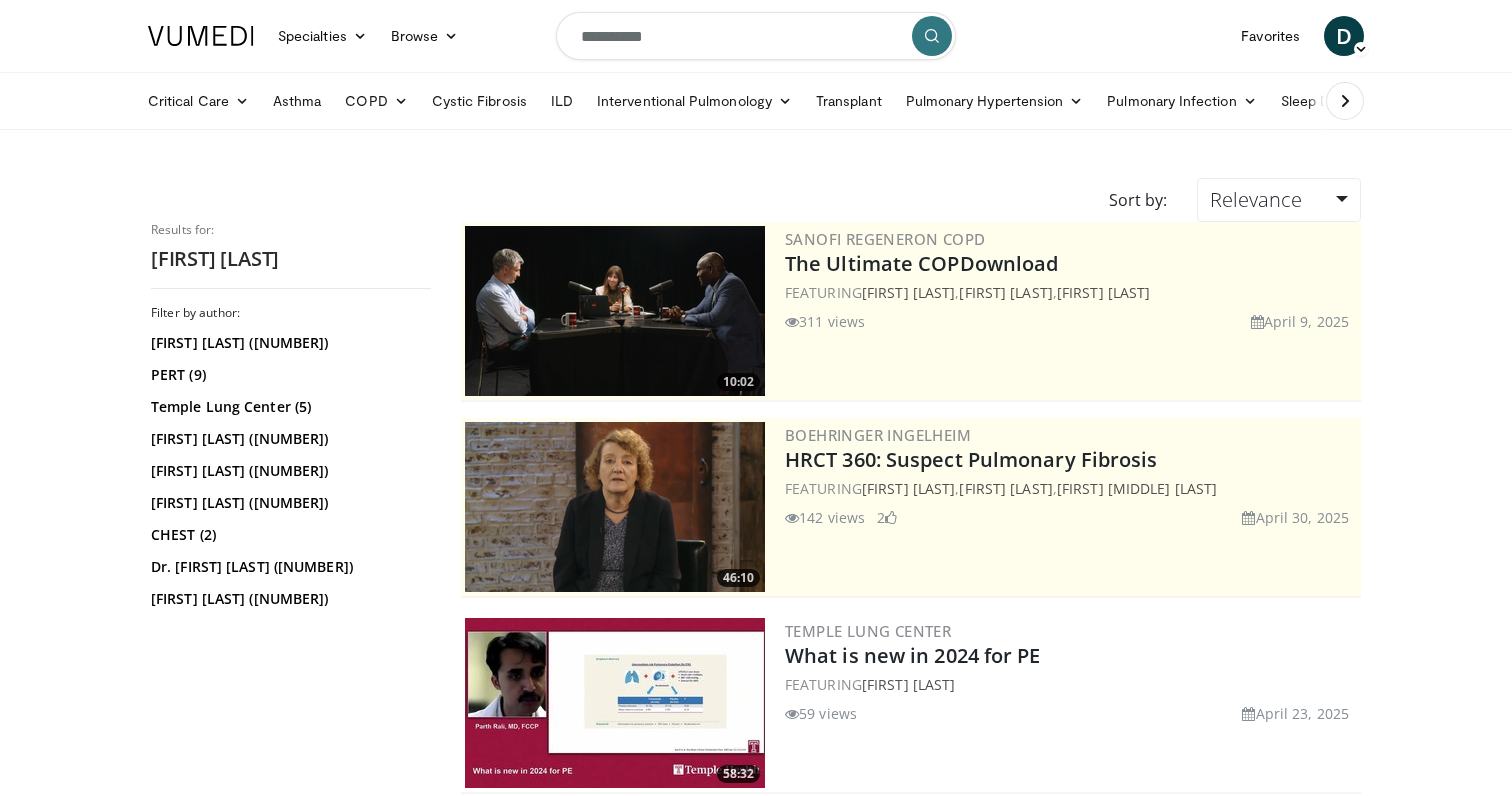 scroll, scrollTop: -1, scrollLeft: 0, axis: vertical 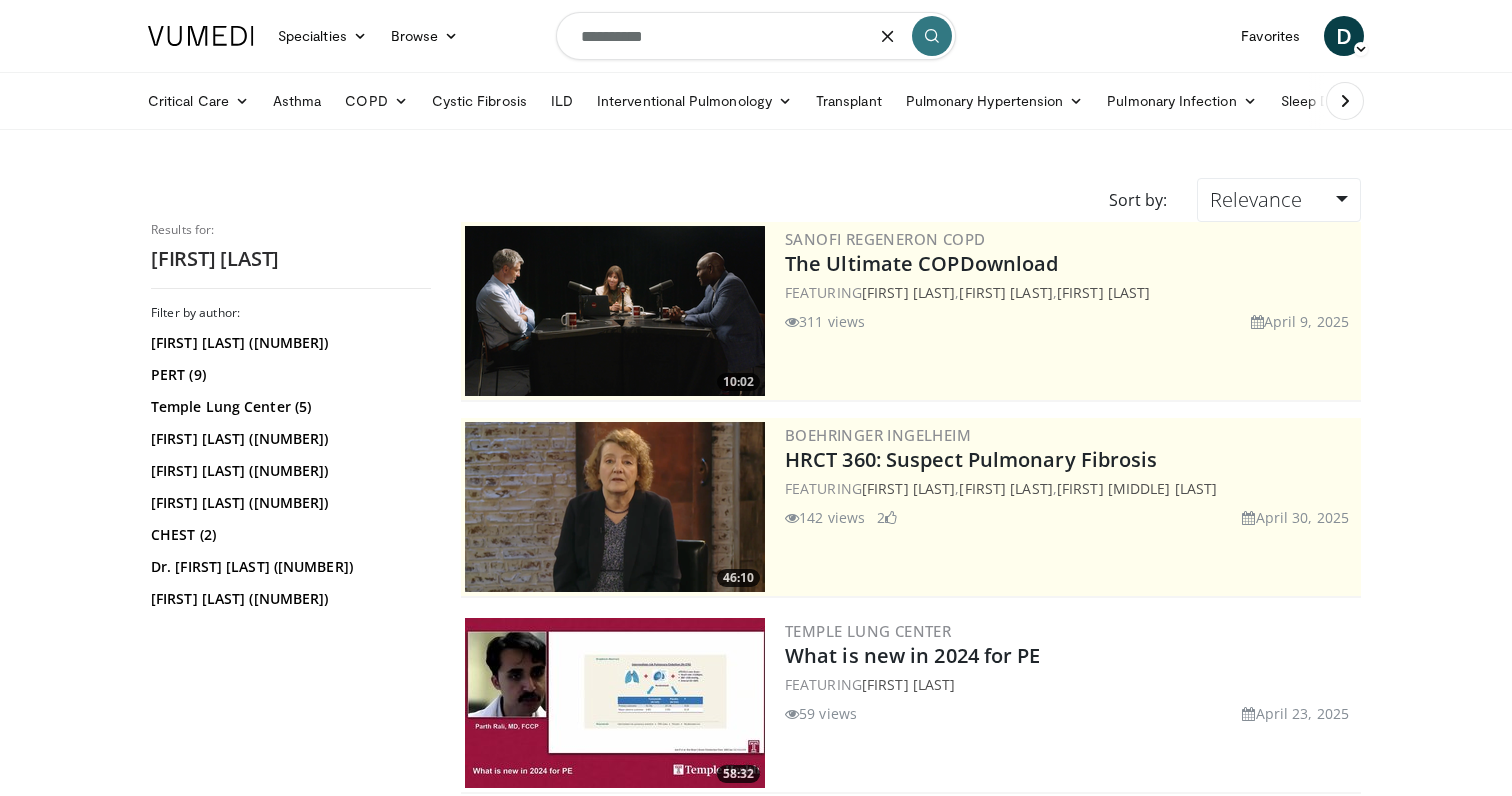 drag, startPoint x: 721, startPoint y: 43, endPoint x: 476, endPoint y: 42, distance: 245.00204 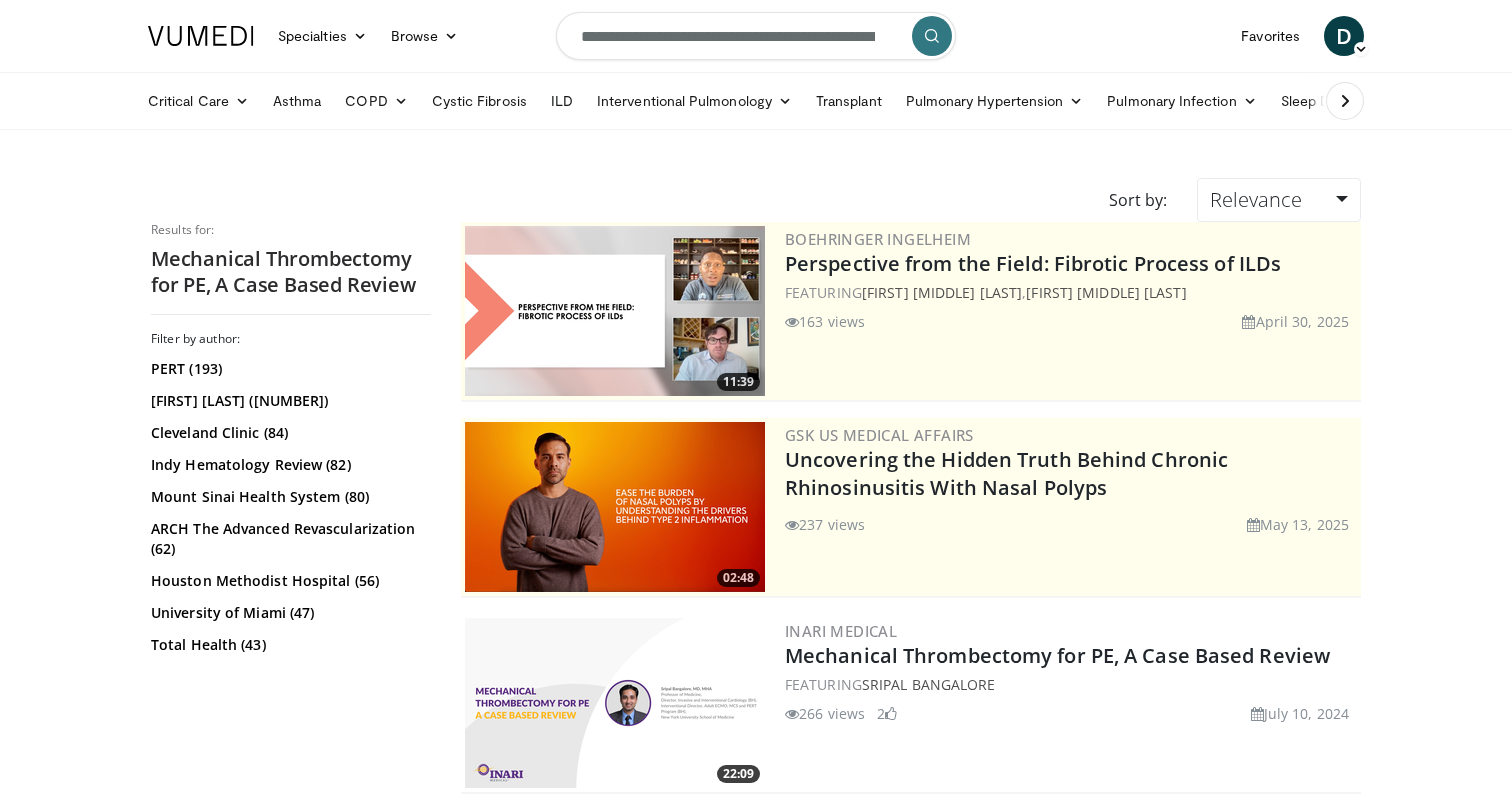 scroll, scrollTop: 126, scrollLeft: 0, axis: vertical 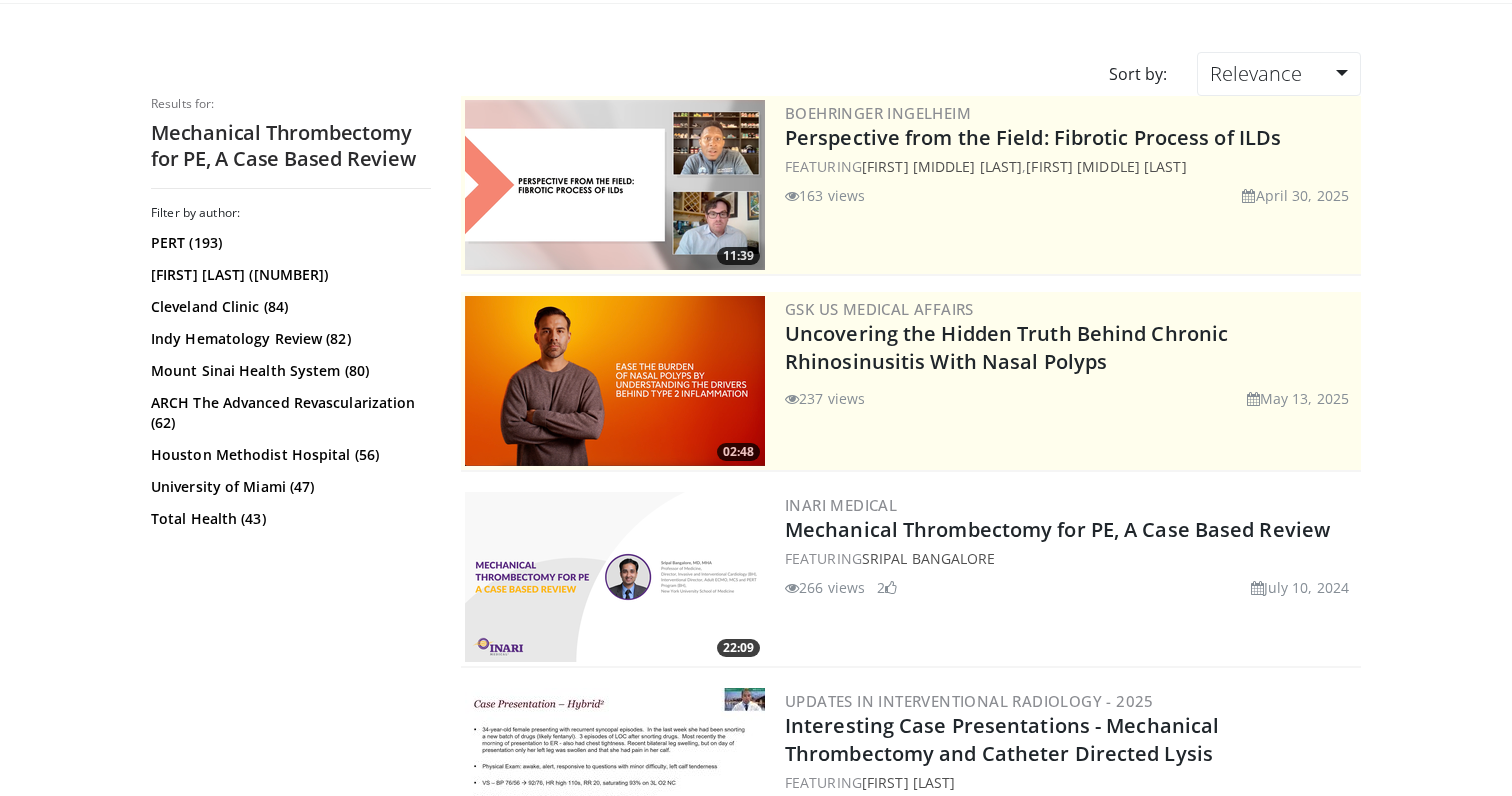 drag, startPoint x: 873, startPoint y: 590, endPoint x: 800, endPoint y: 591, distance: 73.00685 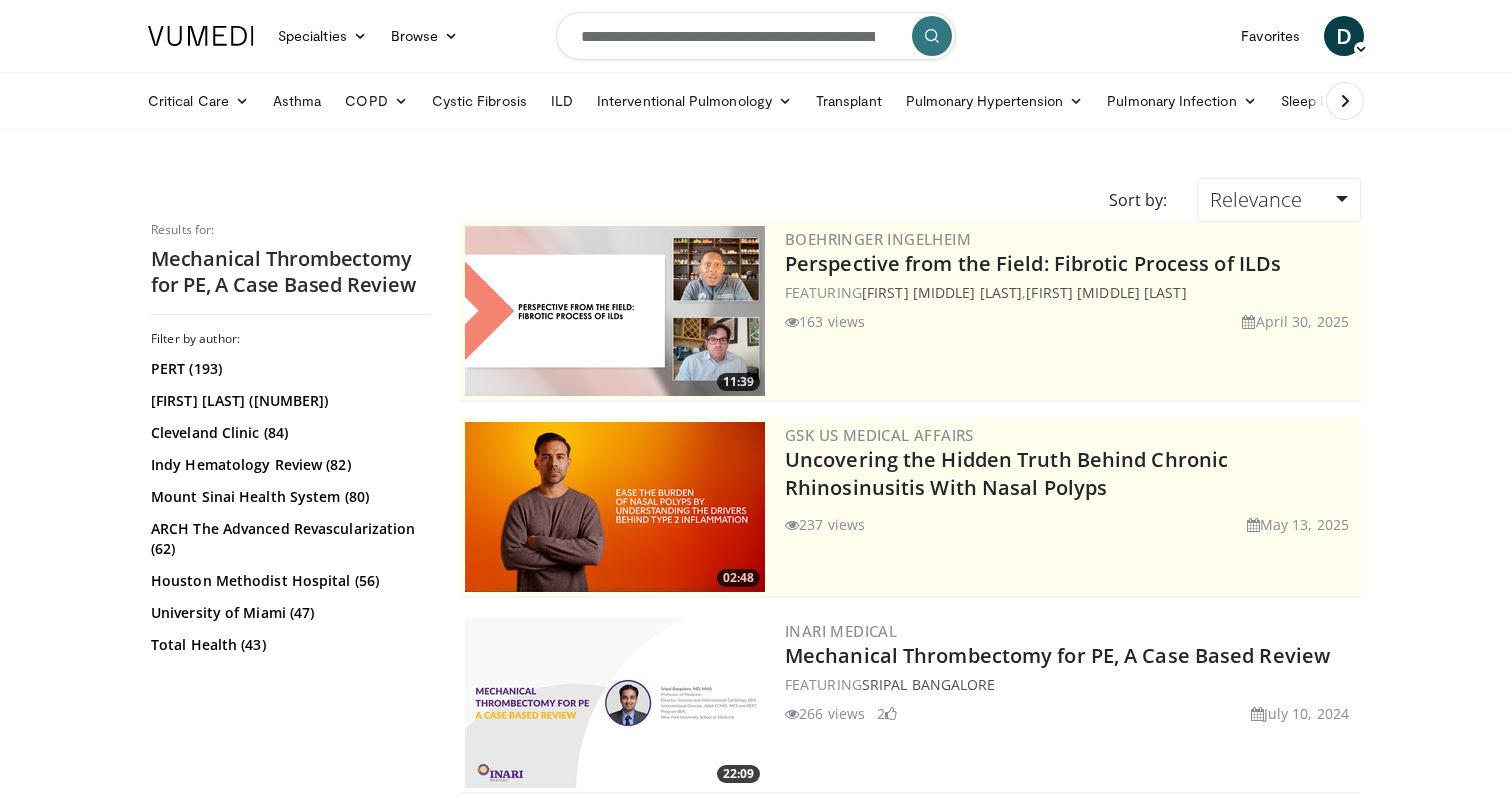 scroll, scrollTop: -1, scrollLeft: 0, axis: vertical 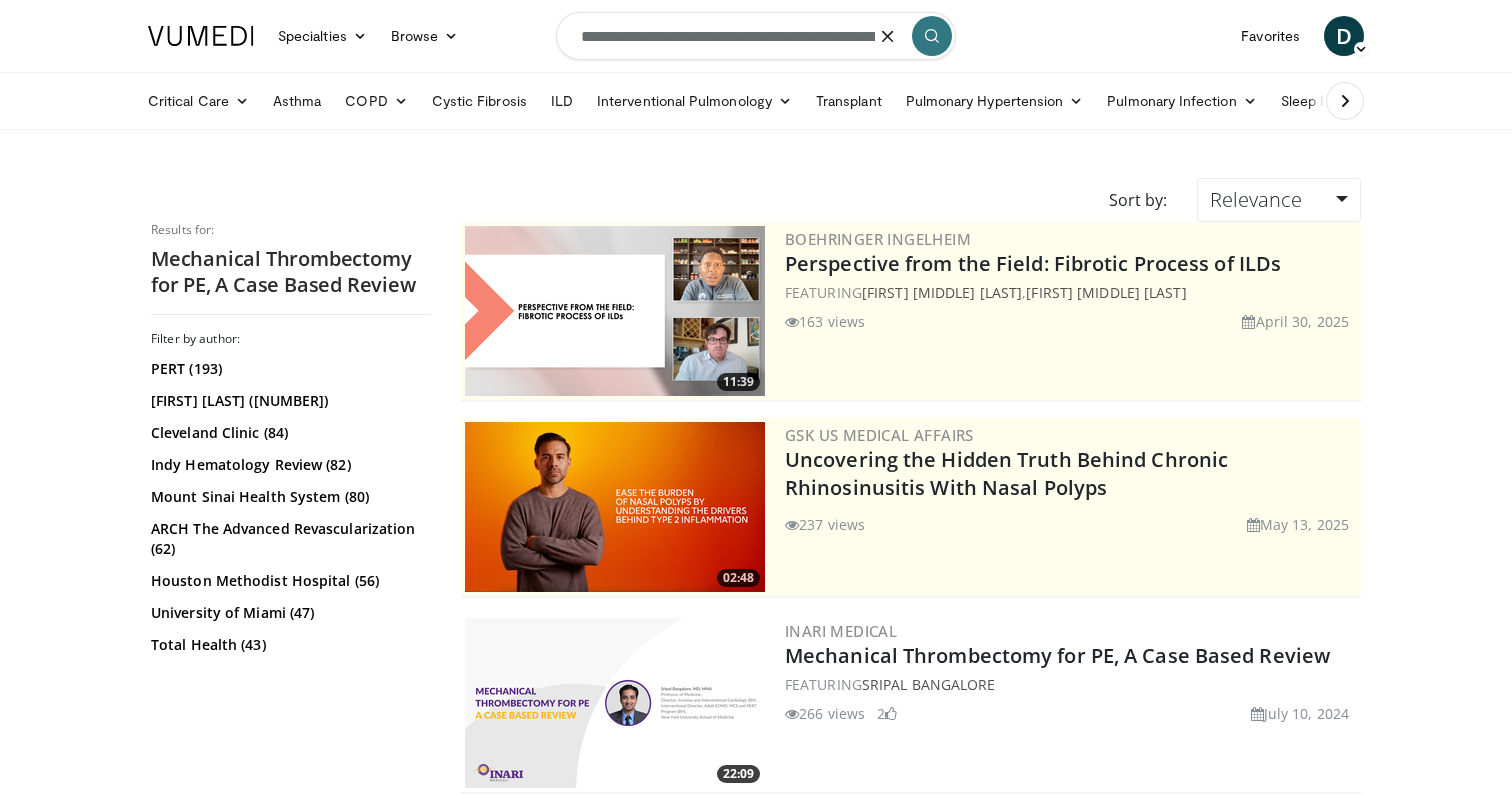 click on "**********" at bounding box center [756, 36] 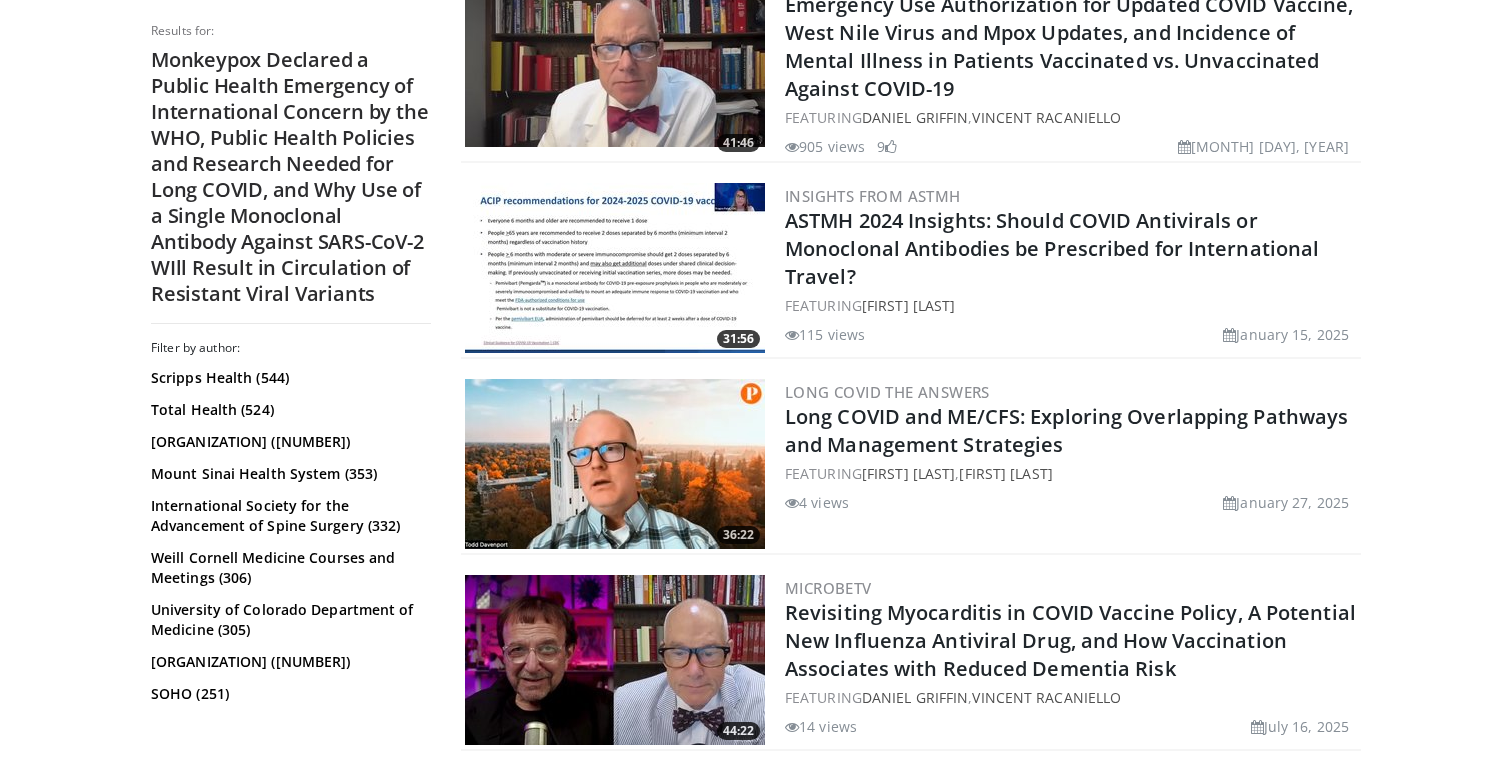 scroll, scrollTop: 0, scrollLeft: 0, axis: both 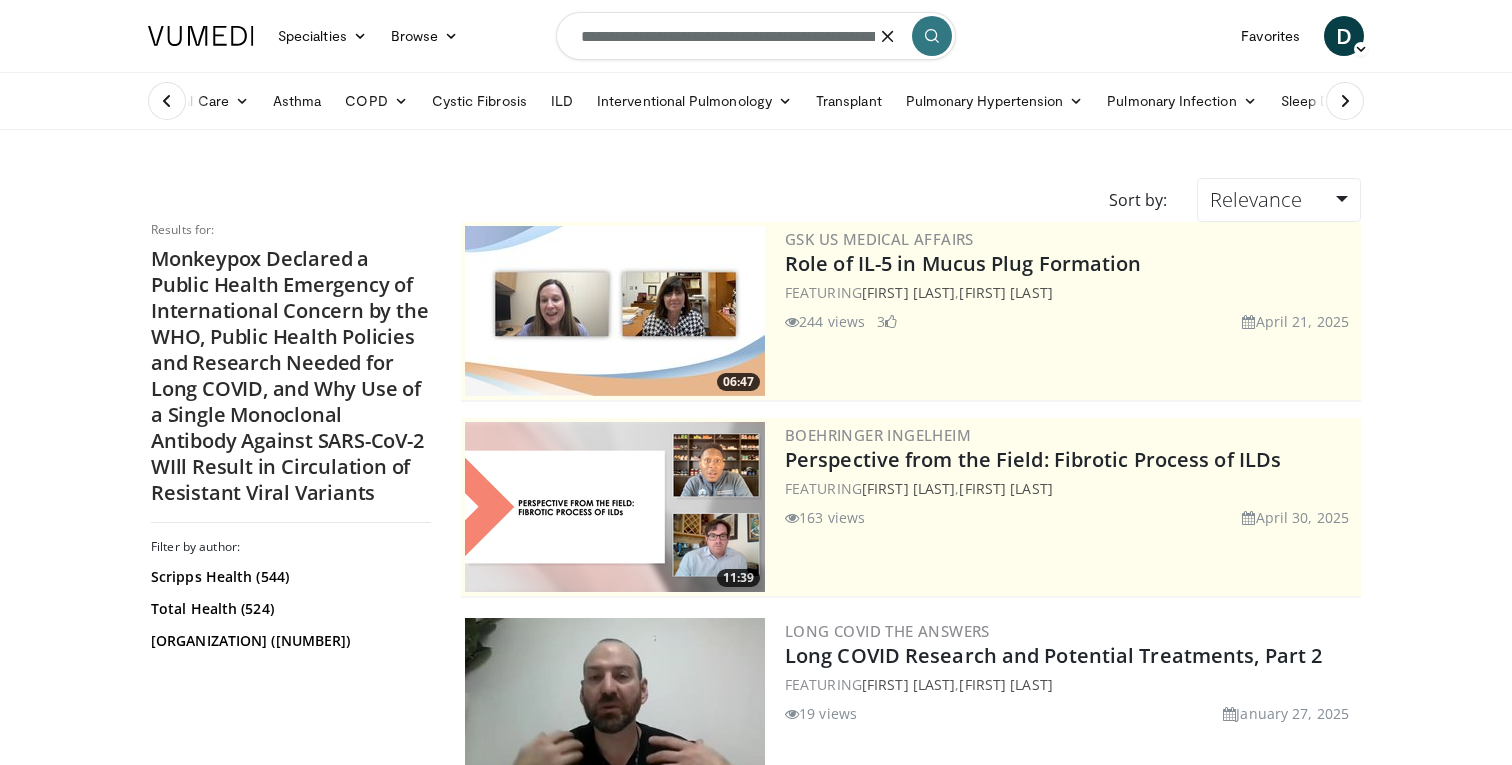 click on "**********" at bounding box center [756, 36] 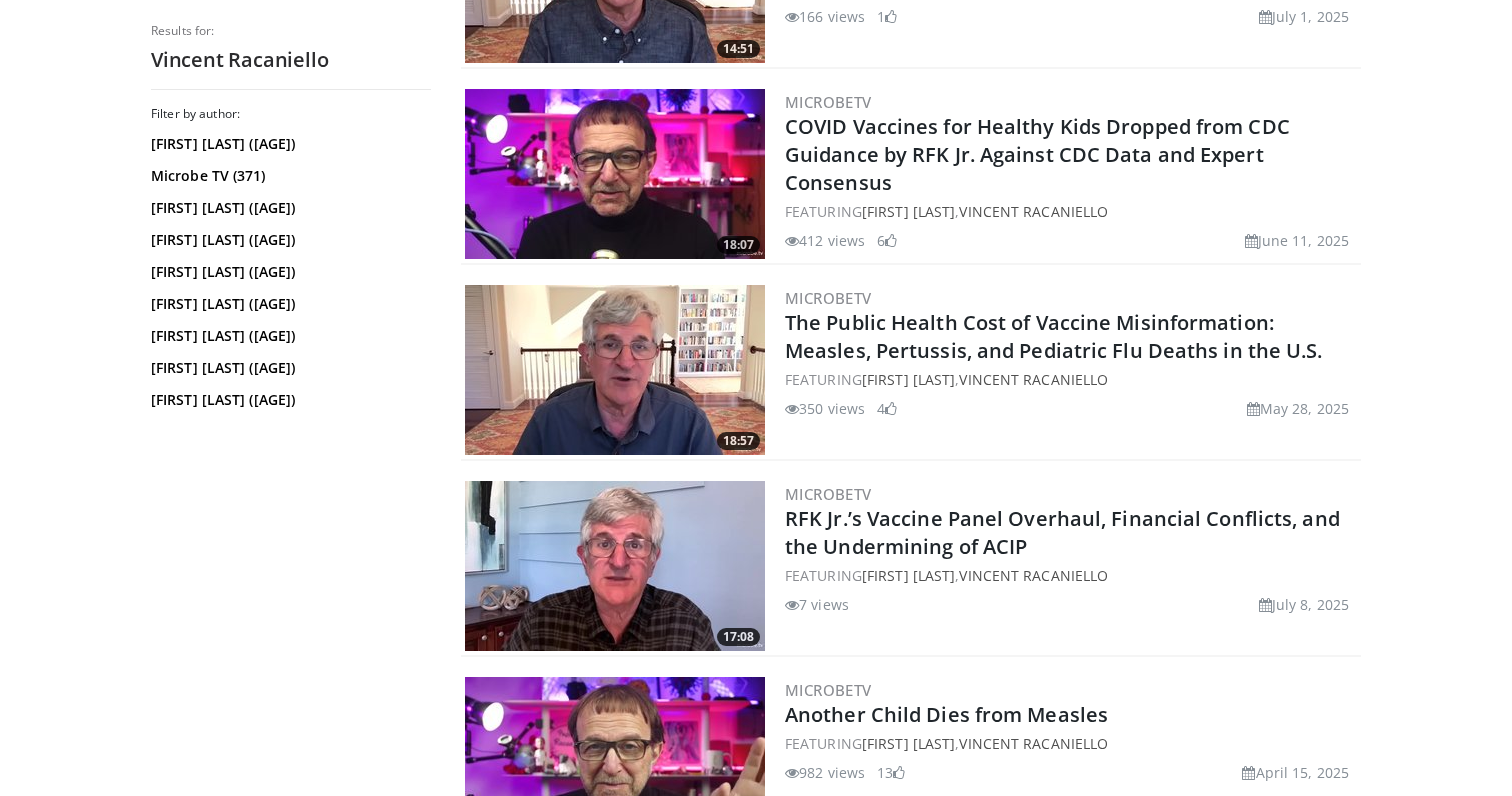 scroll, scrollTop: 917, scrollLeft: 0, axis: vertical 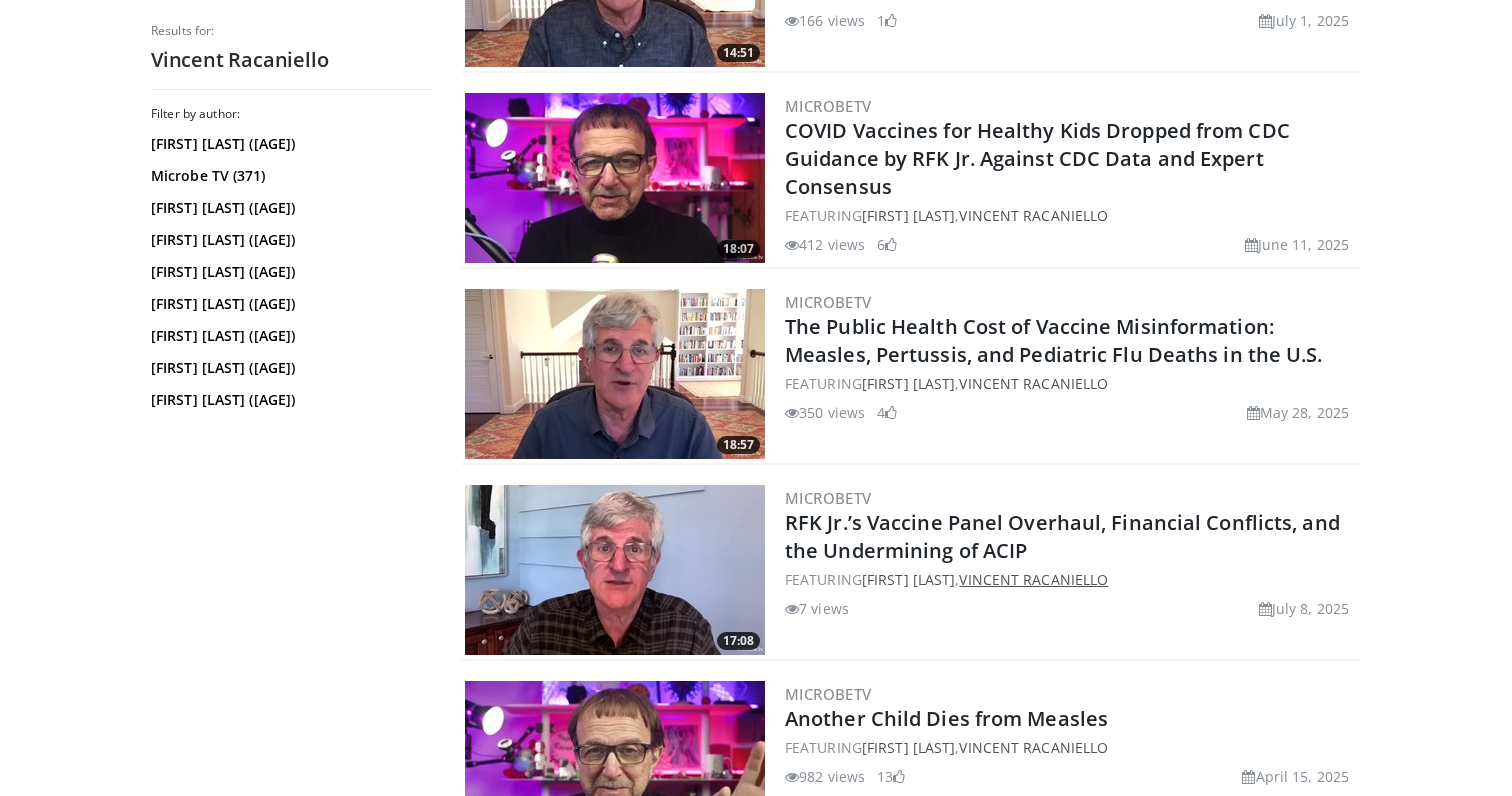 click on "Vincent Racaniello" at bounding box center (1033, 579) 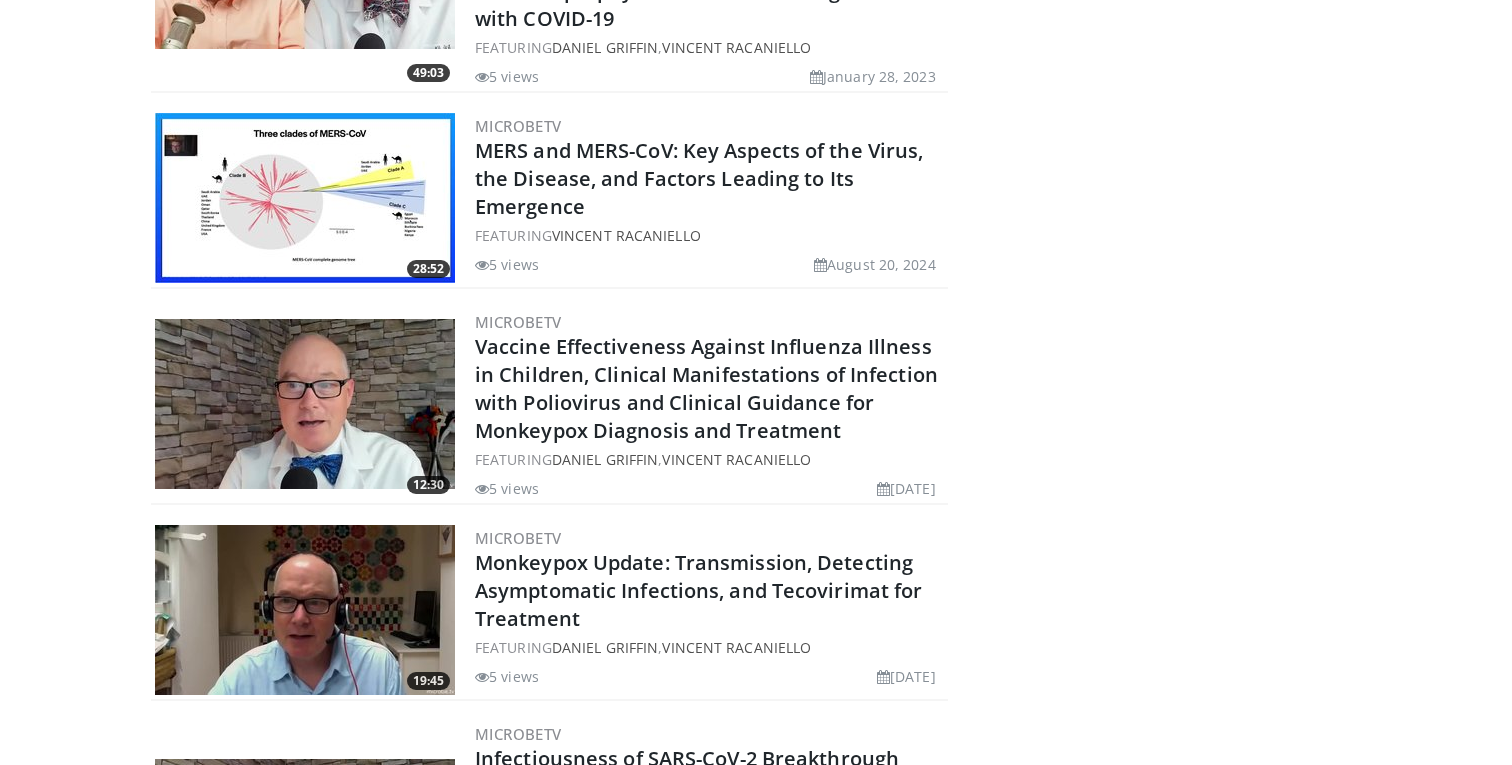 scroll, scrollTop: 13475, scrollLeft: 0, axis: vertical 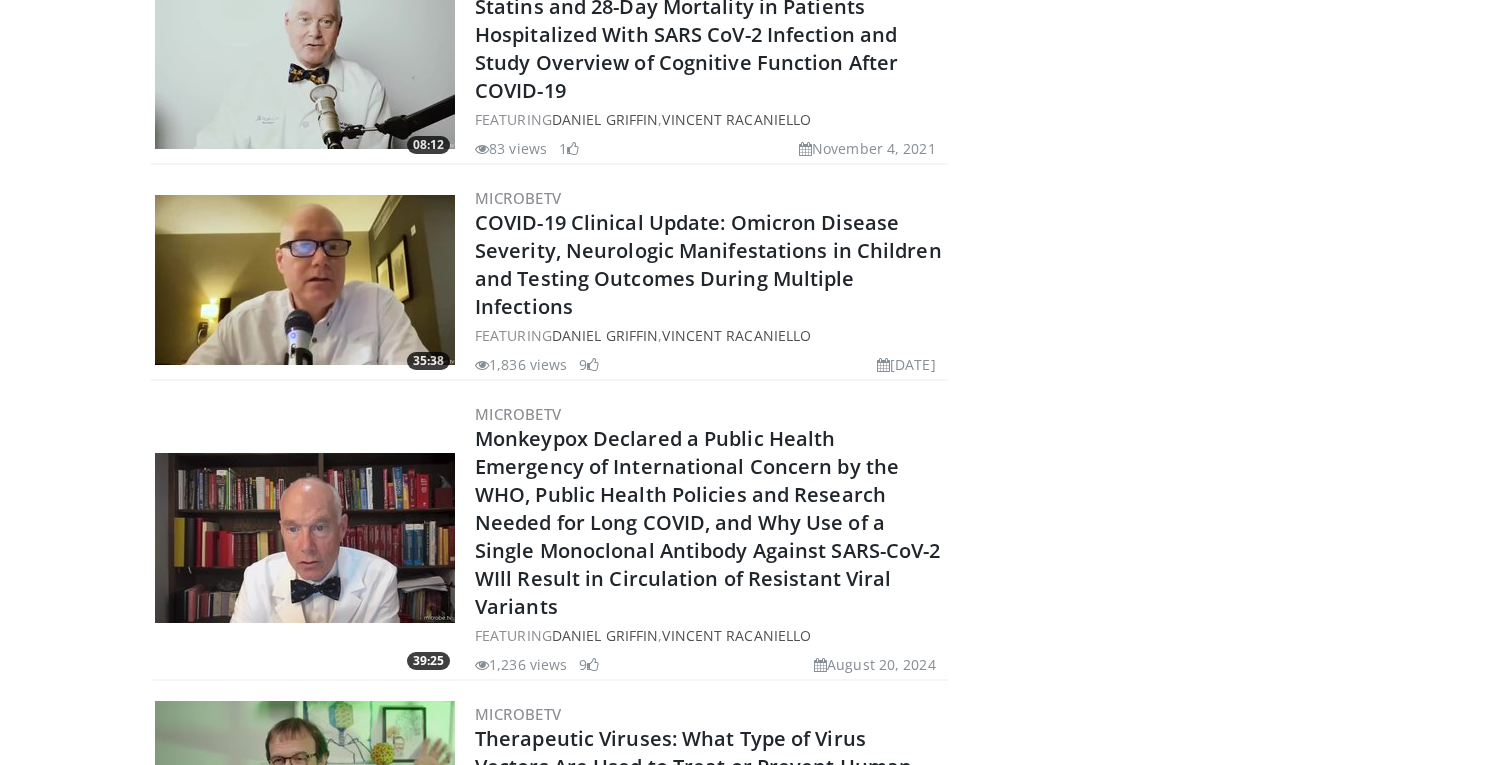 click on "18:14
MicrobeTV
CDC Changes COVID Policy
FEATURING
[FIRST] [LAST] ,
[FIRST] [LAST]
58,600 views
[DATE]
222
14:31
[PRIVATE] MicrobeTV: Beyond the Noise
Was it a Mistake to Mandate COVID-19 Vaccines?
FEATURING
[FIRST] [LAST] ,
[FIRST] [LAST]" at bounding box center [549, 24129] 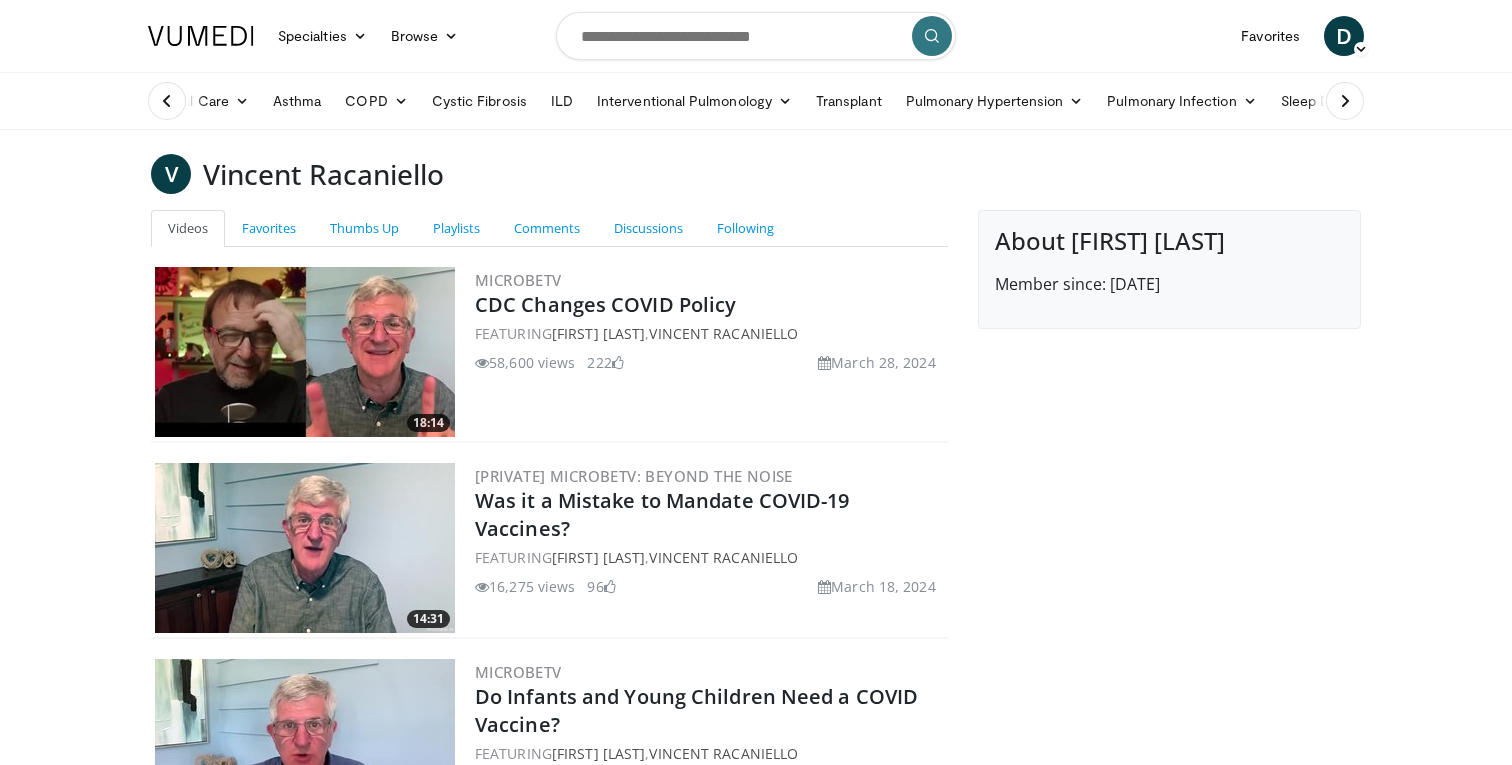 scroll, scrollTop: 0, scrollLeft: 0, axis: both 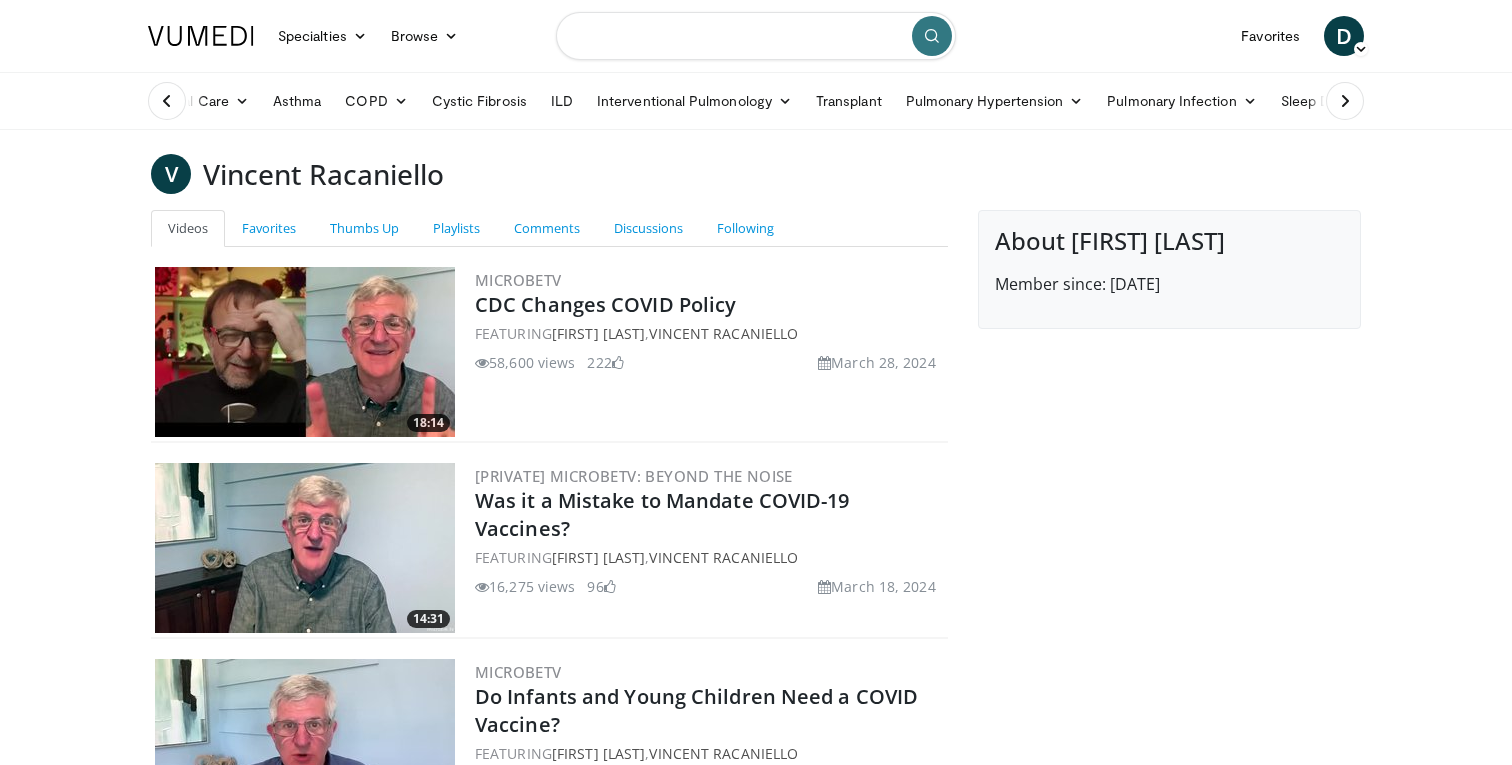 click at bounding box center [756, 36] 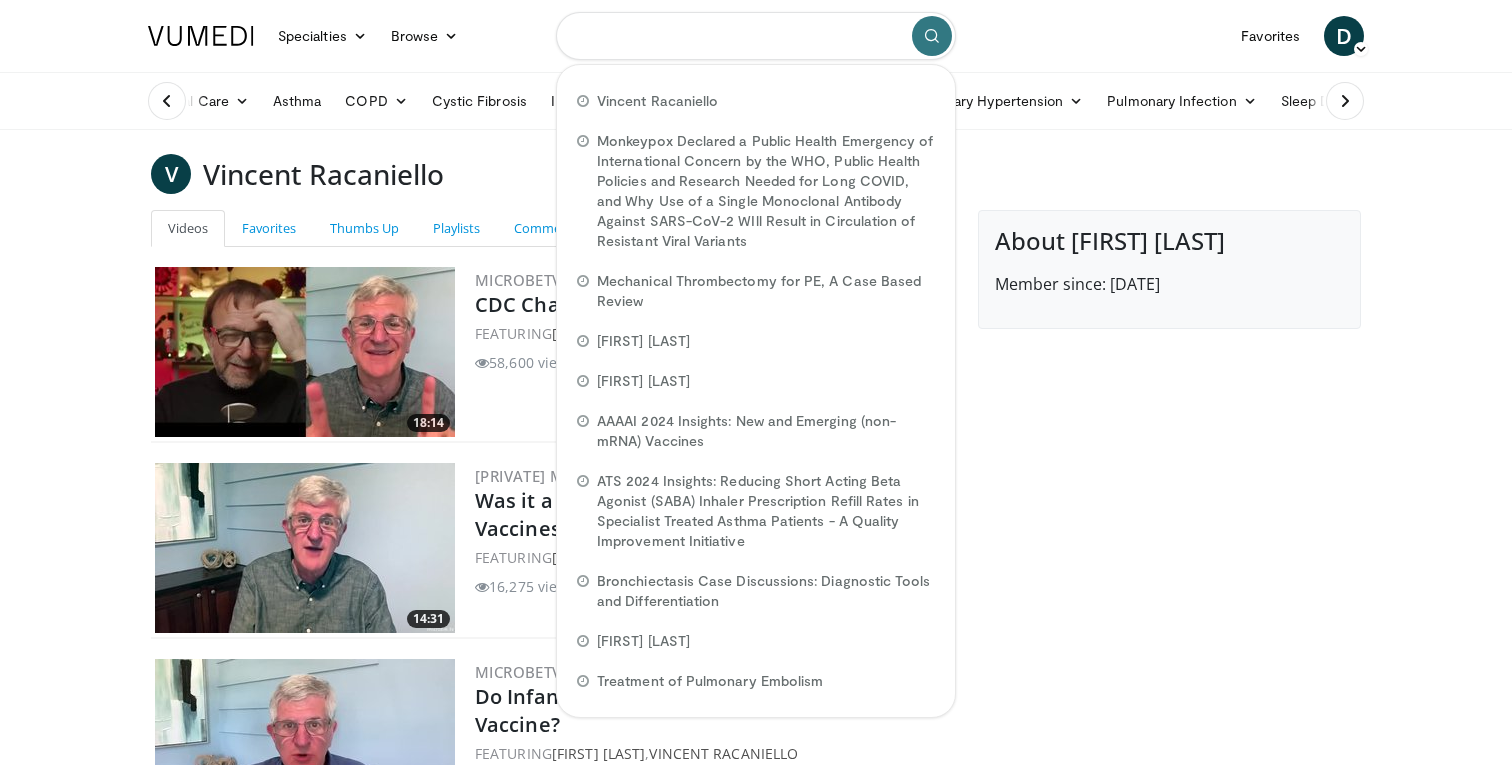 paste on "**********" 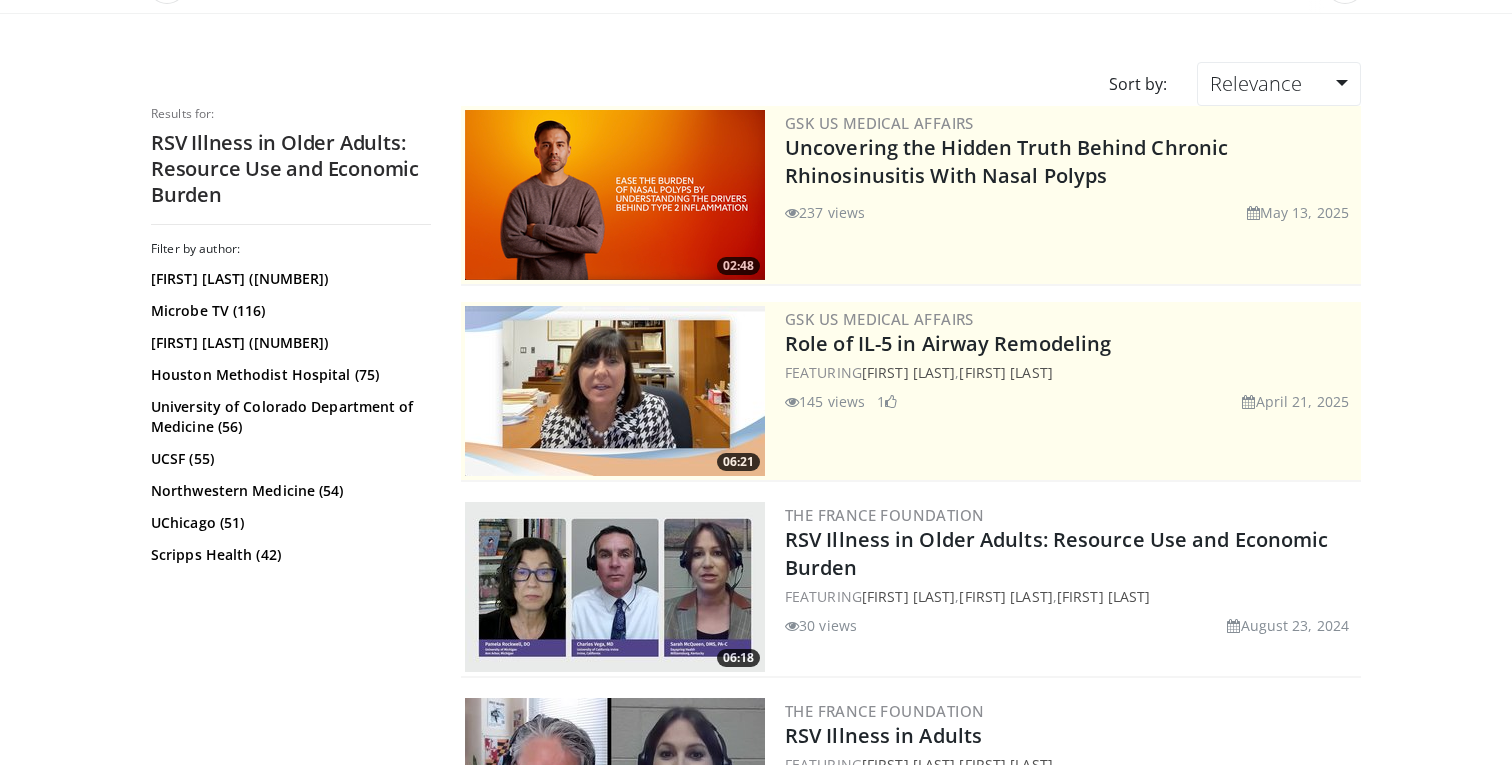 scroll, scrollTop: 116, scrollLeft: 0, axis: vertical 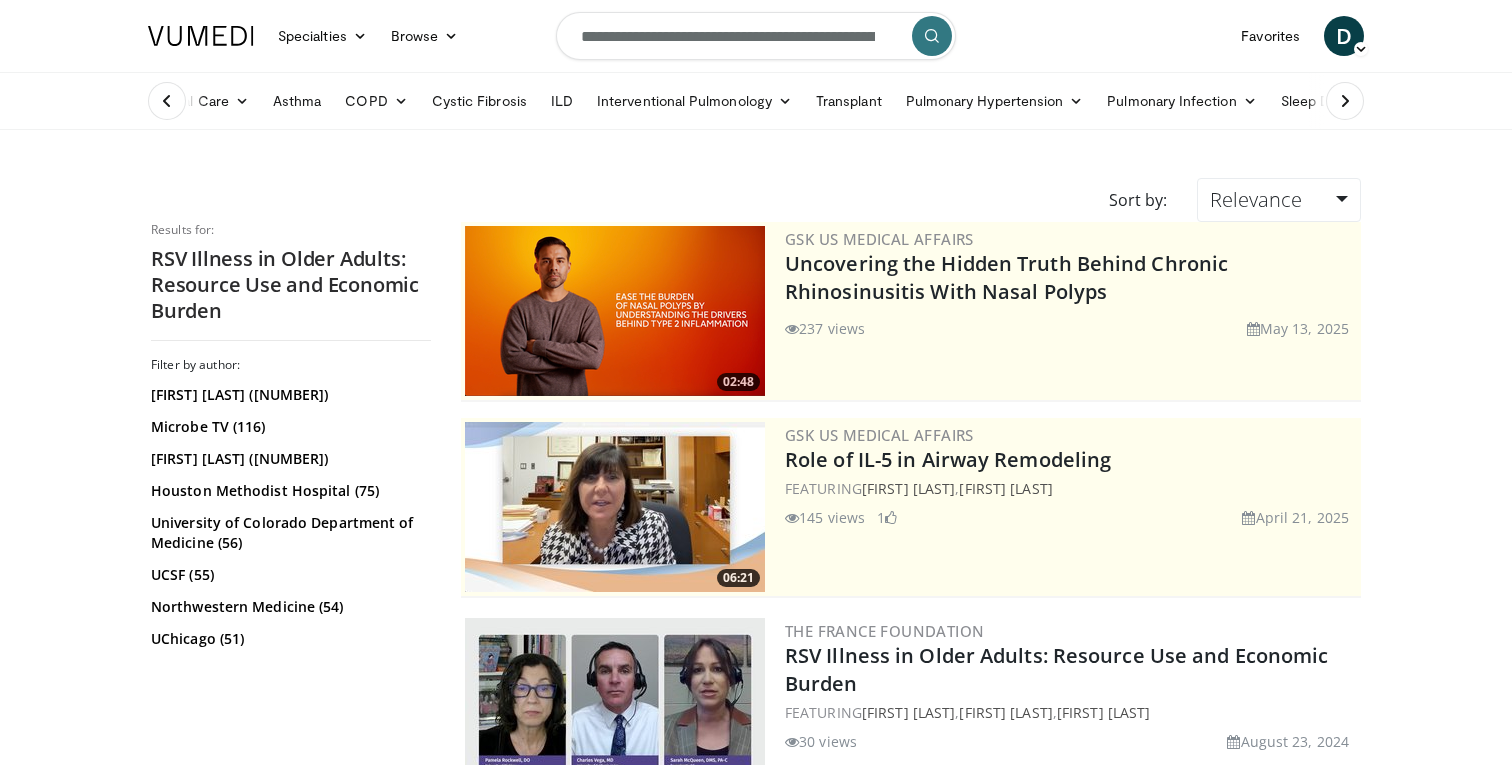 click on "**********" at bounding box center [756, 36] 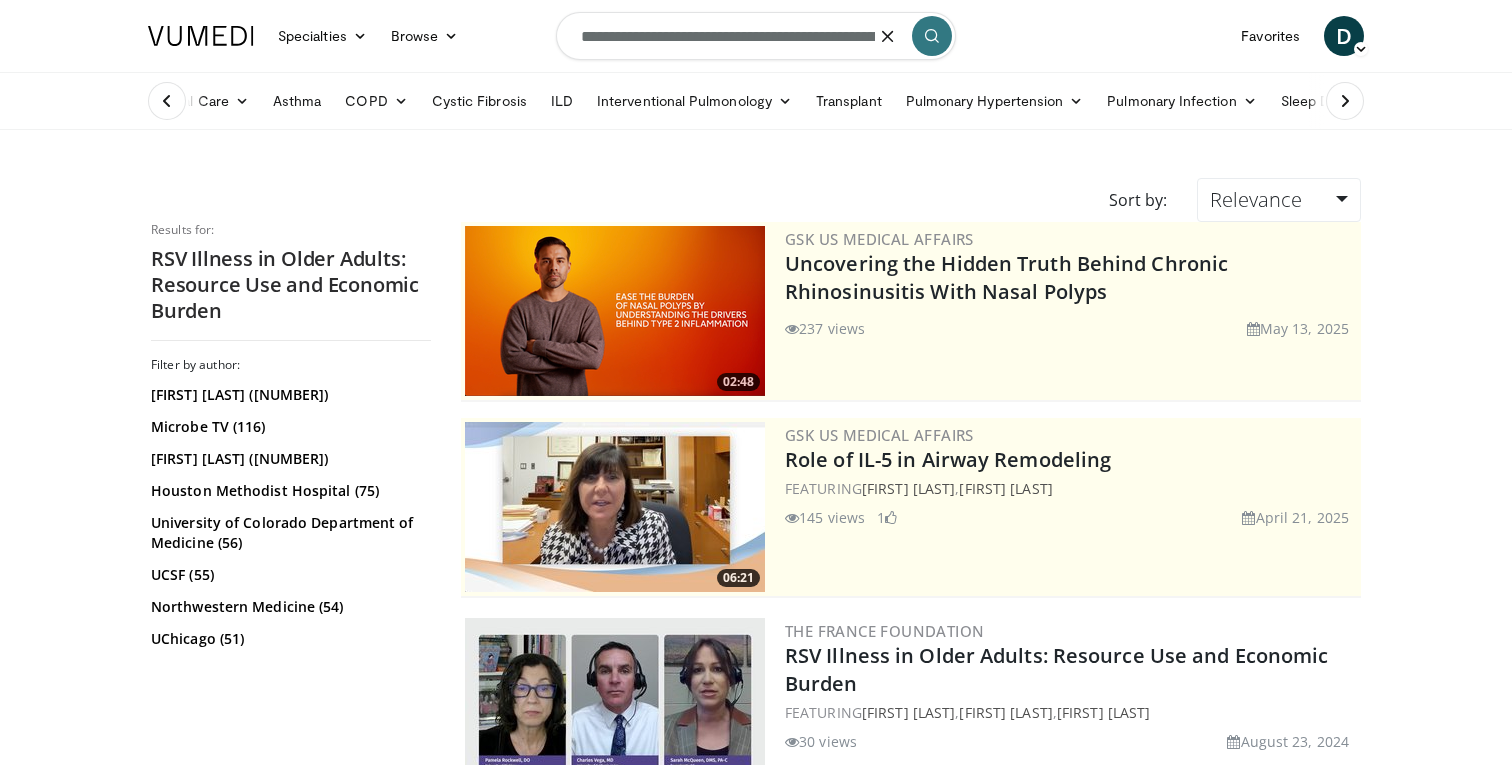 click on "**********" at bounding box center (756, 36) 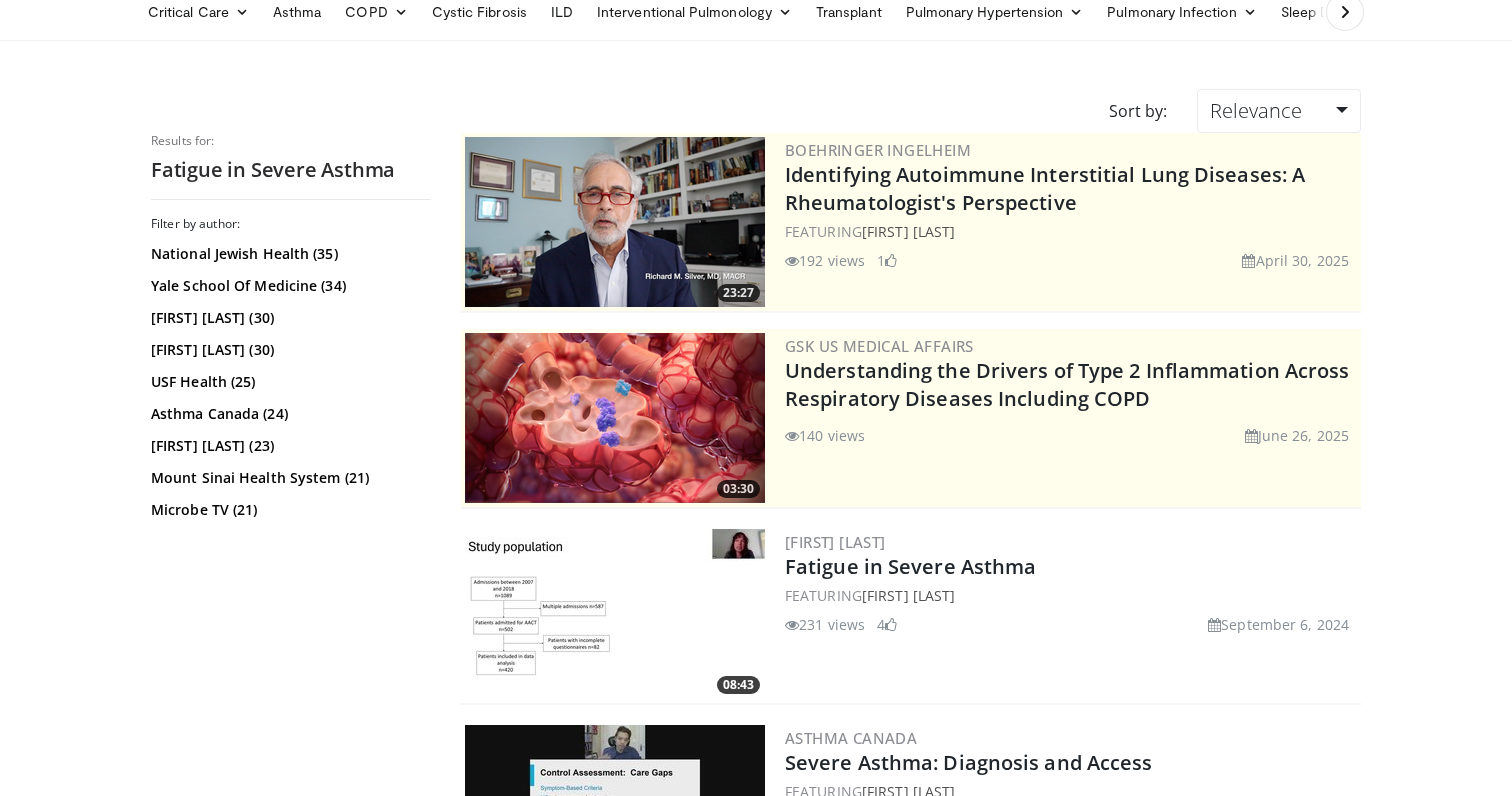 scroll, scrollTop: 106, scrollLeft: 0, axis: vertical 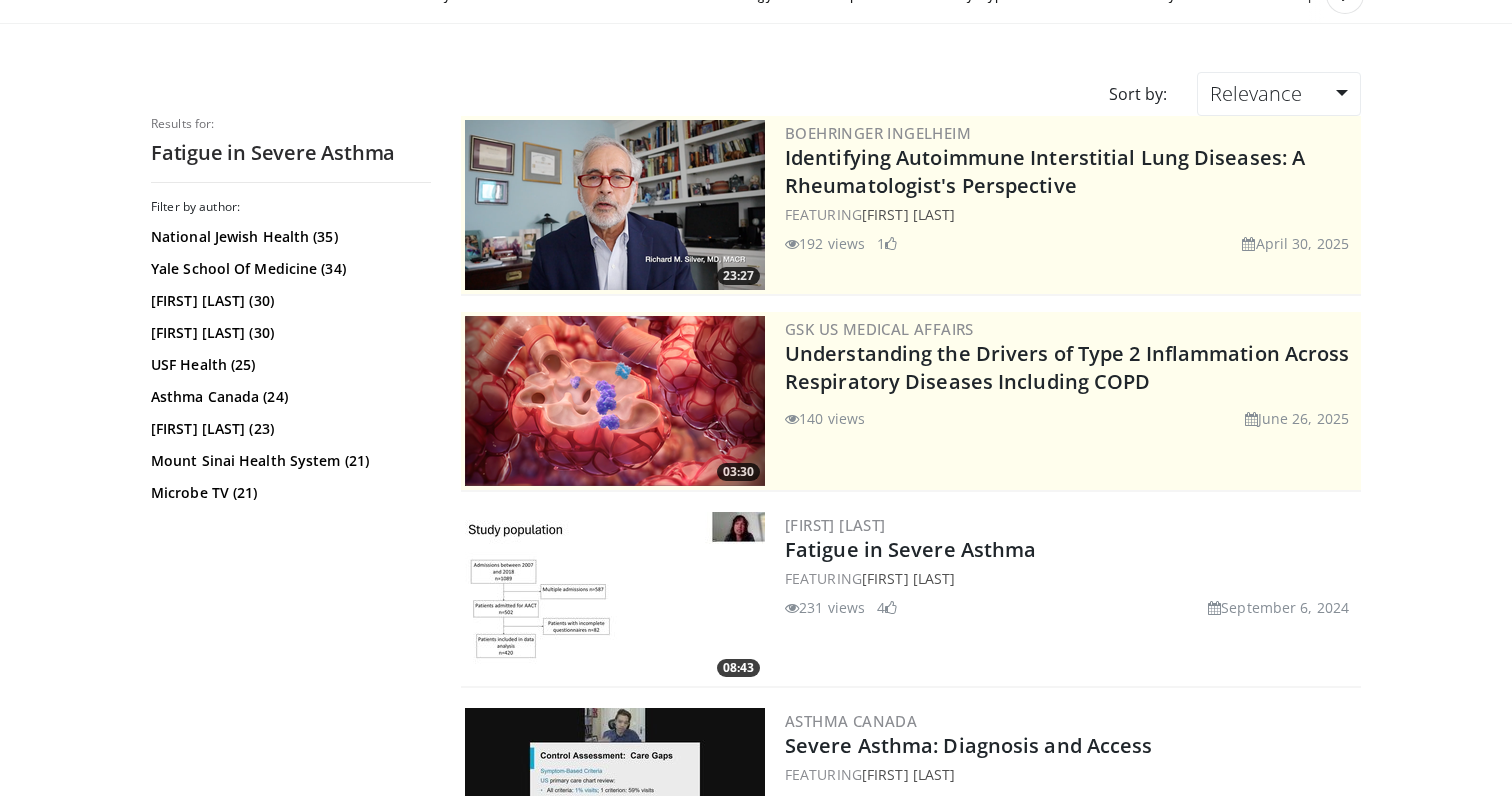 drag, startPoint x: 870, startPoint y: 615, endPoint x: 800, endPoint y: 615, distance: 70 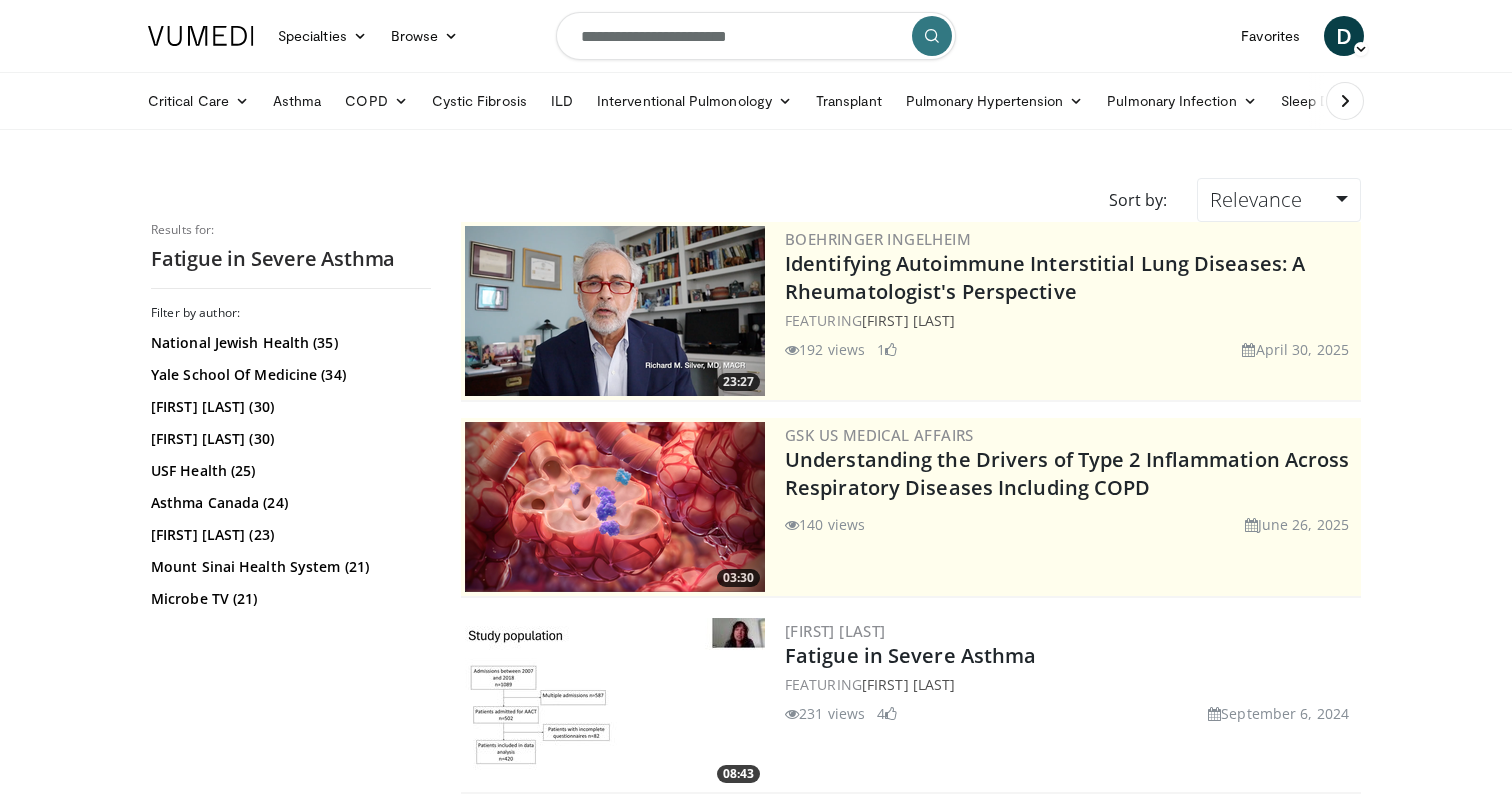 scroll, scrollTop: -1, scrollLeft: 0, axis: vertical 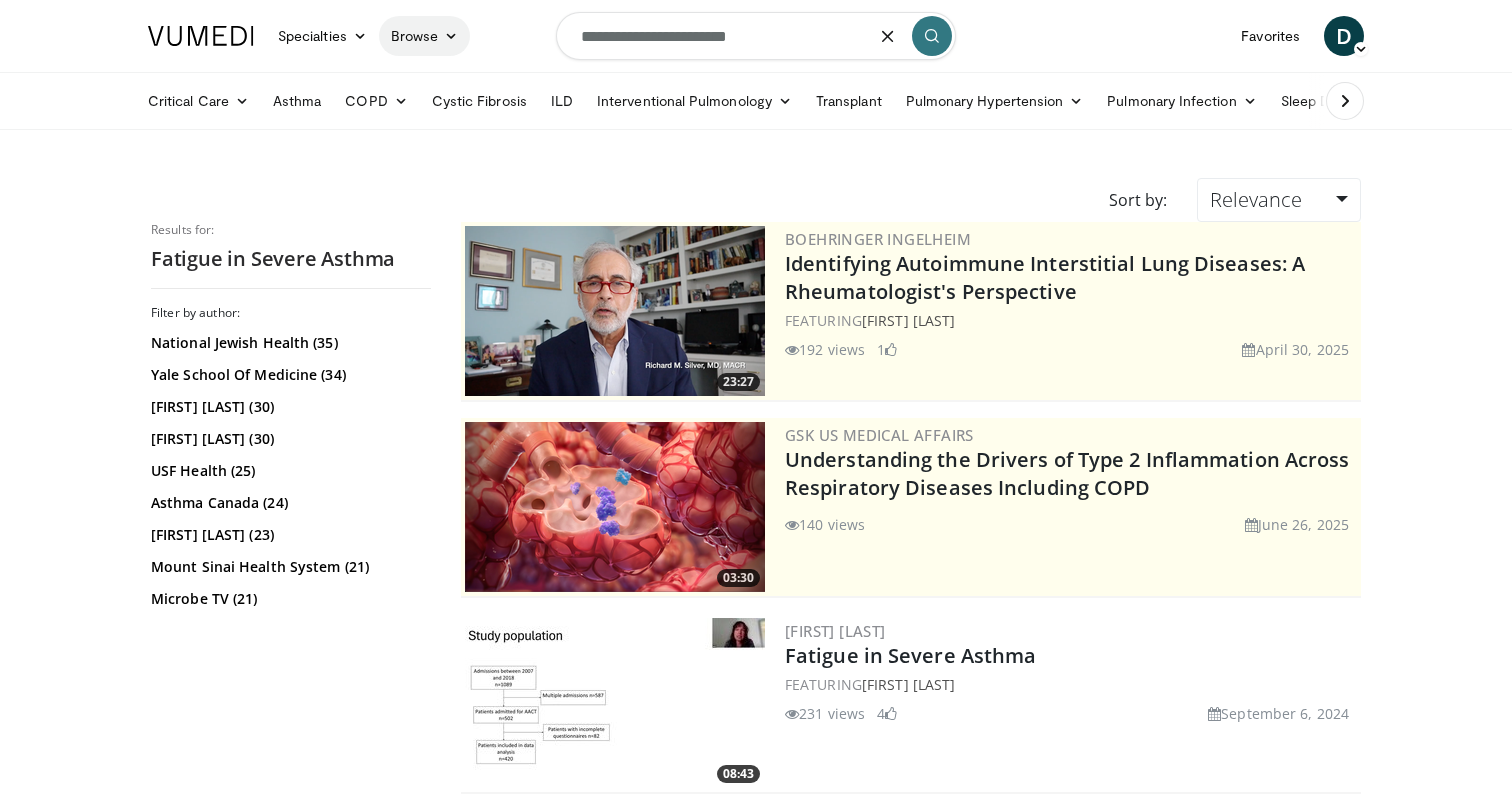drag, startPoint x: 787, startPoint y: 38, endPoint x: 444, endPoint y: 35, distance: 343.01312 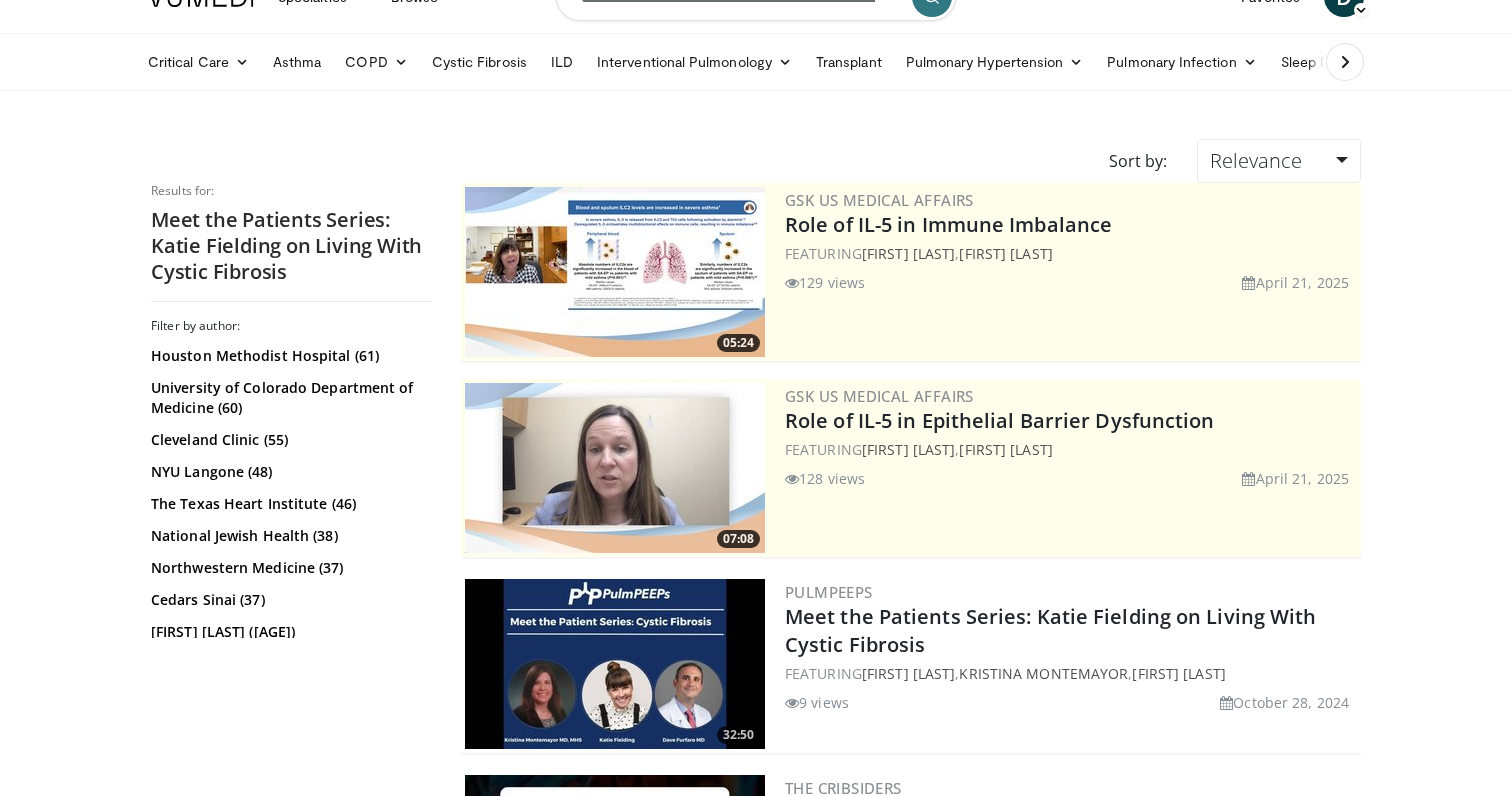 scroll, scrollTop: 60, scrollLeft: 0, axis: vertical 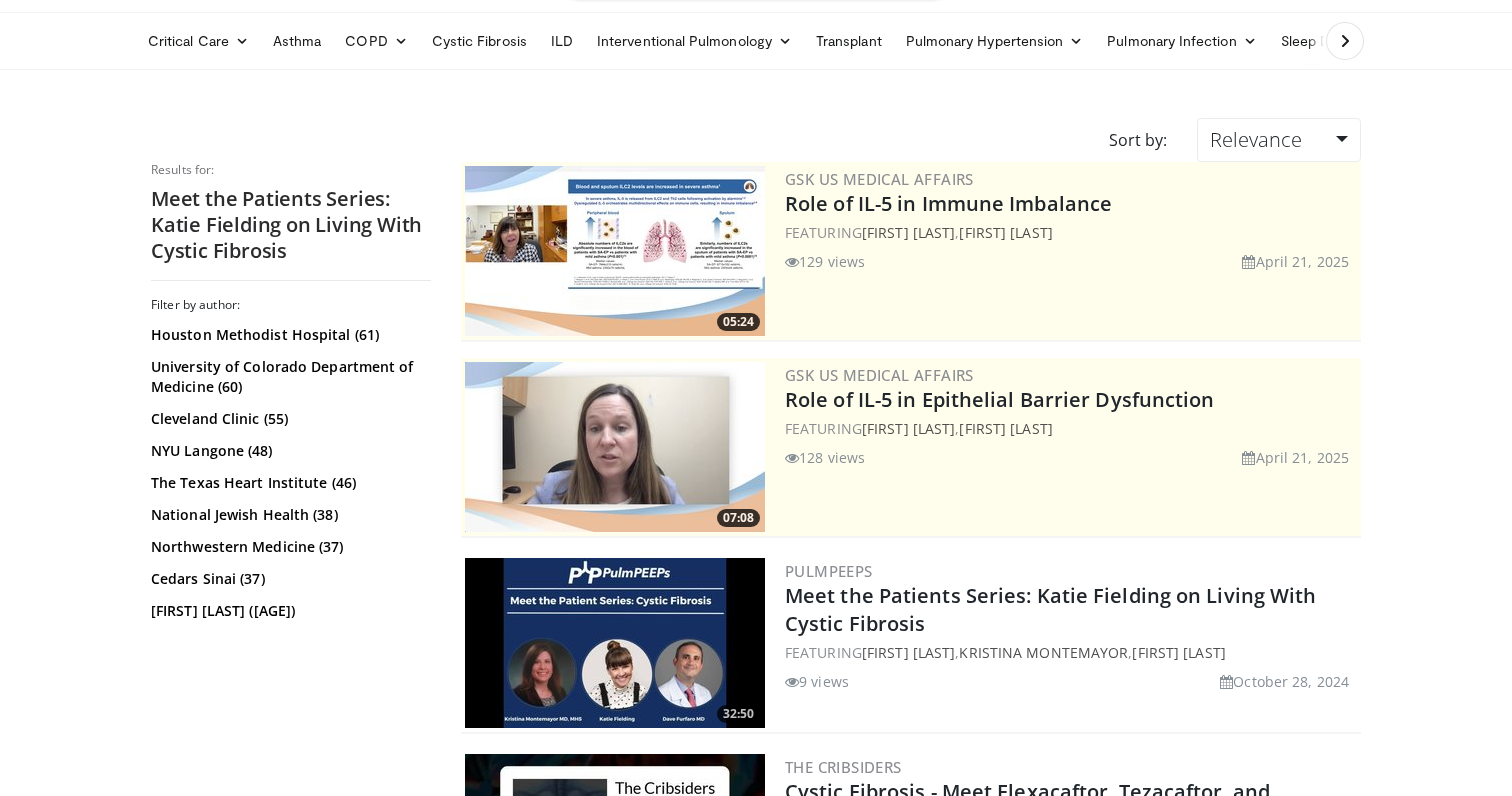 drag, startPoint x: 859, startPoint y: 693, endPoint x: 799, endPoint y: 686, distance: 60.40695 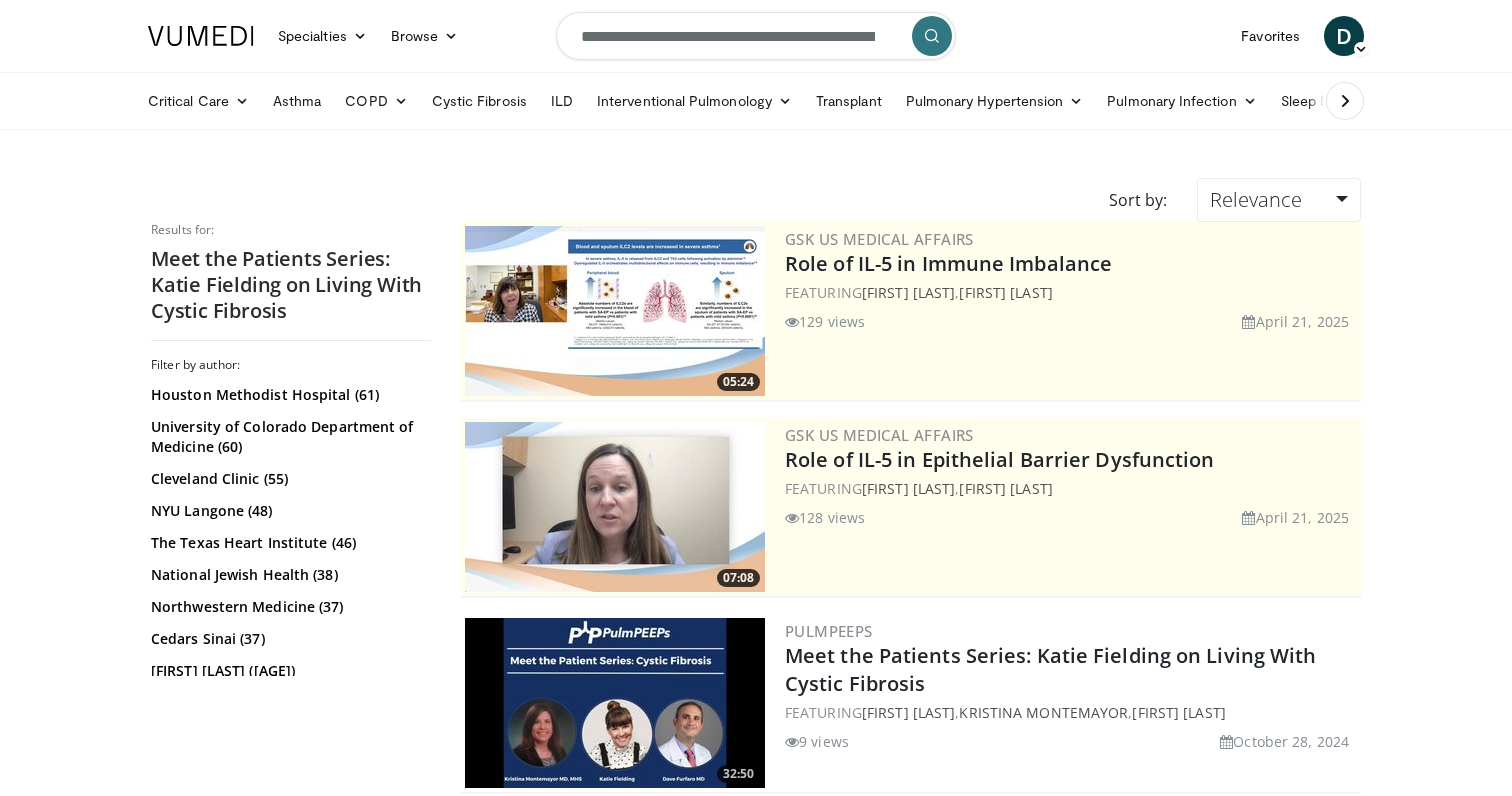scroll, scrollTop: 0, scrollLeft: 0, axis: both 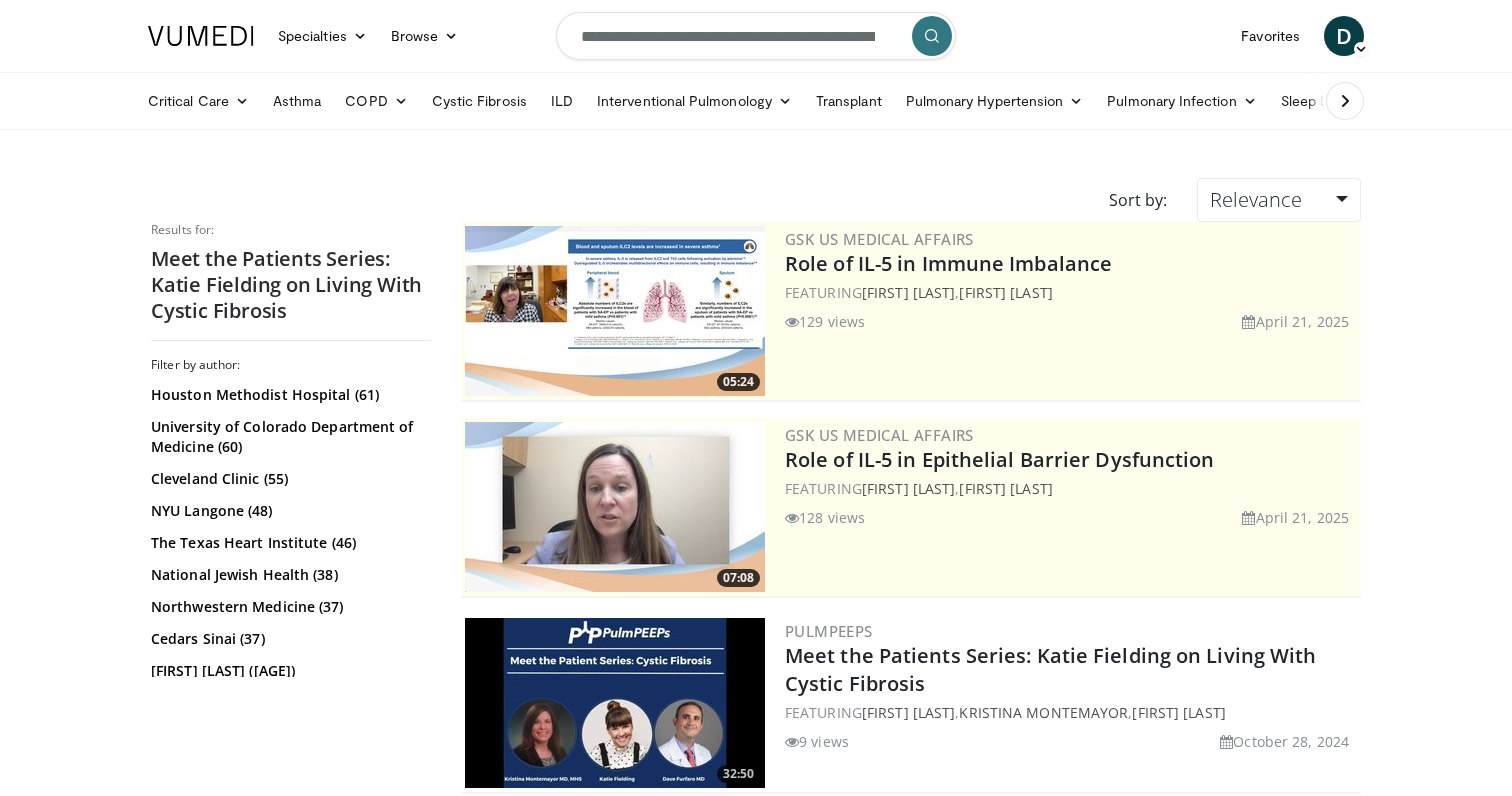 click on "**********" at bounding box center (756, 36) 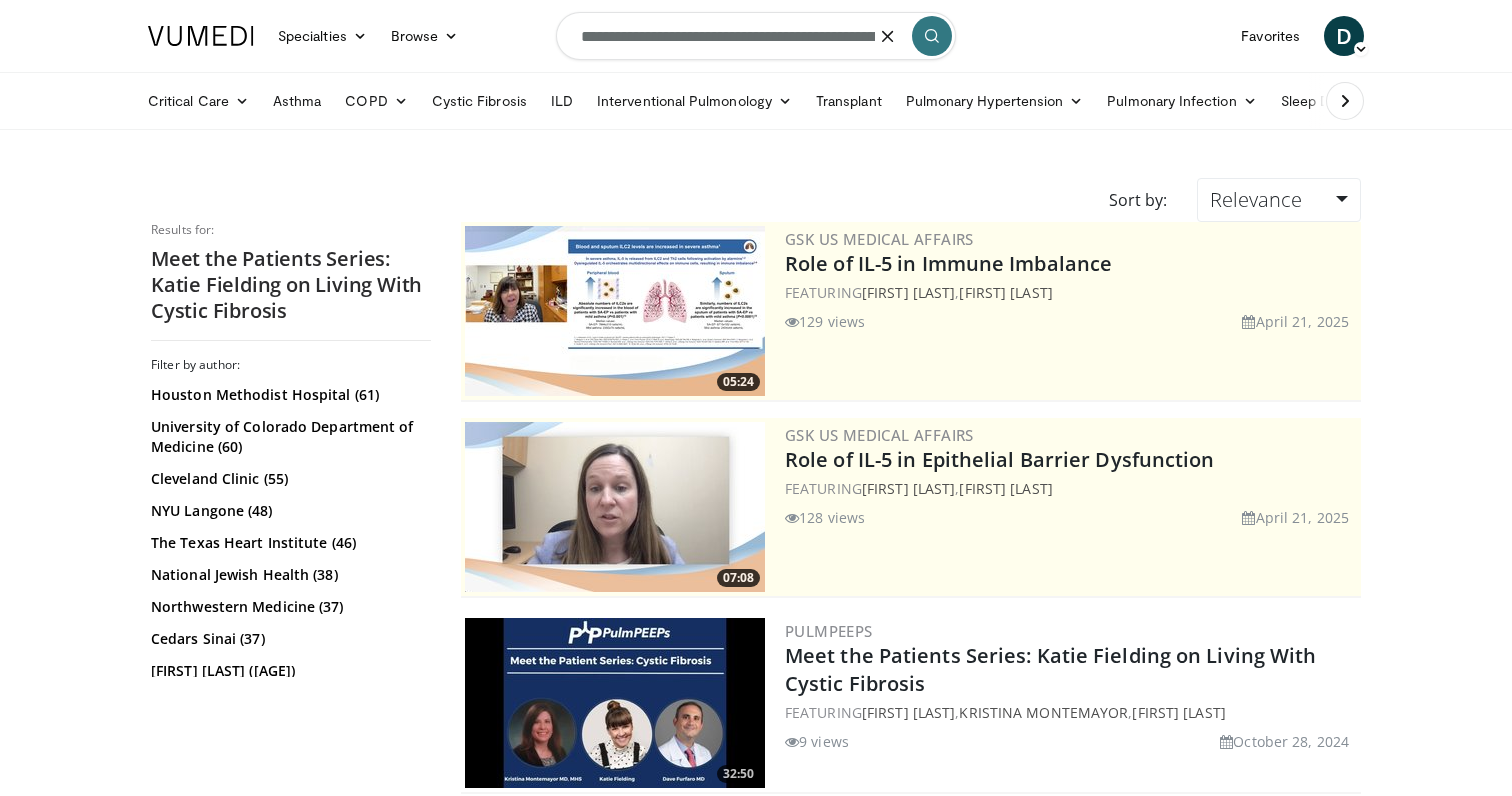 click on "**********" at bounding box center [756, 36] 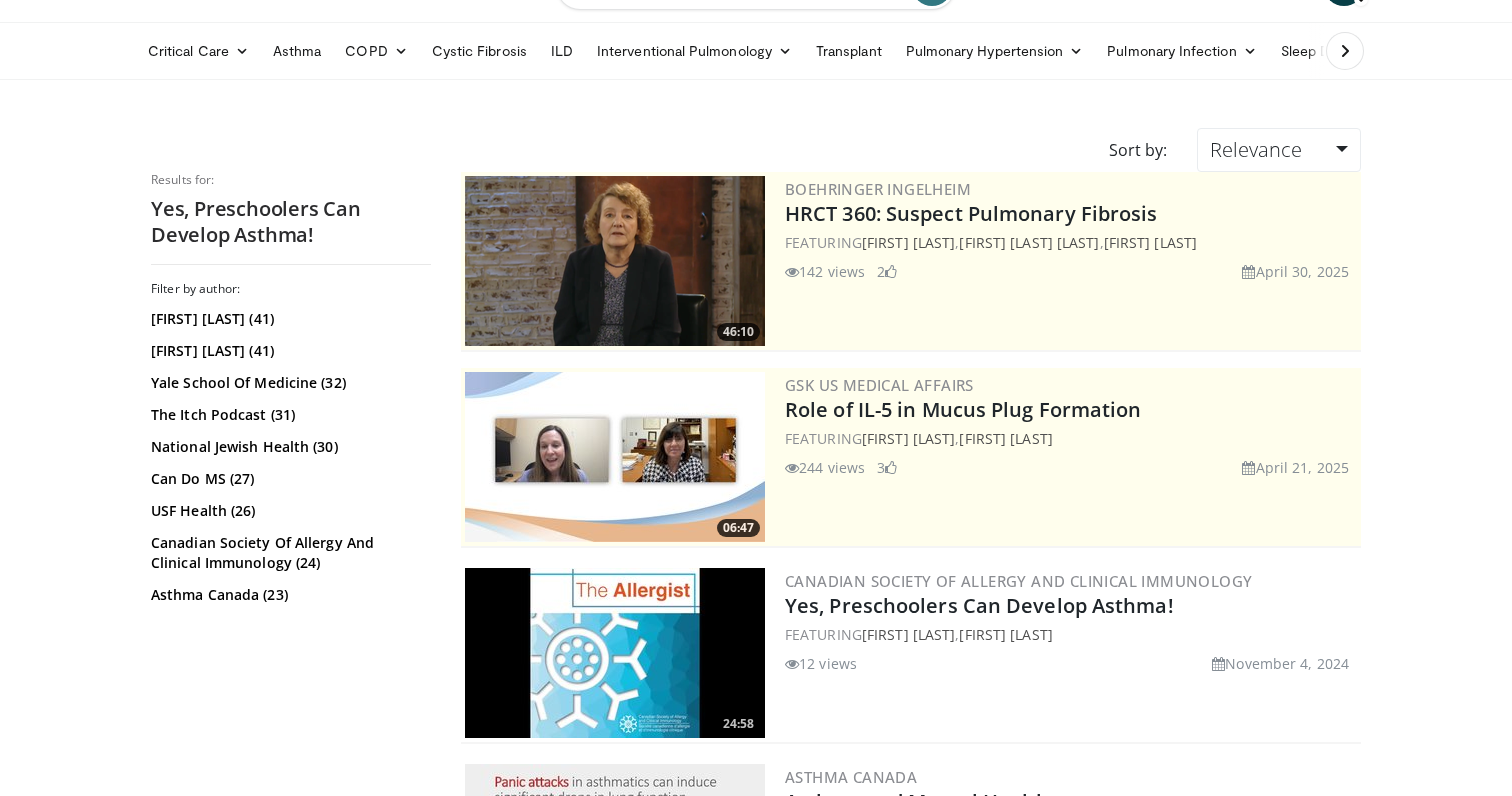 scroll, scrollTop: 55, scrollLeft: 0, axis: vertical 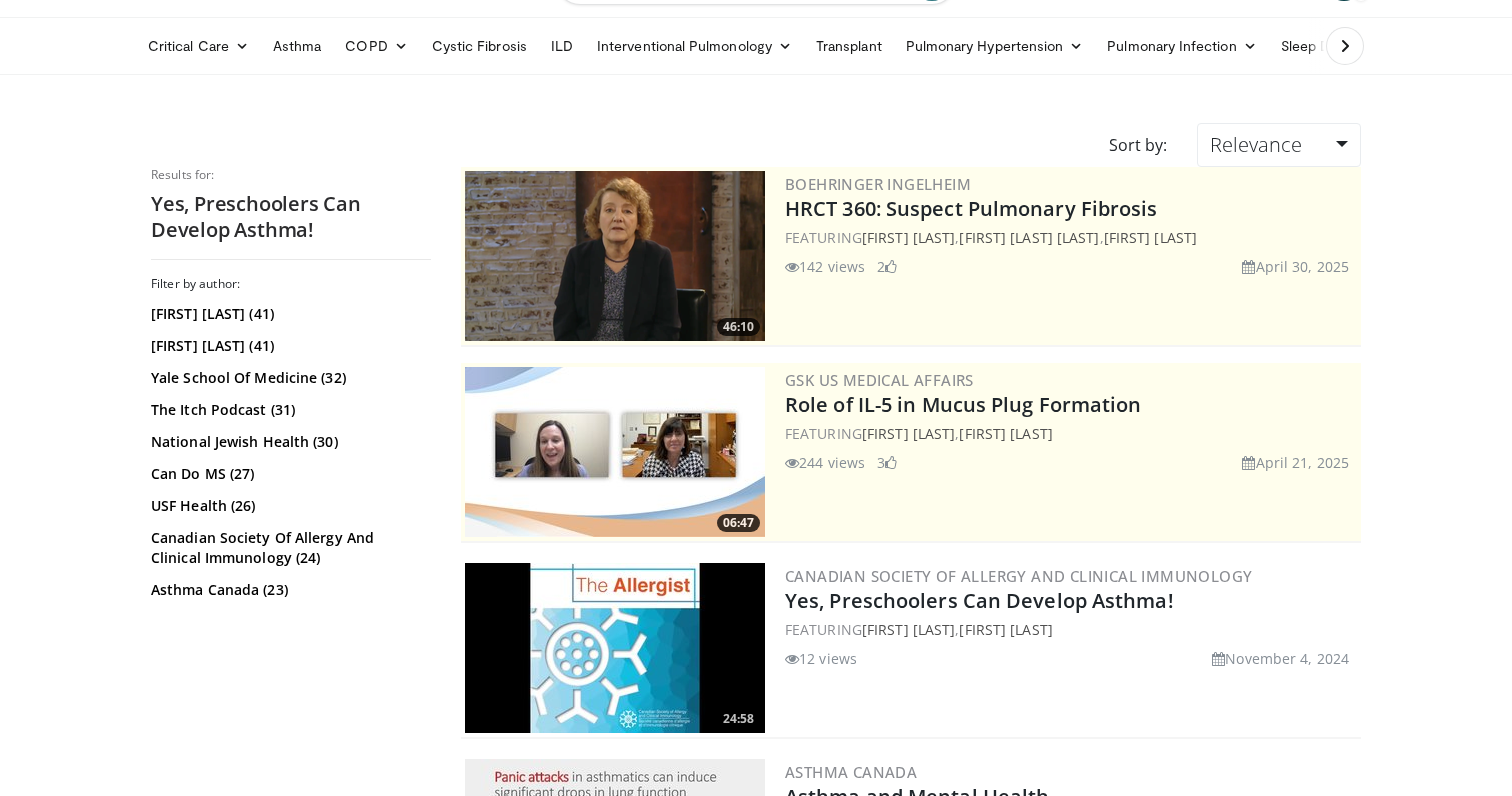 drag, startPoint x: 1192, startPoint y: 609, endPoint x: 782, endPoint y: 606, distance: 410.011 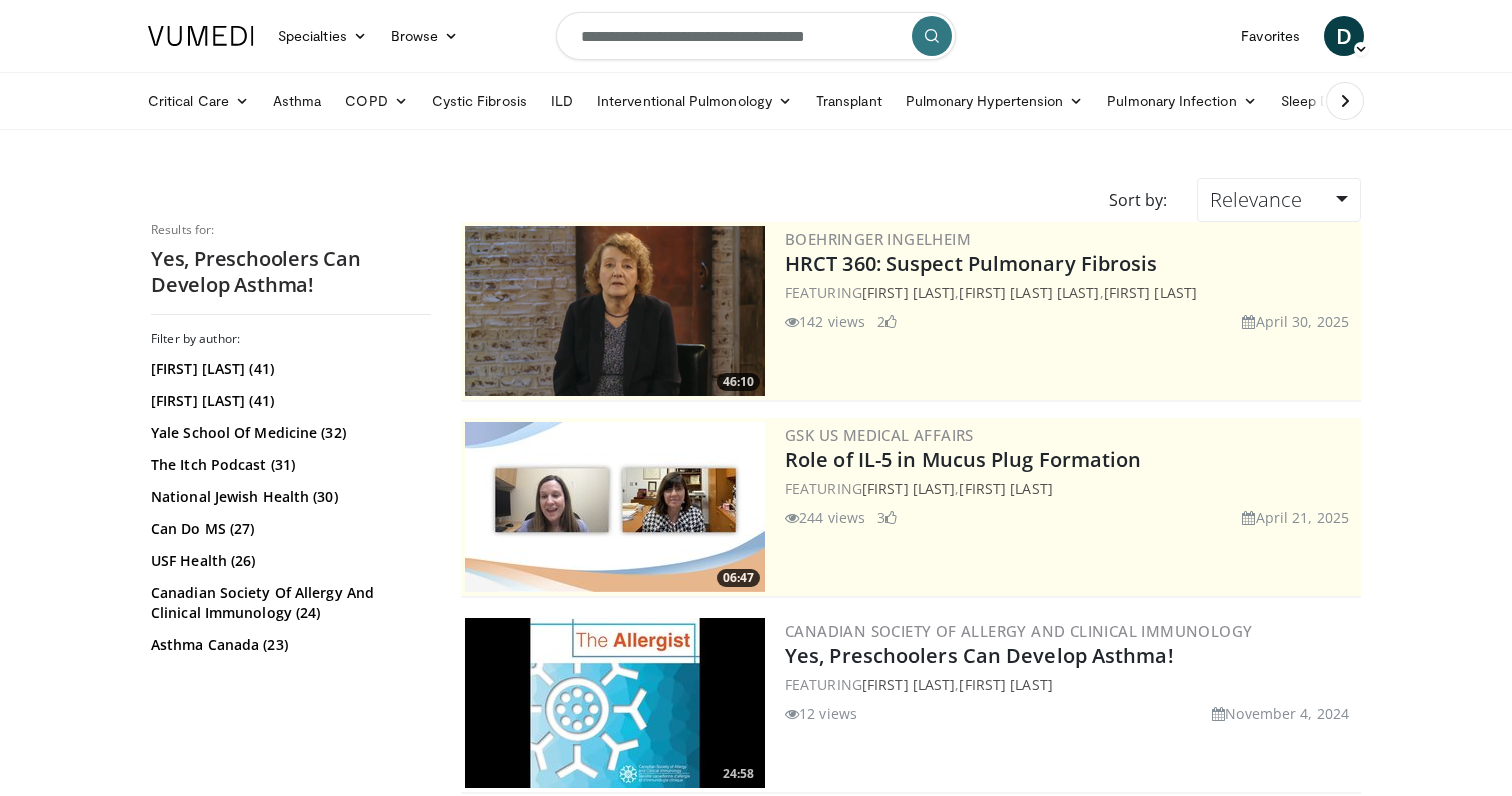 scroll, scrollTop: 0, scrollLeft: 0, axis: both 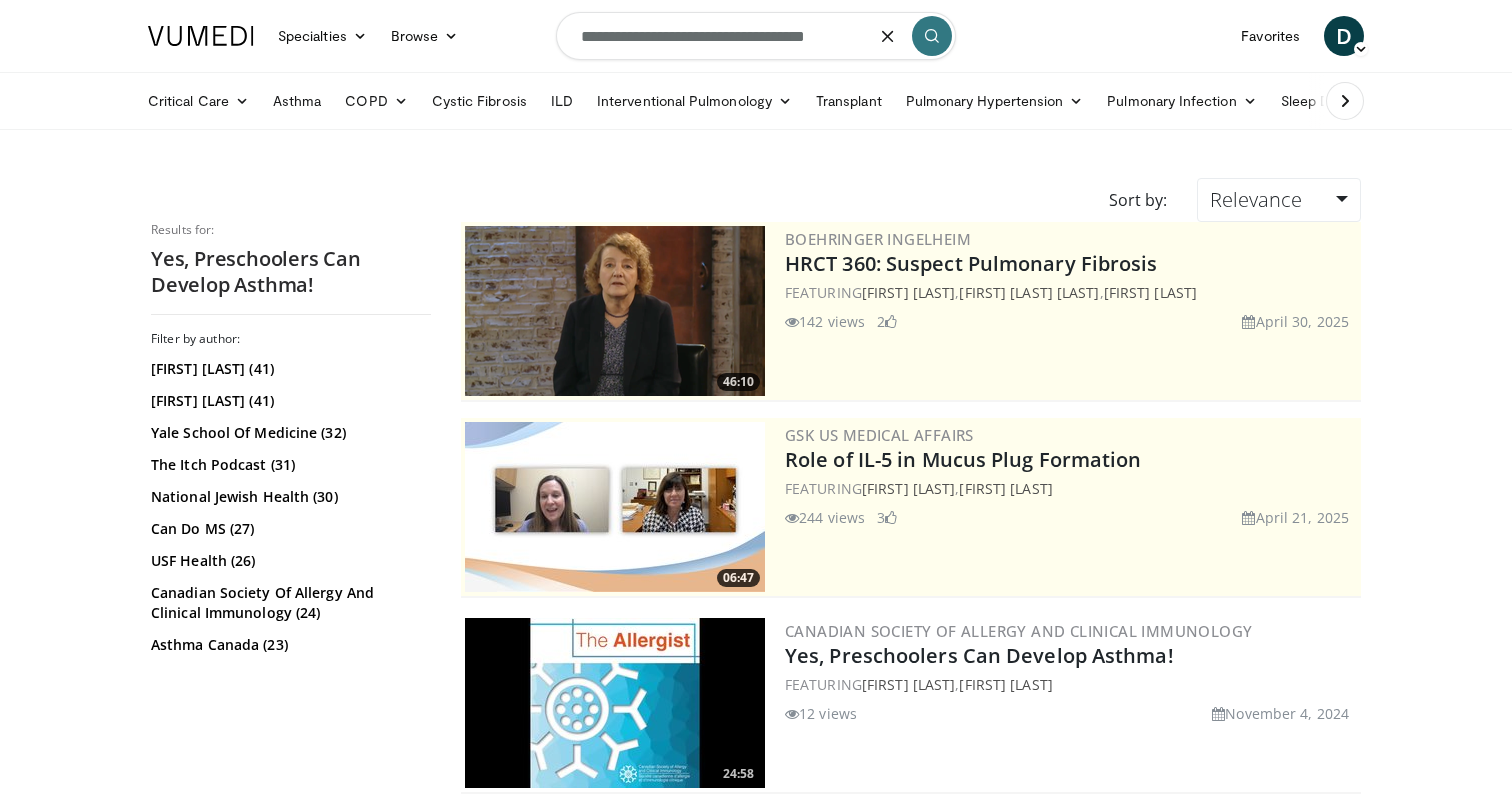 click on "**********" at bounding box center (756, 36) 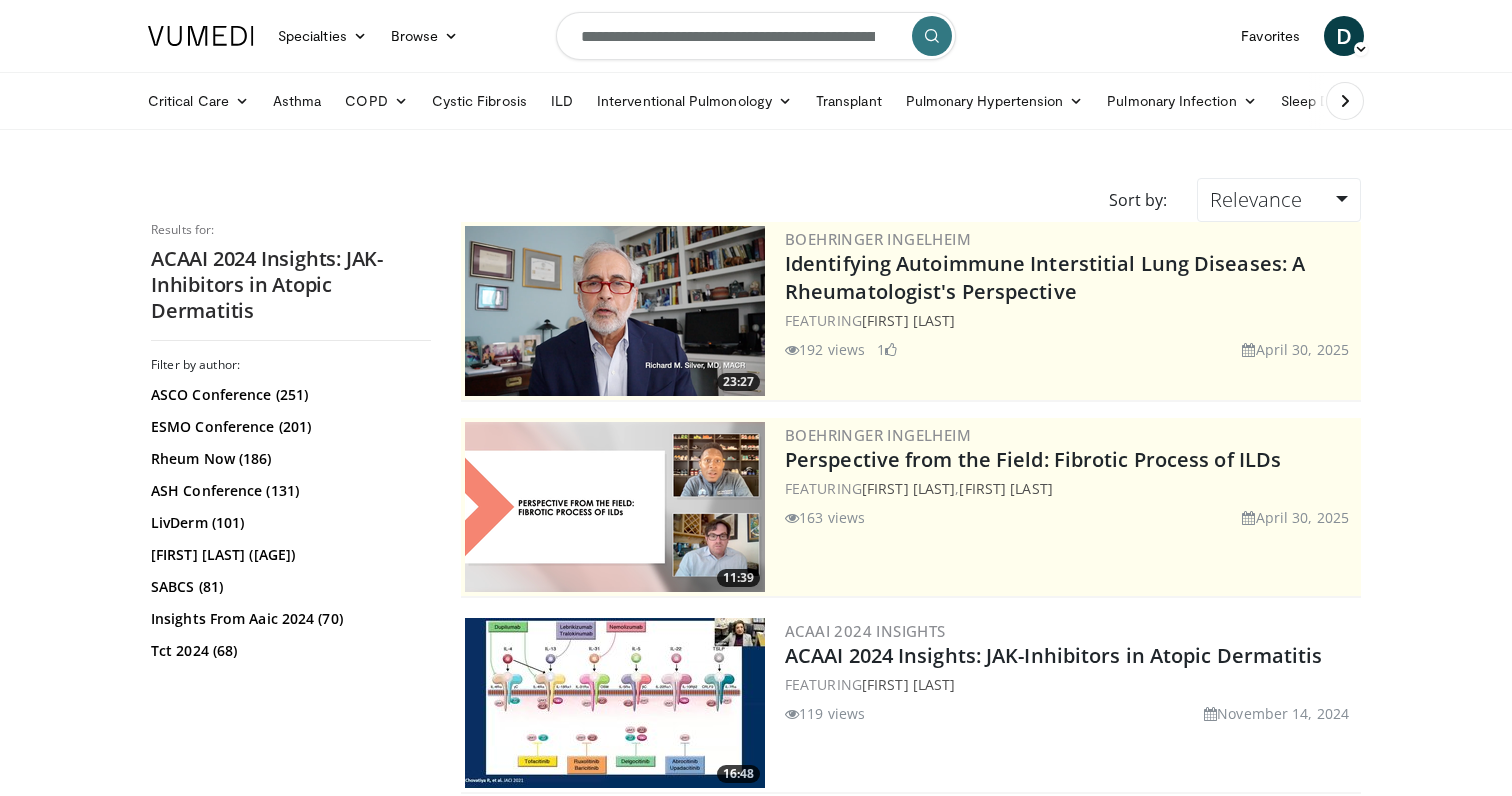 scroll, scrollTop: 48, scrollLeft: 0, axis: vertical 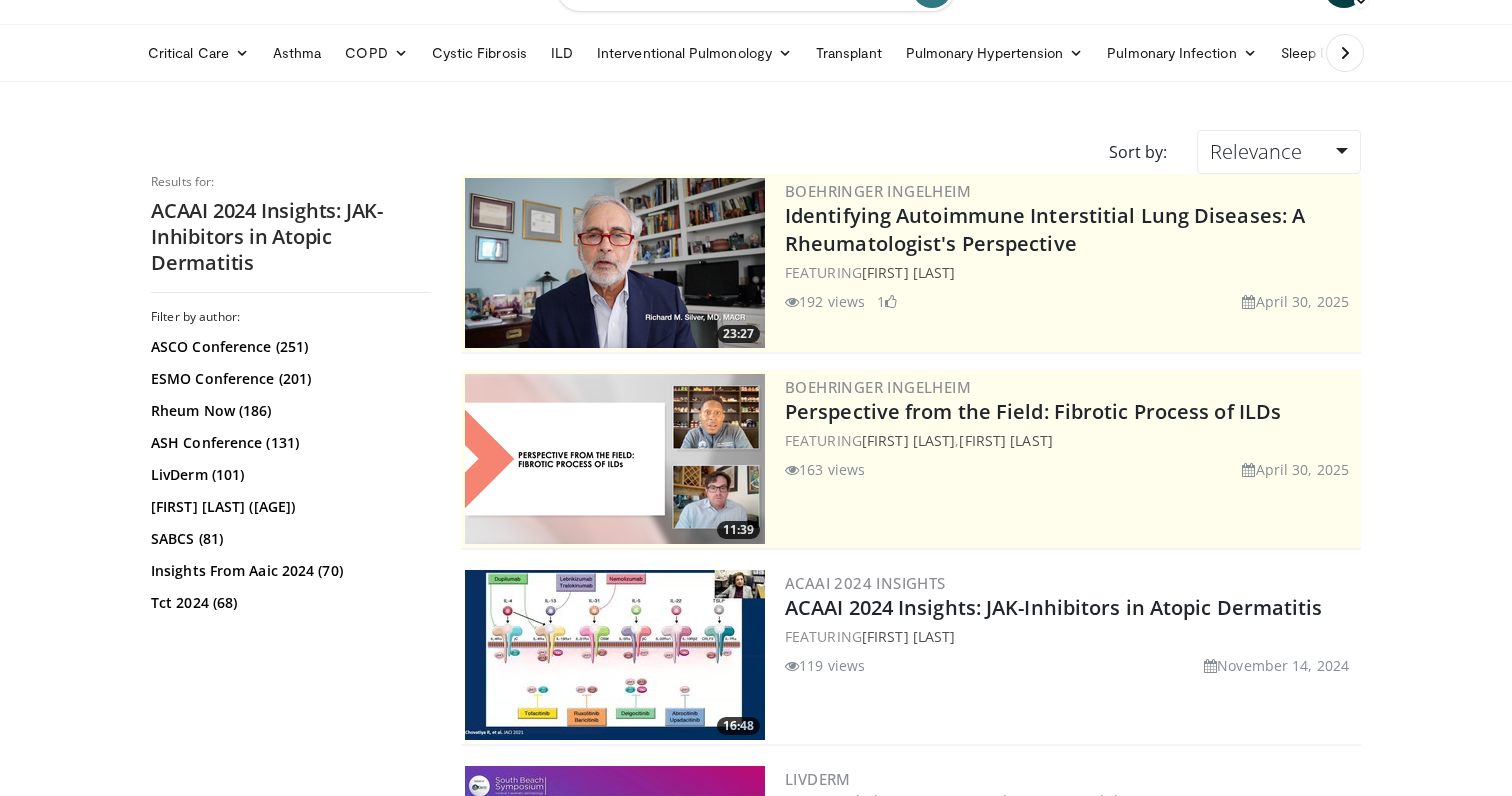 drag, startPoint x: 889, startPoint y: 683, endPoint x: 802, endPoint y: 672, distance: 87.69264 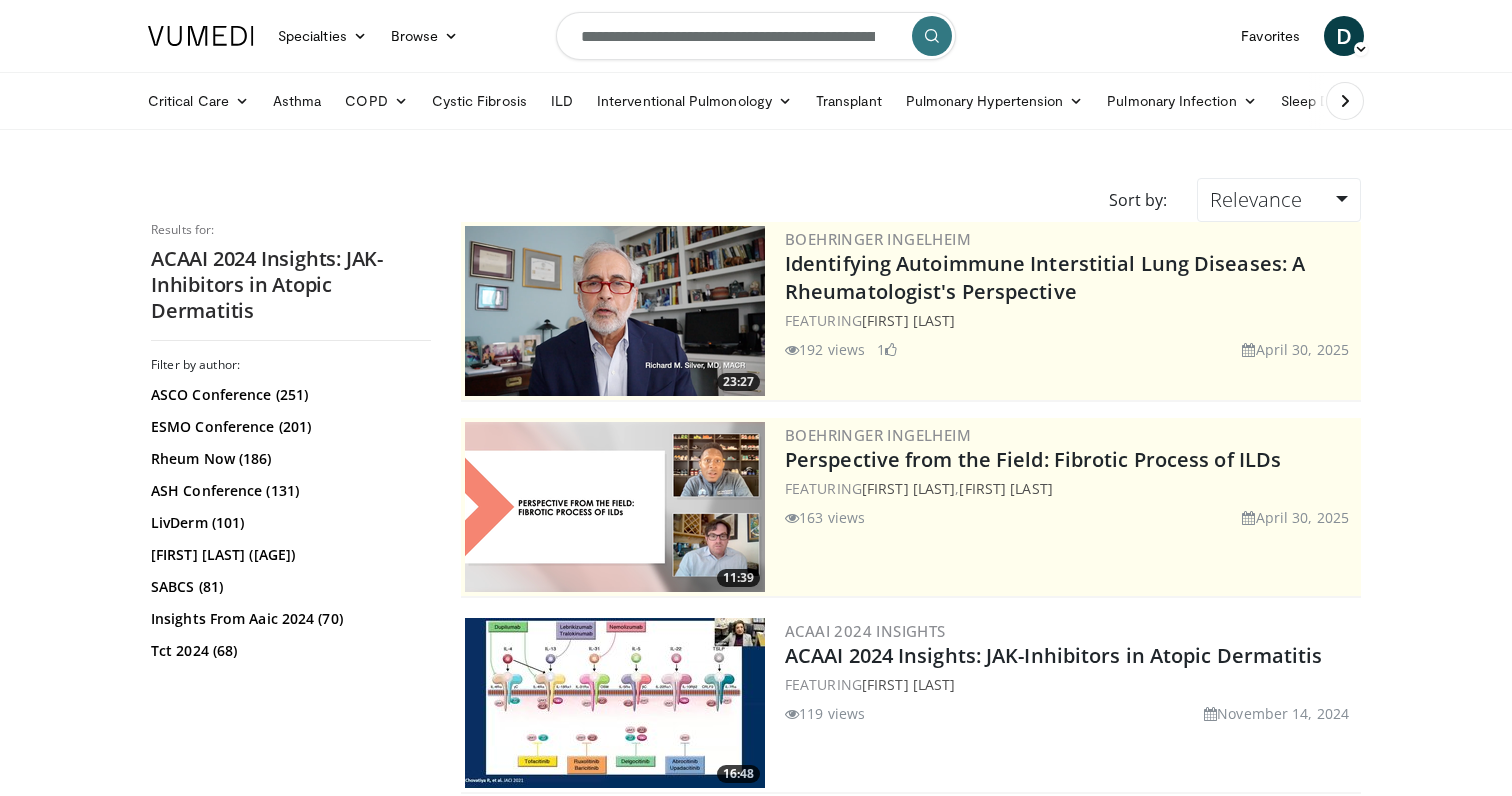 scroll, scrollTop: 0, scrollLeft: 0, axis: both 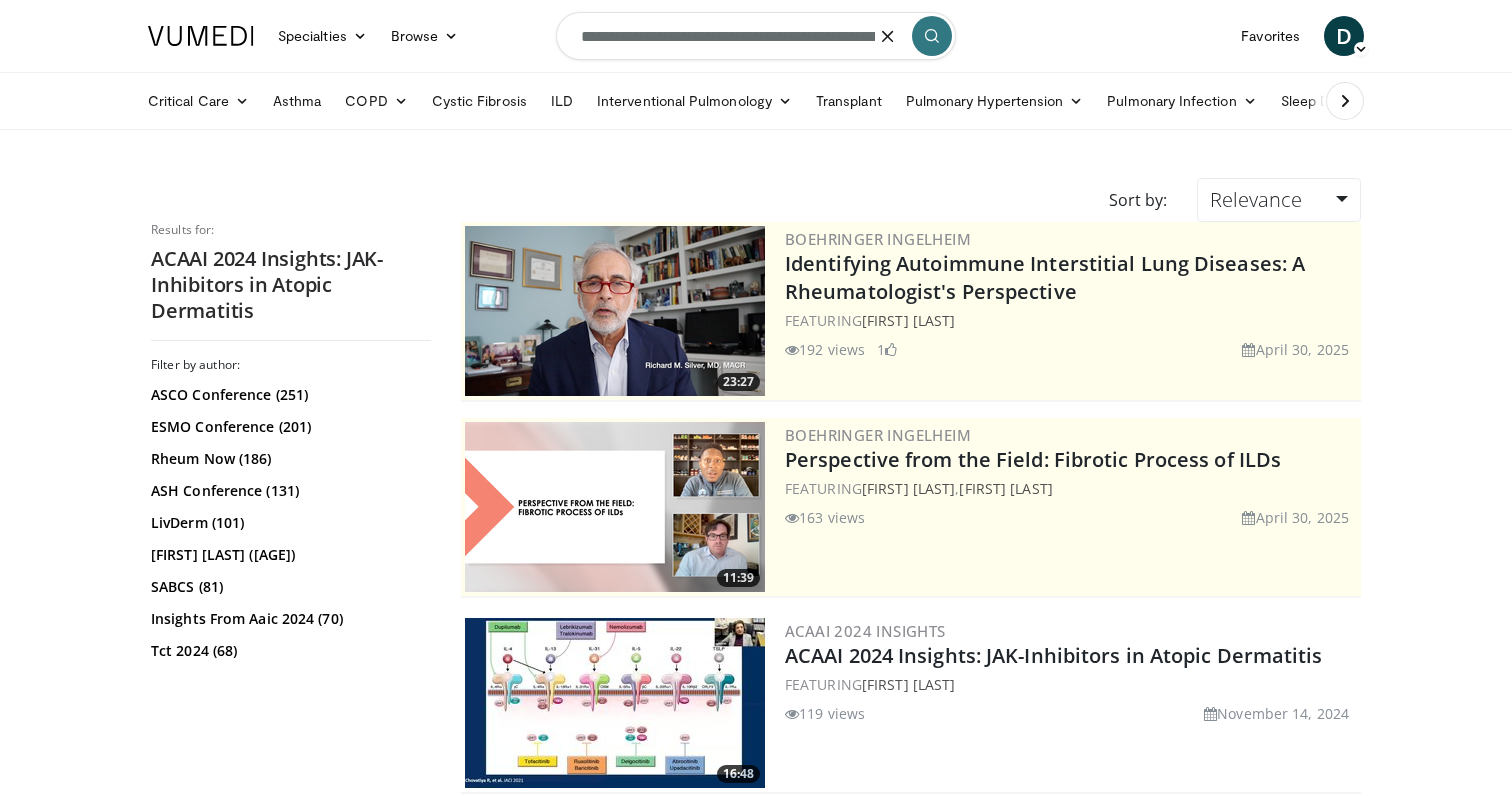 click on "**********" at bounding box center (756, 36) 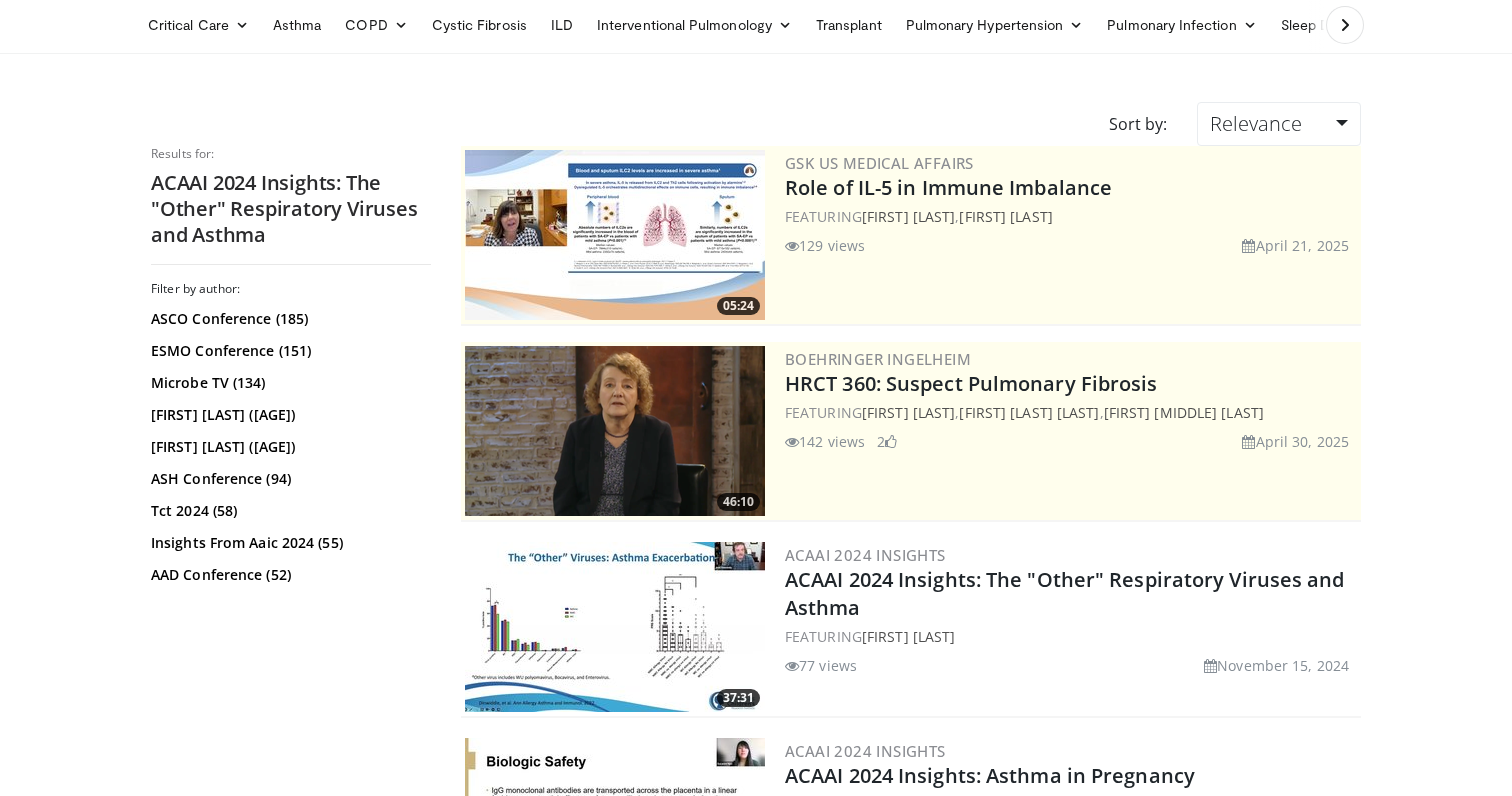 scroll, scrollTop: 80, scrollLeft: 0, axis: vertical 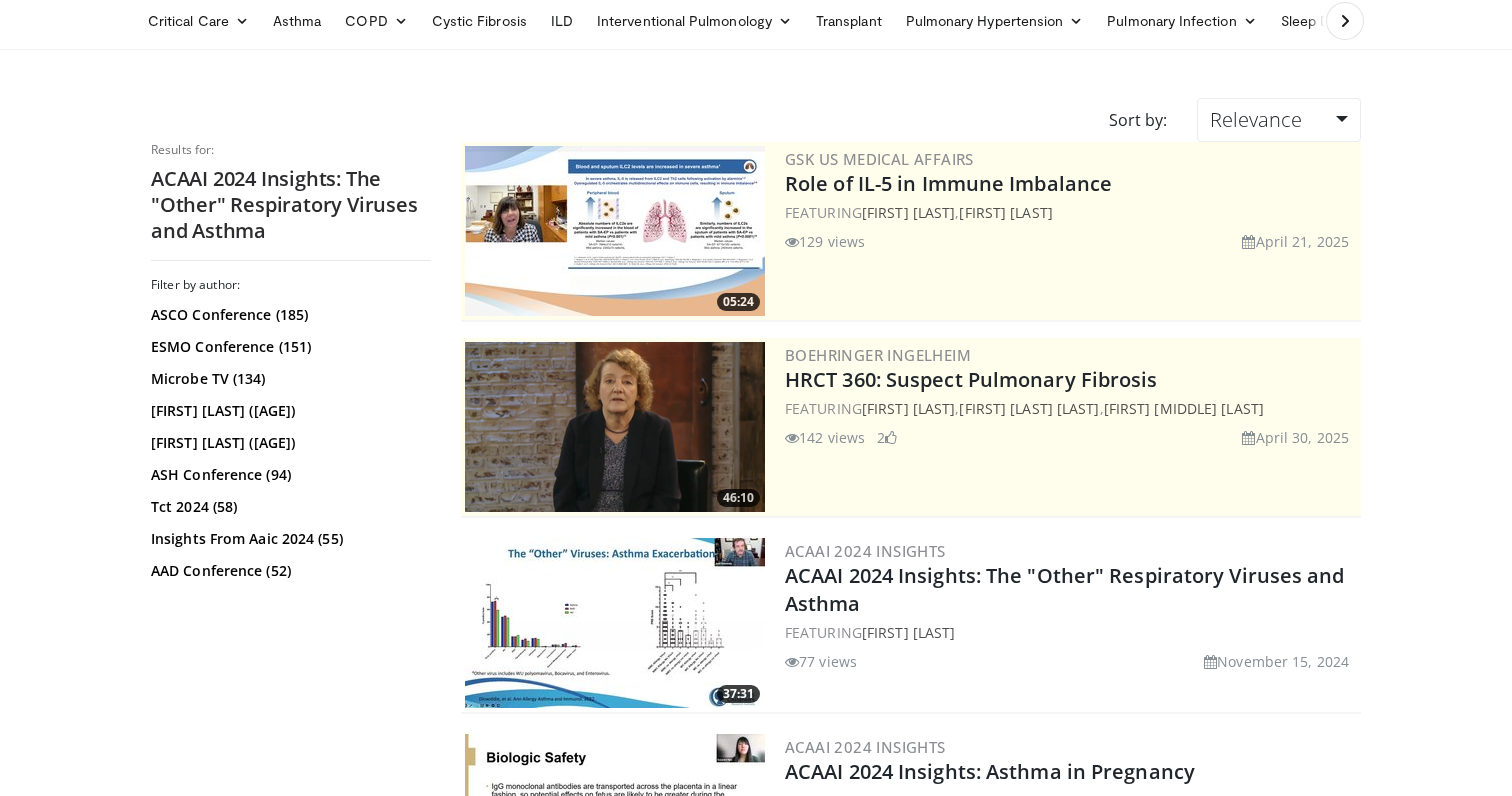 drag, startPoint x: 803, startPoint y: 663, endPoint x: 825, endPoint y: 666, distance: 22.203604 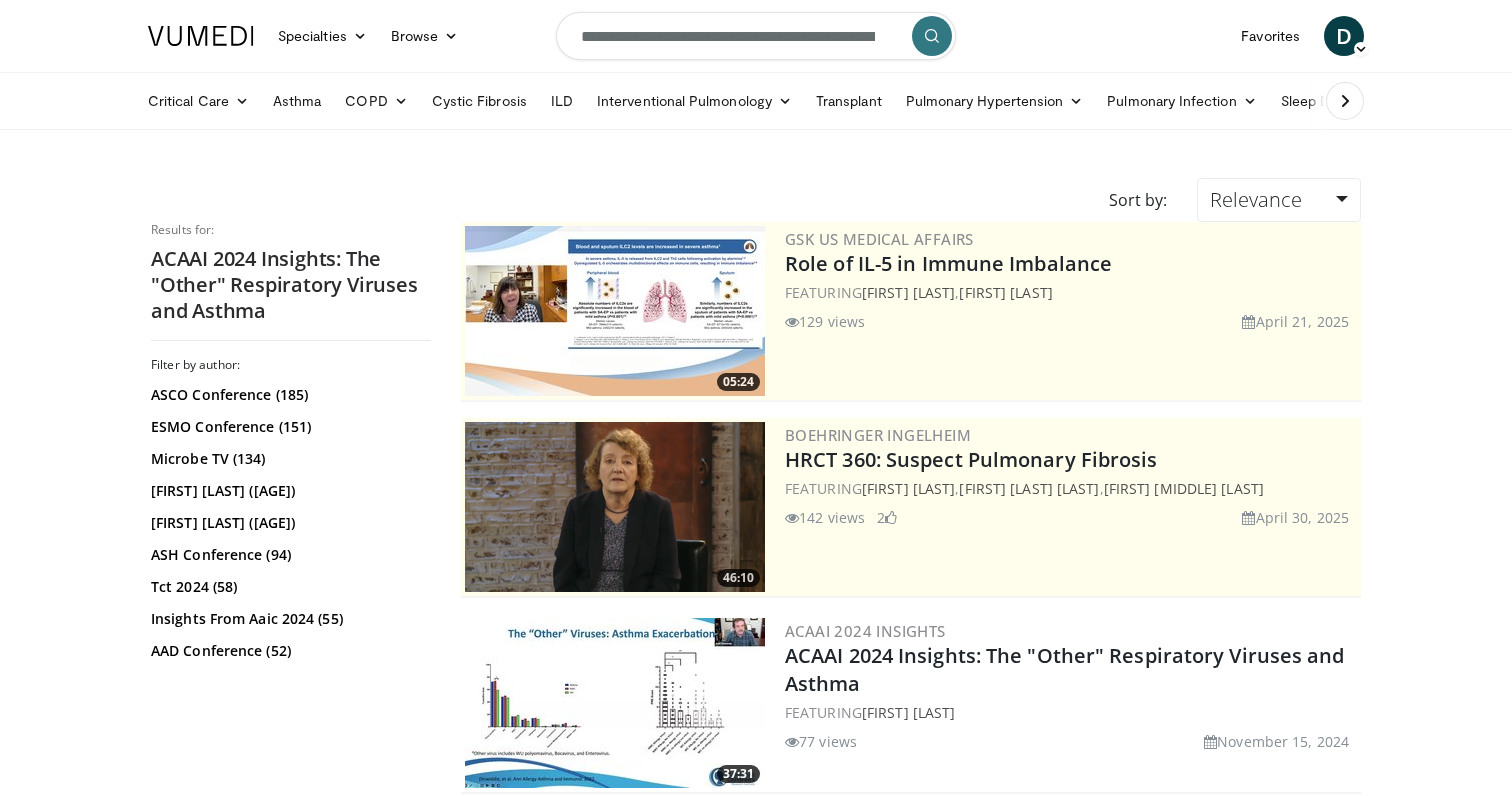 scroll, scrollTop: -1, scrollLeft: 0, axis: vertical 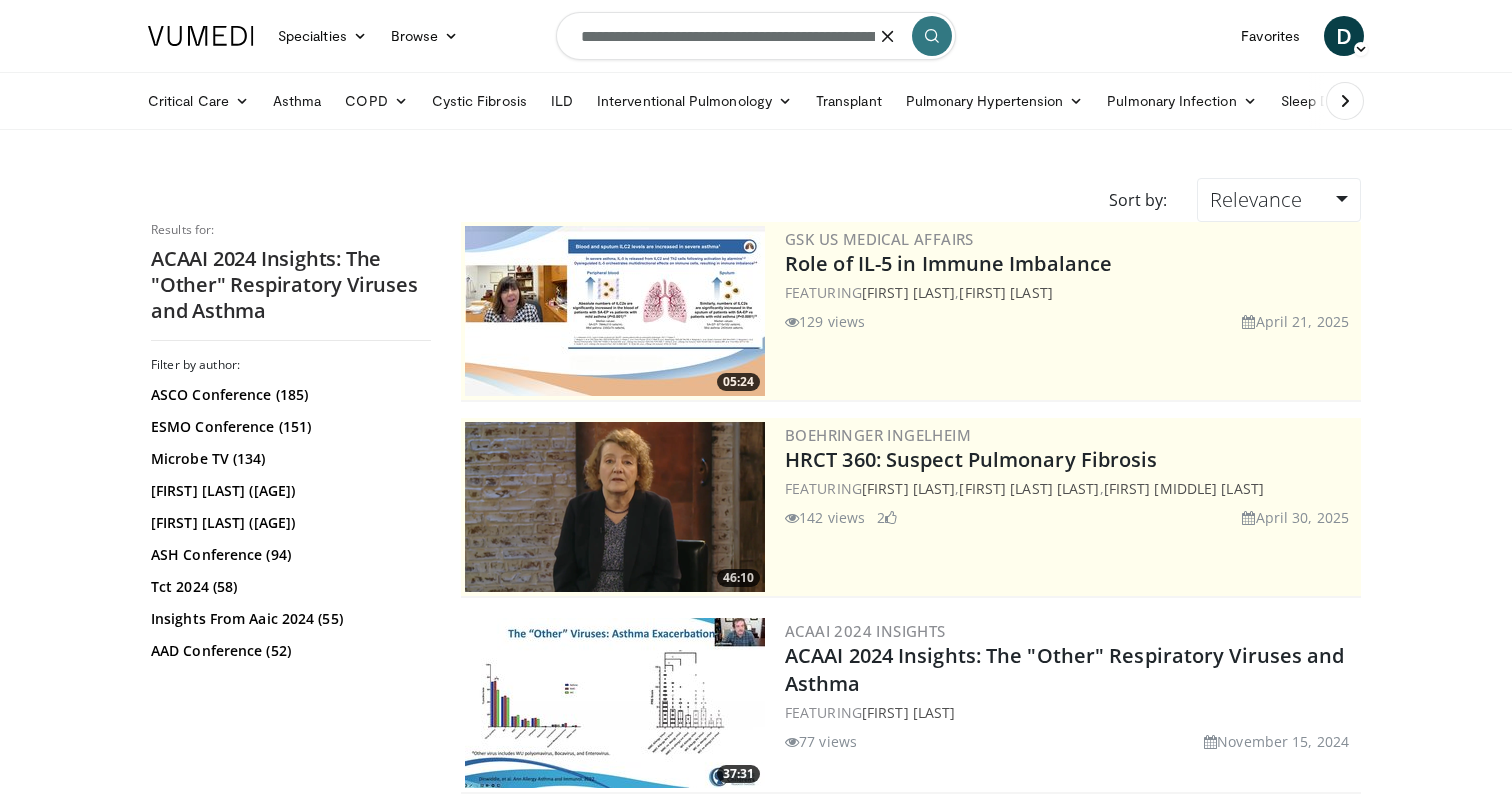 click on "**********" at bounding box center [756, 36] 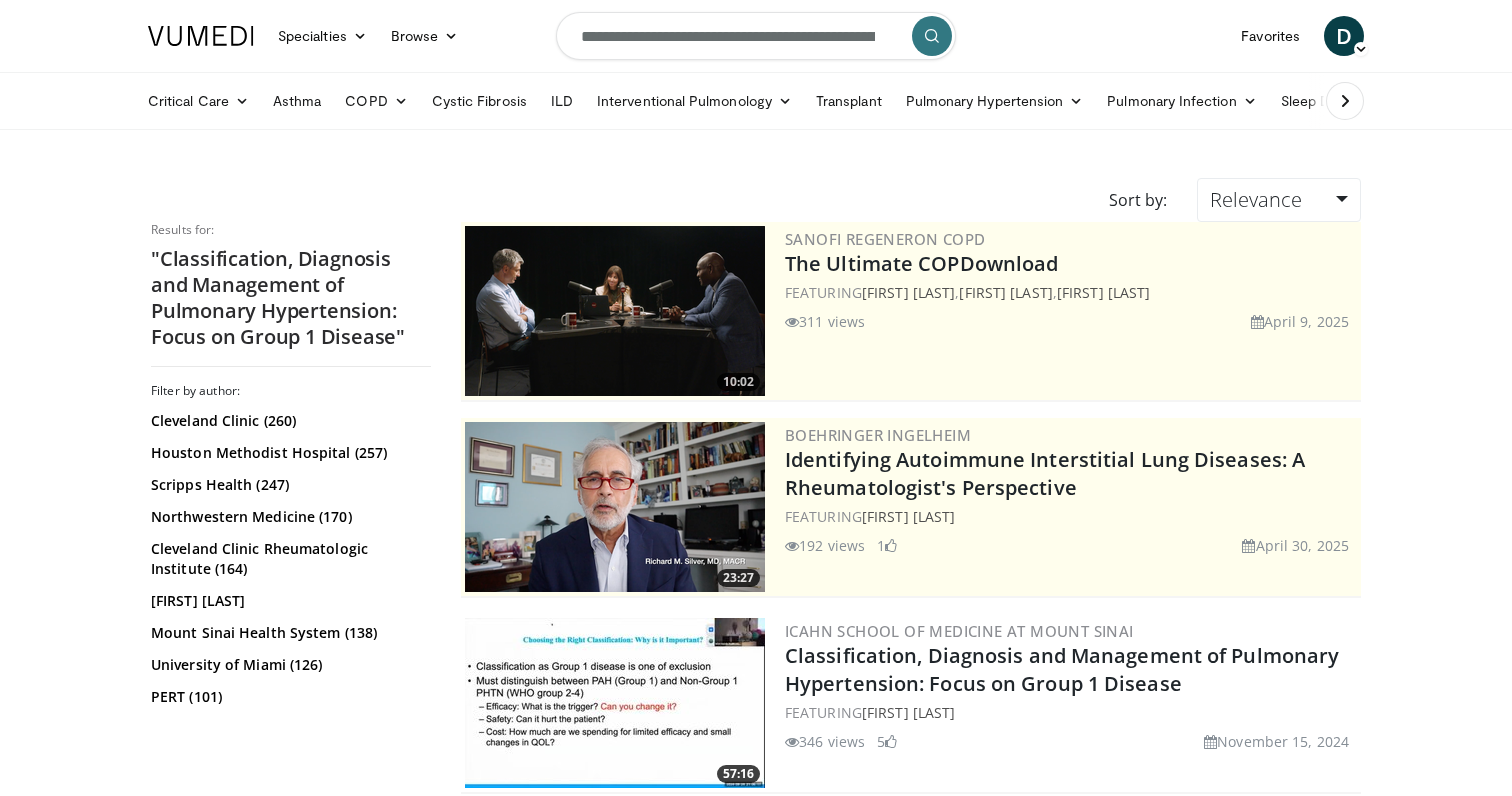 scroll, scrollTop: 0, scrollLeft: 0, axis: both 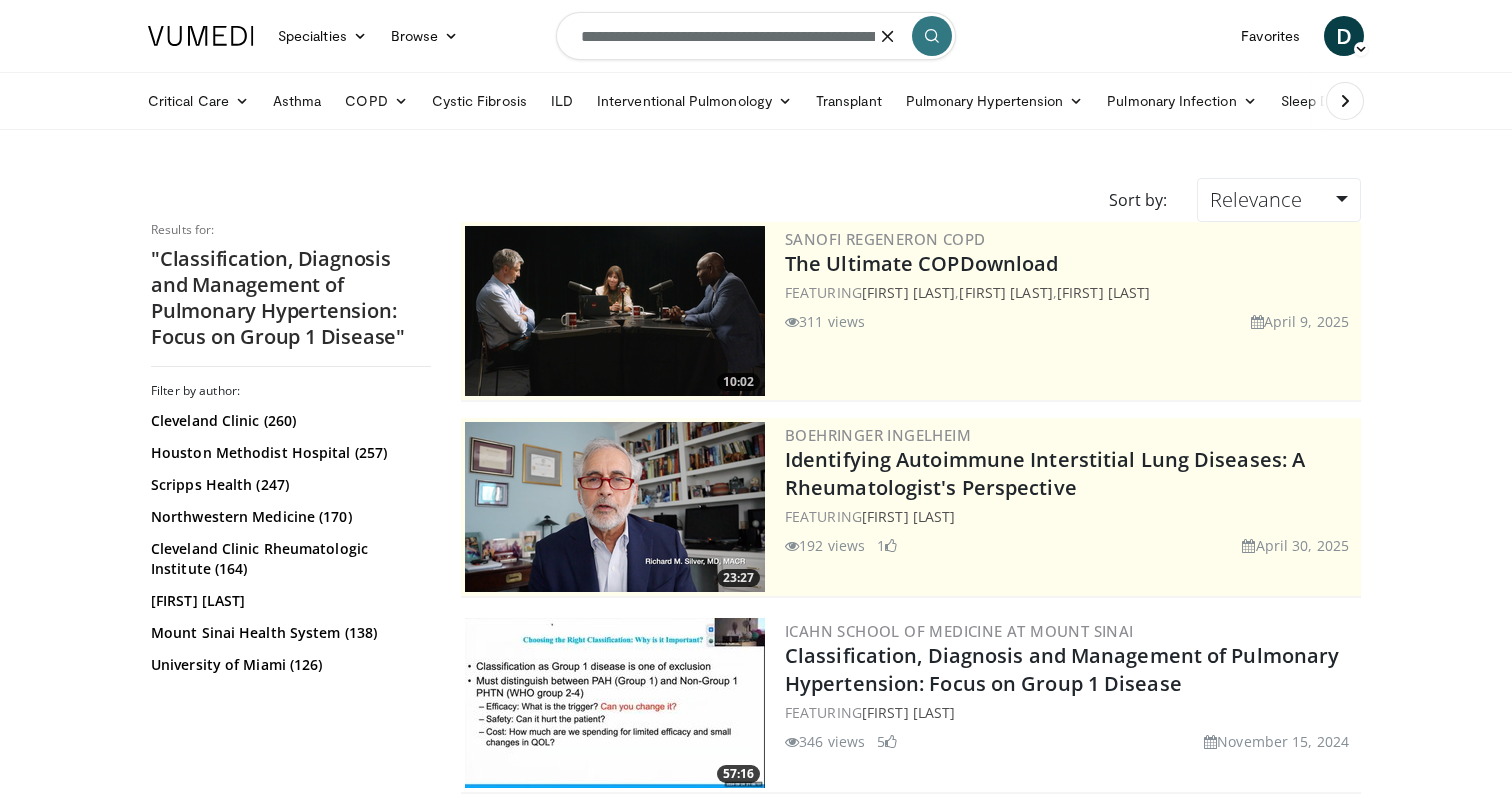 drag, startPoint x: 588, startPoint y: 33, endPoint x: 973, endPoint y: 57, distance: 385.7473 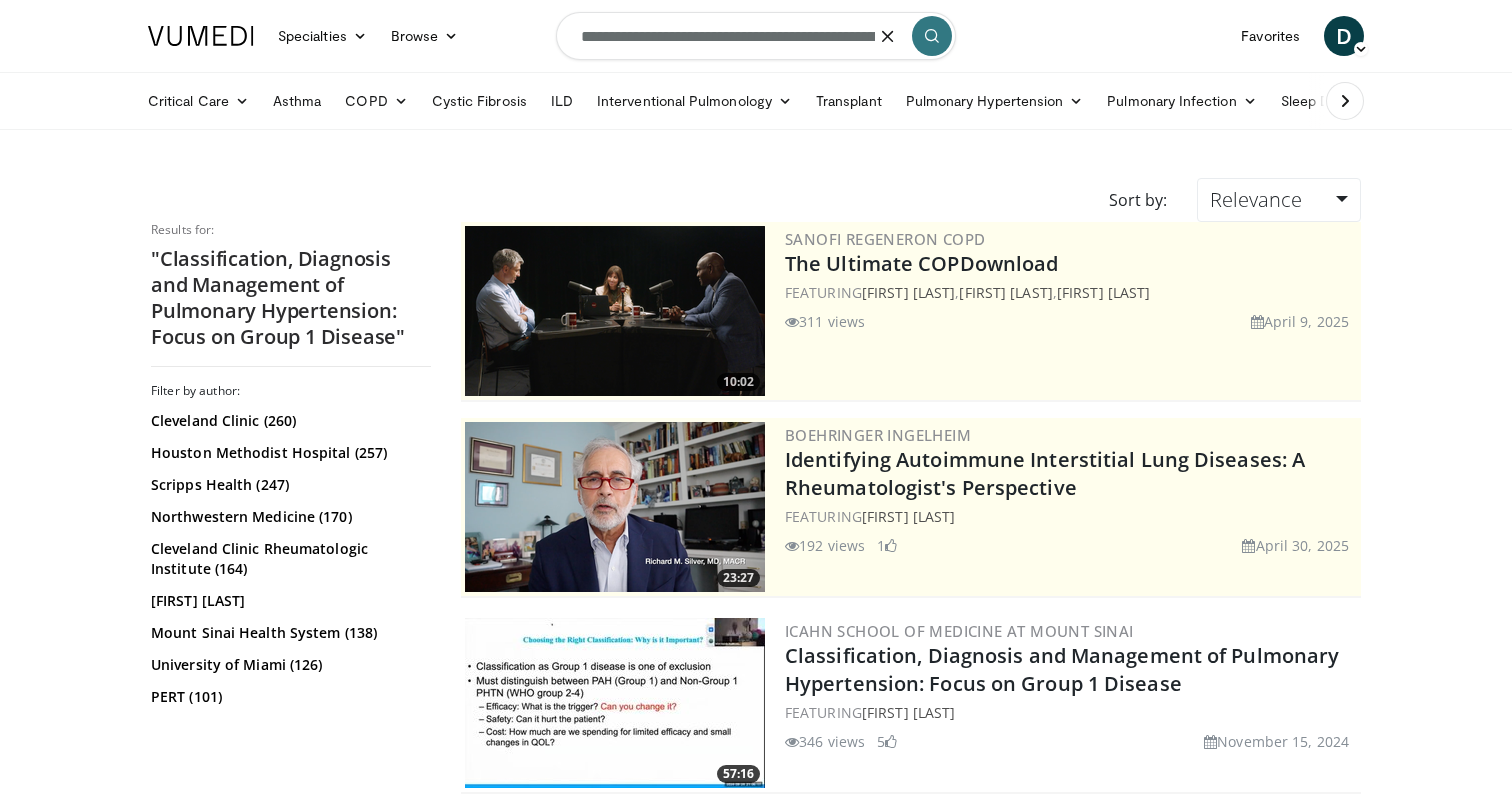 scroll, scrollTop: 90, scrollLeft: 0, axis: vertical 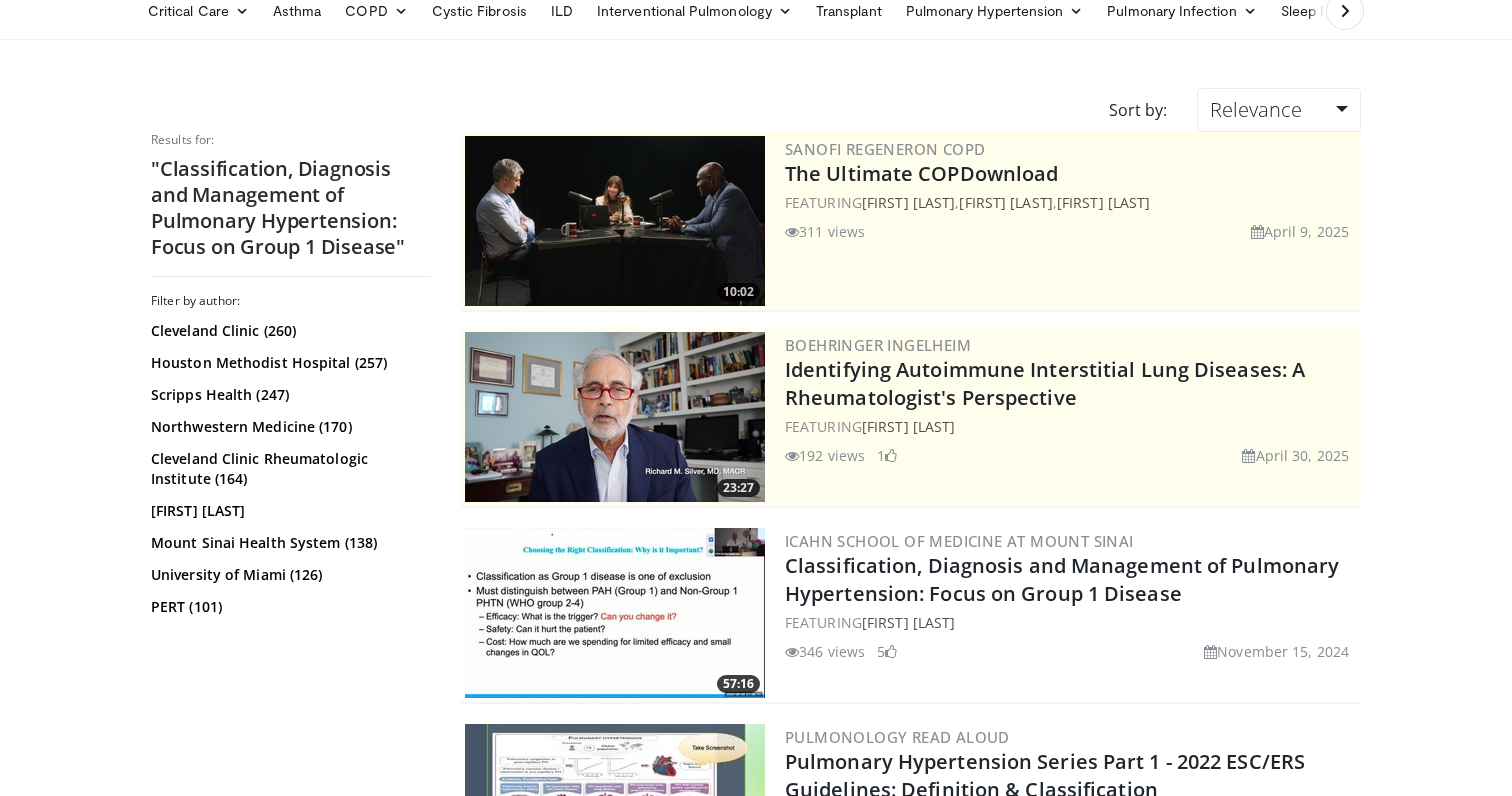drag, startPoint x: 806, startPoint y: 654, endPoint x: 863, endPoint y: 659, distance: 57.21888 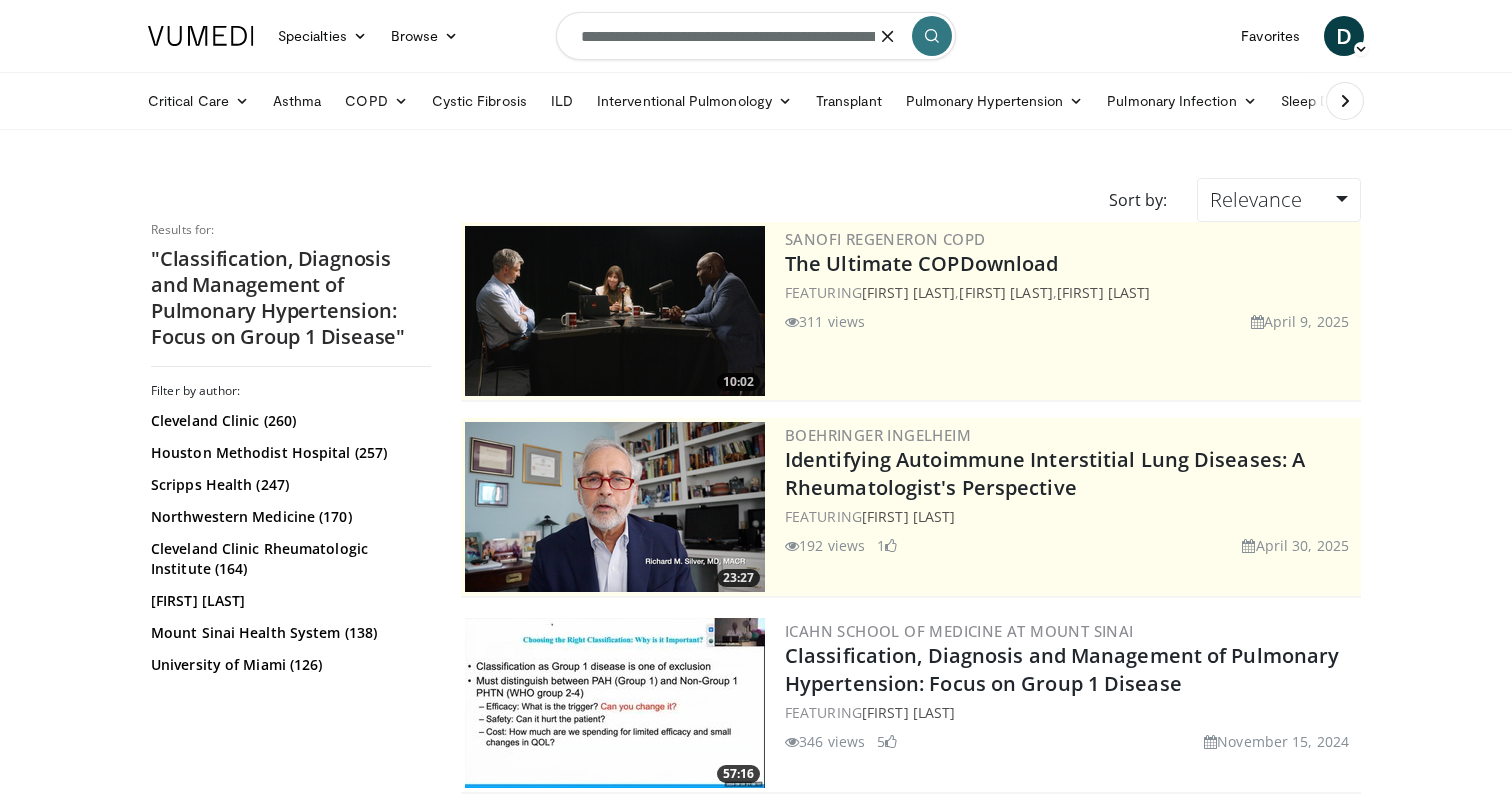 scroll, scrollTop: -1, scrollLeft: 0, axis: vertical 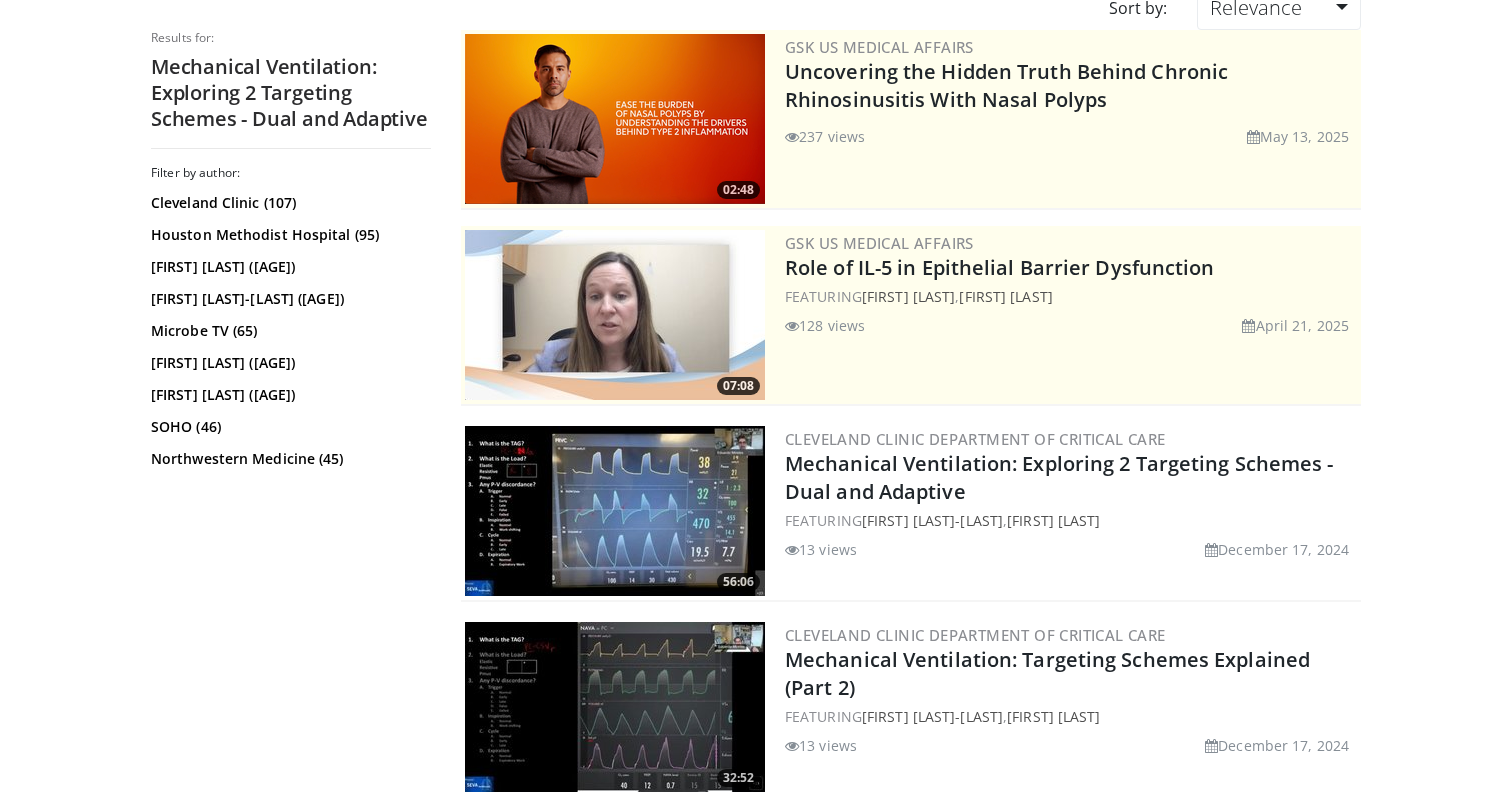 drag, startPoint x: 880, startPoint y: 561, endPoint x: 802, endPoint y: 553, distance: 78.40918 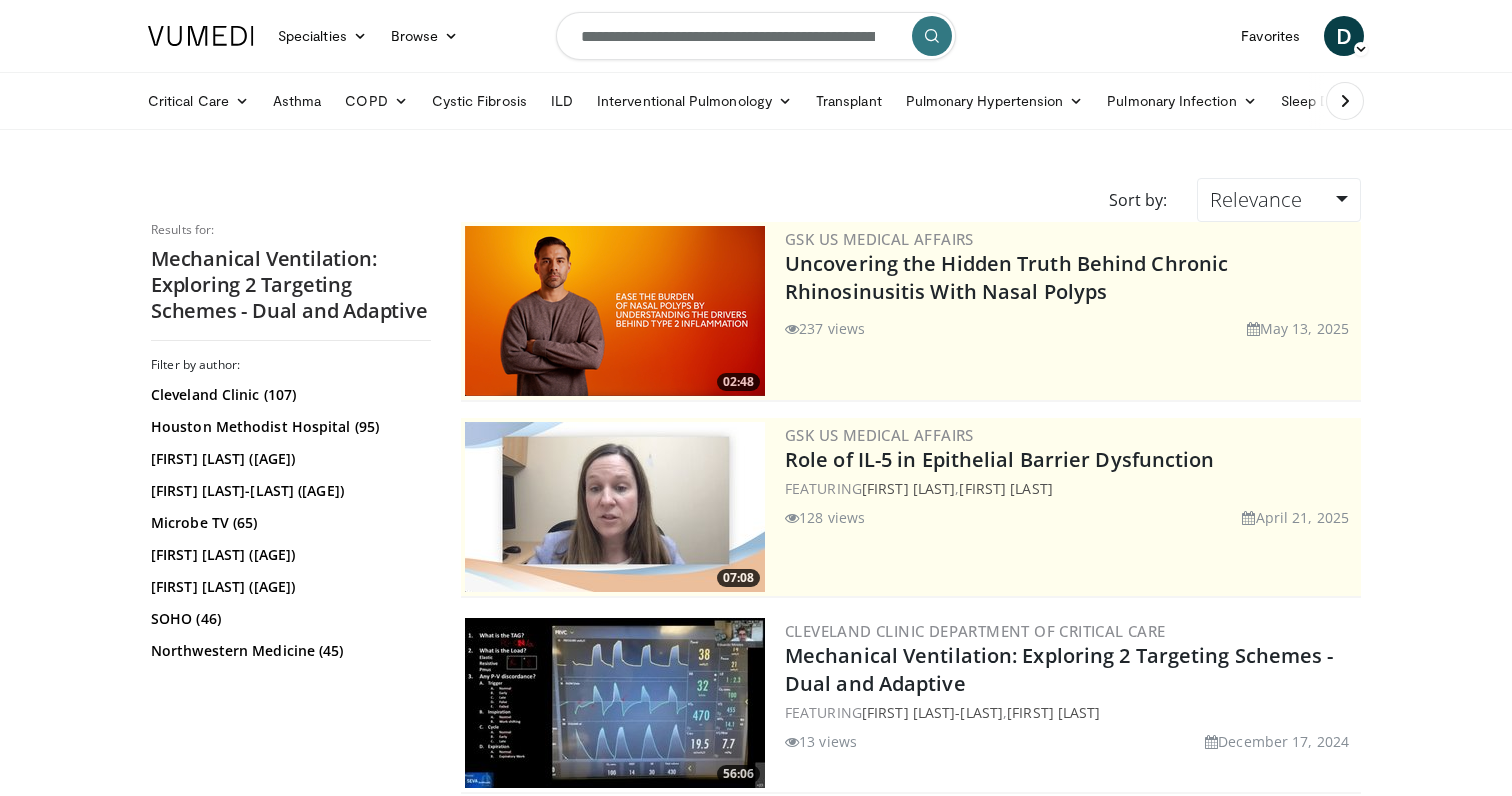 scroll, scrollTop: 0, scrollLeft: 0, axis: both 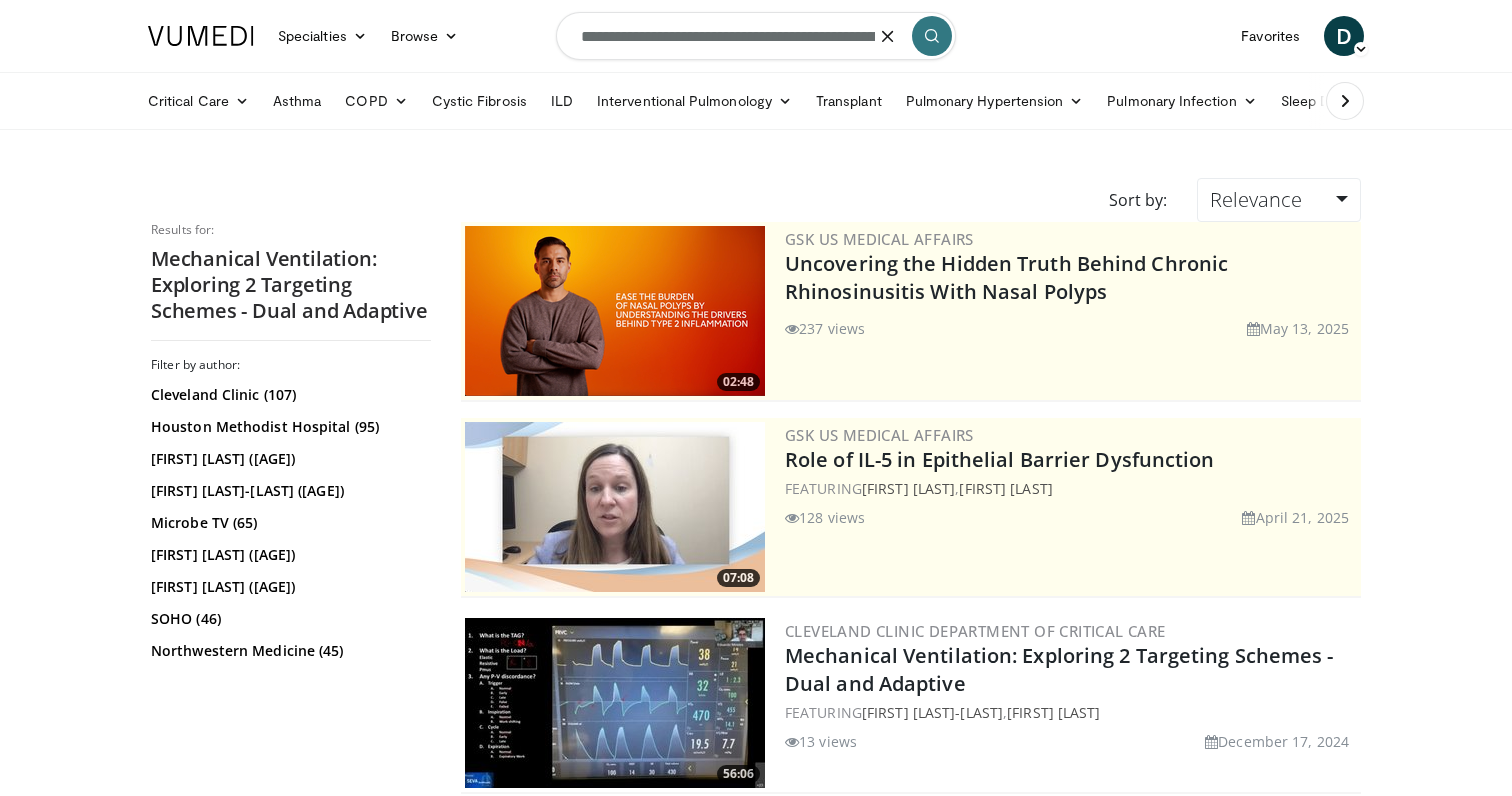 click on "**********" at bounding box center [756, 36] 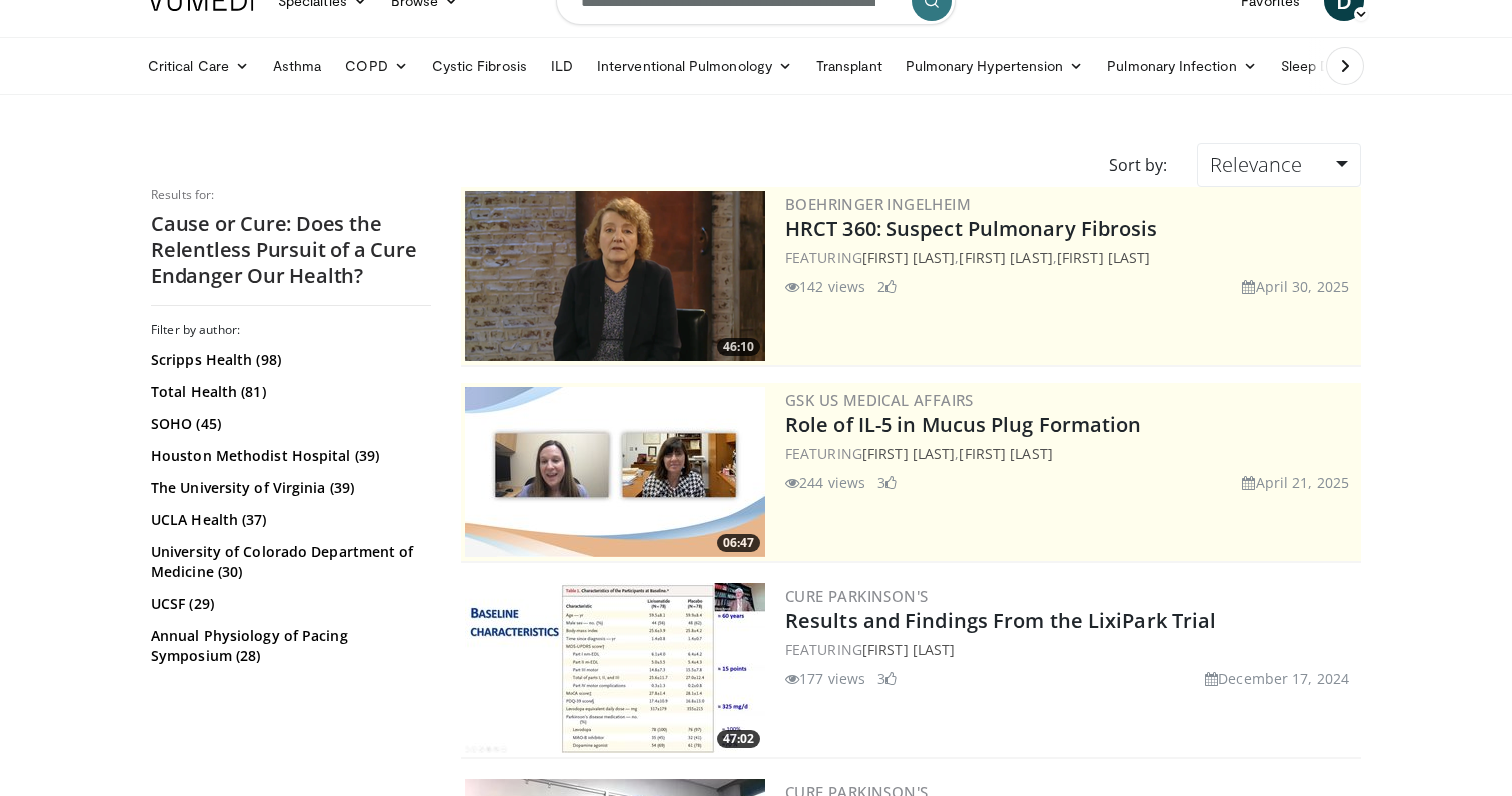 scroll, scrollTop: 41, scrollLeft: 0, axis: vertical 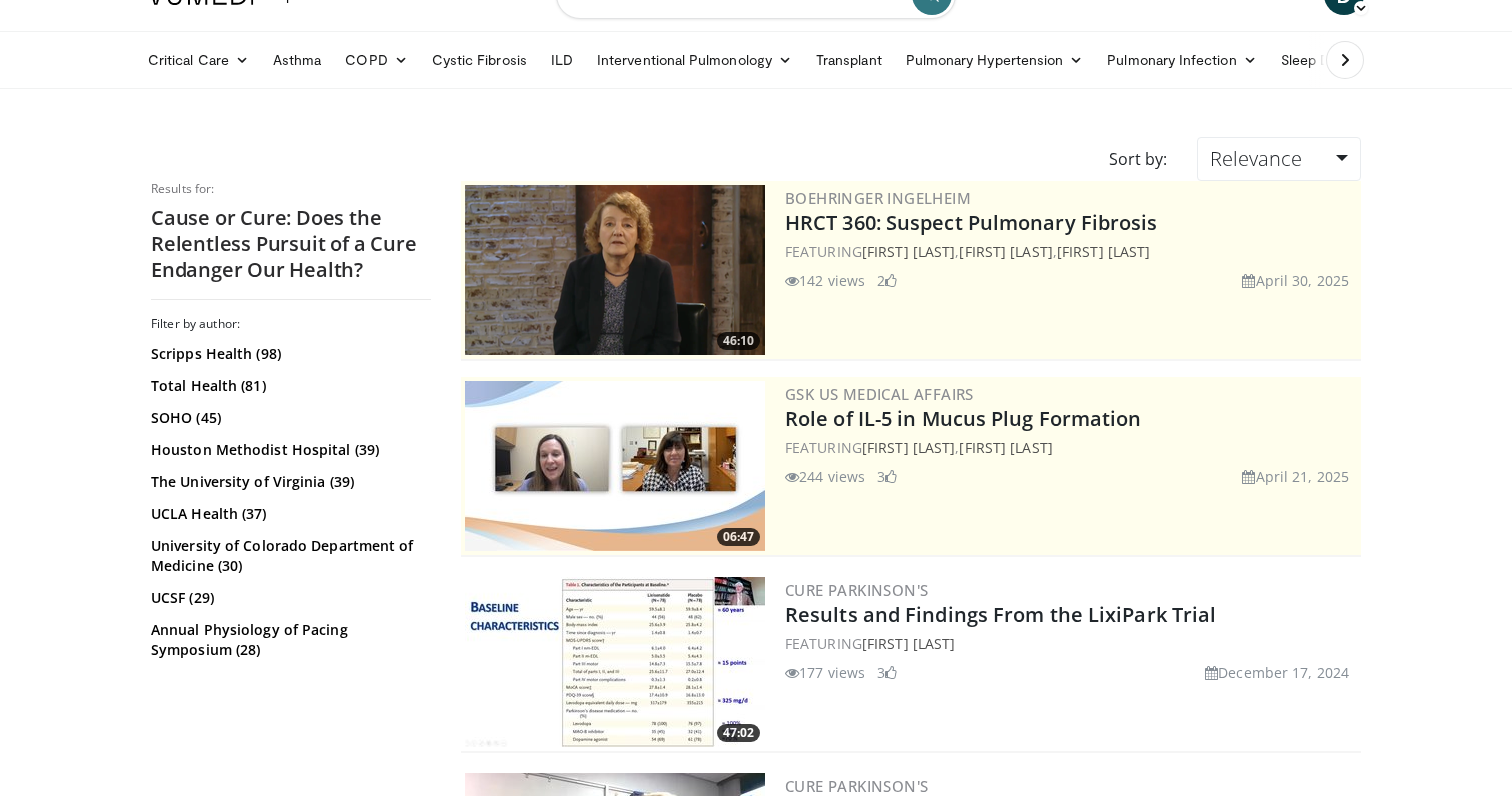 click on "**********" at bounding box center [756, -5] 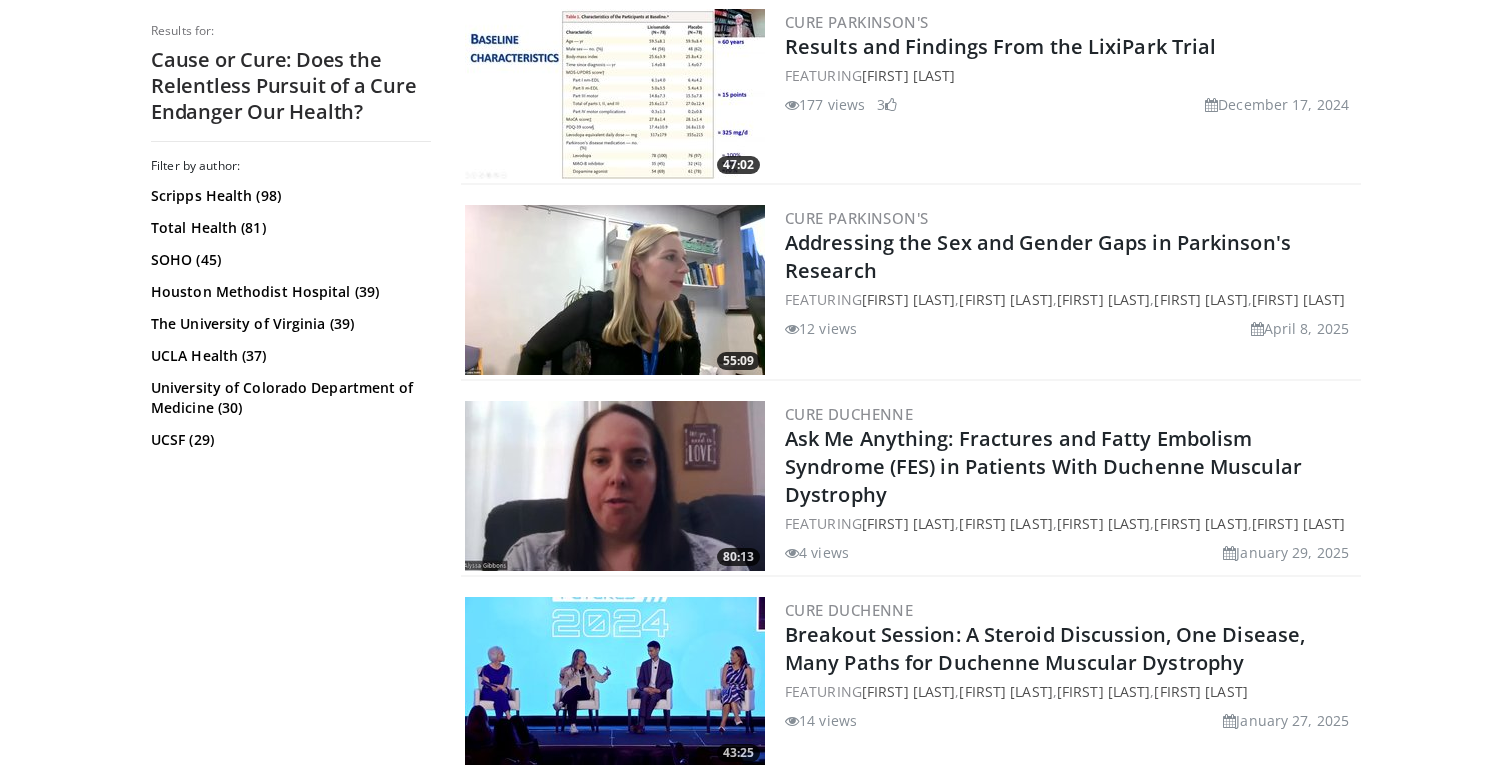 scroll, scrollTop: 0, scrollLeft: 0, axis: both 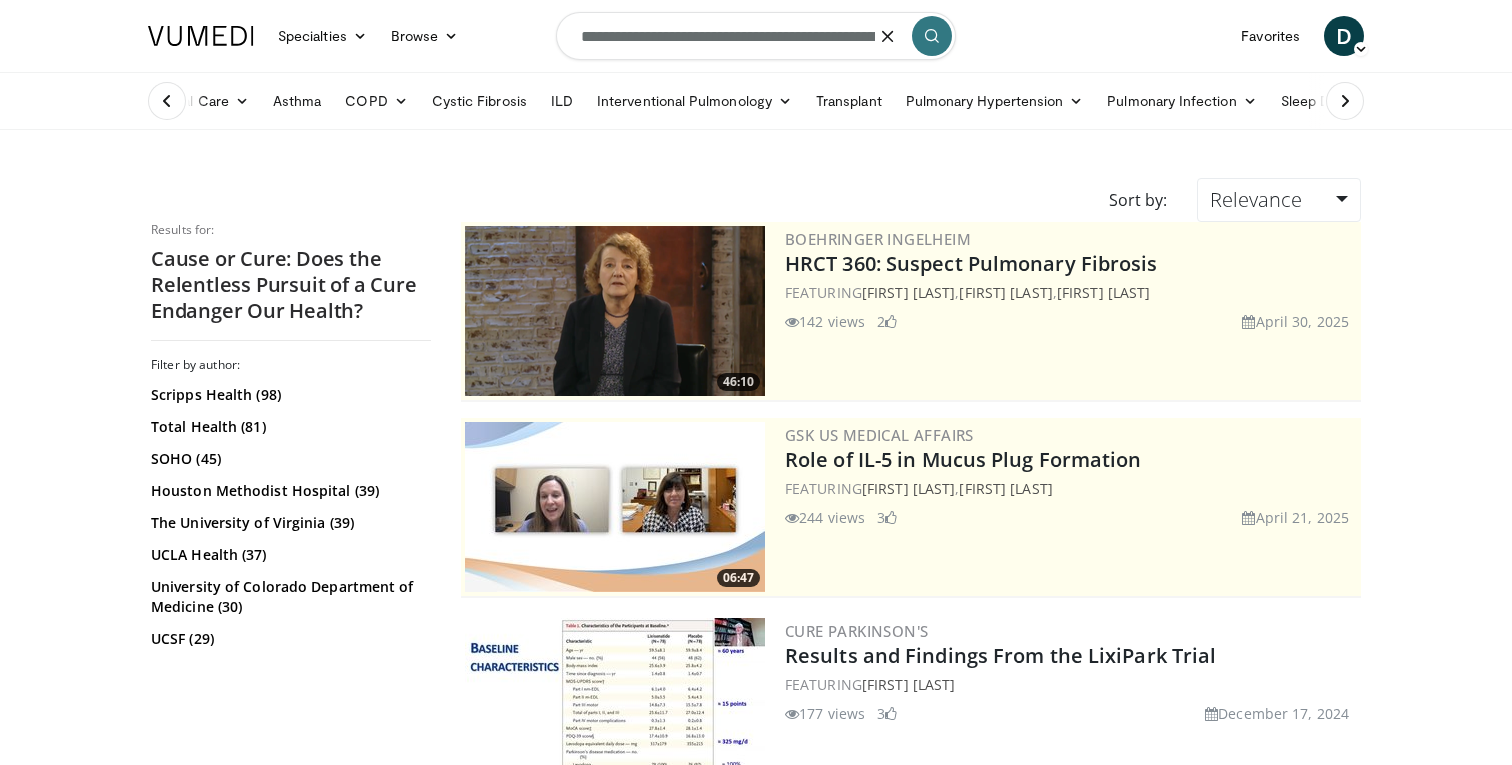 click on "**********" at bounding box center (756, 36) 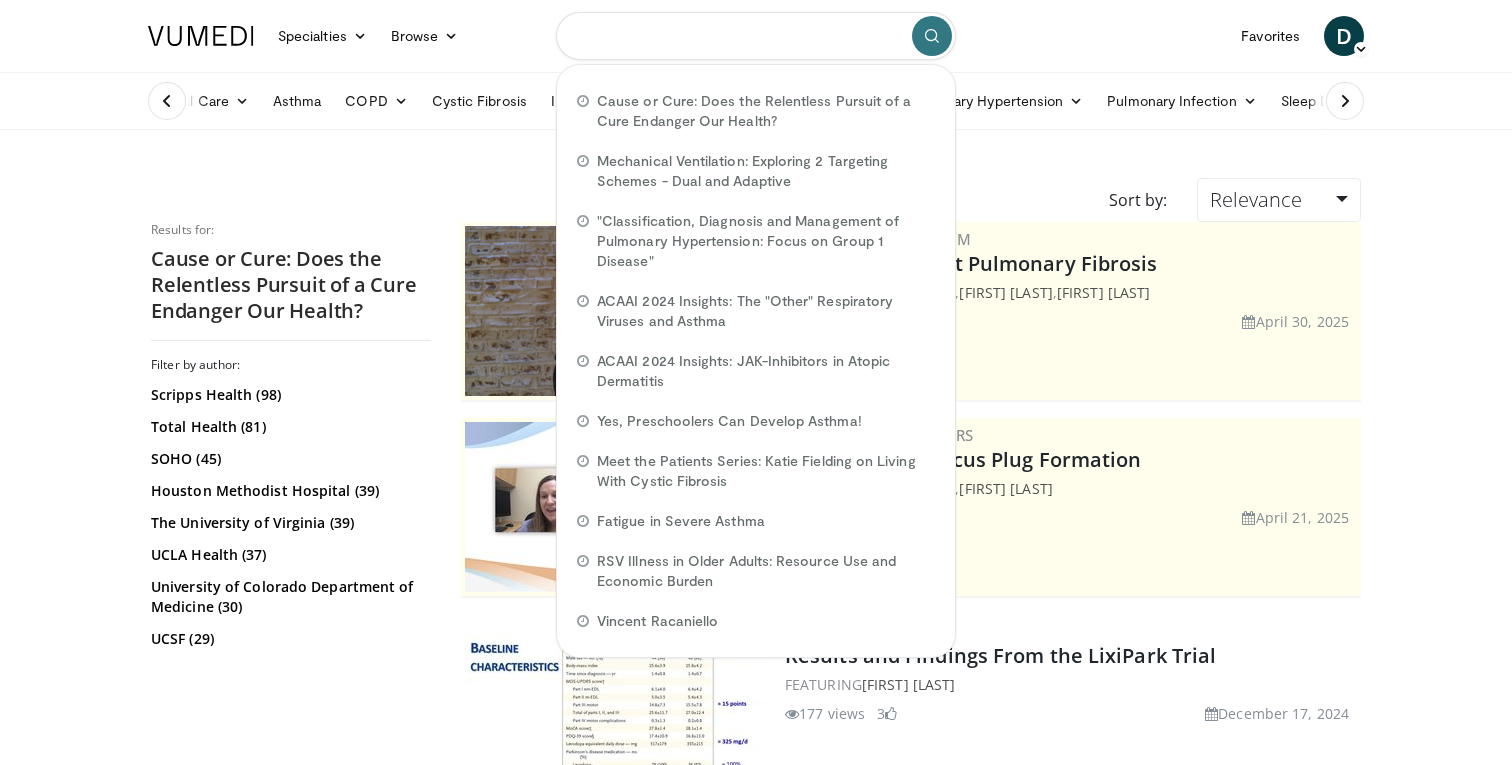 click at bounding box center (756, 36) 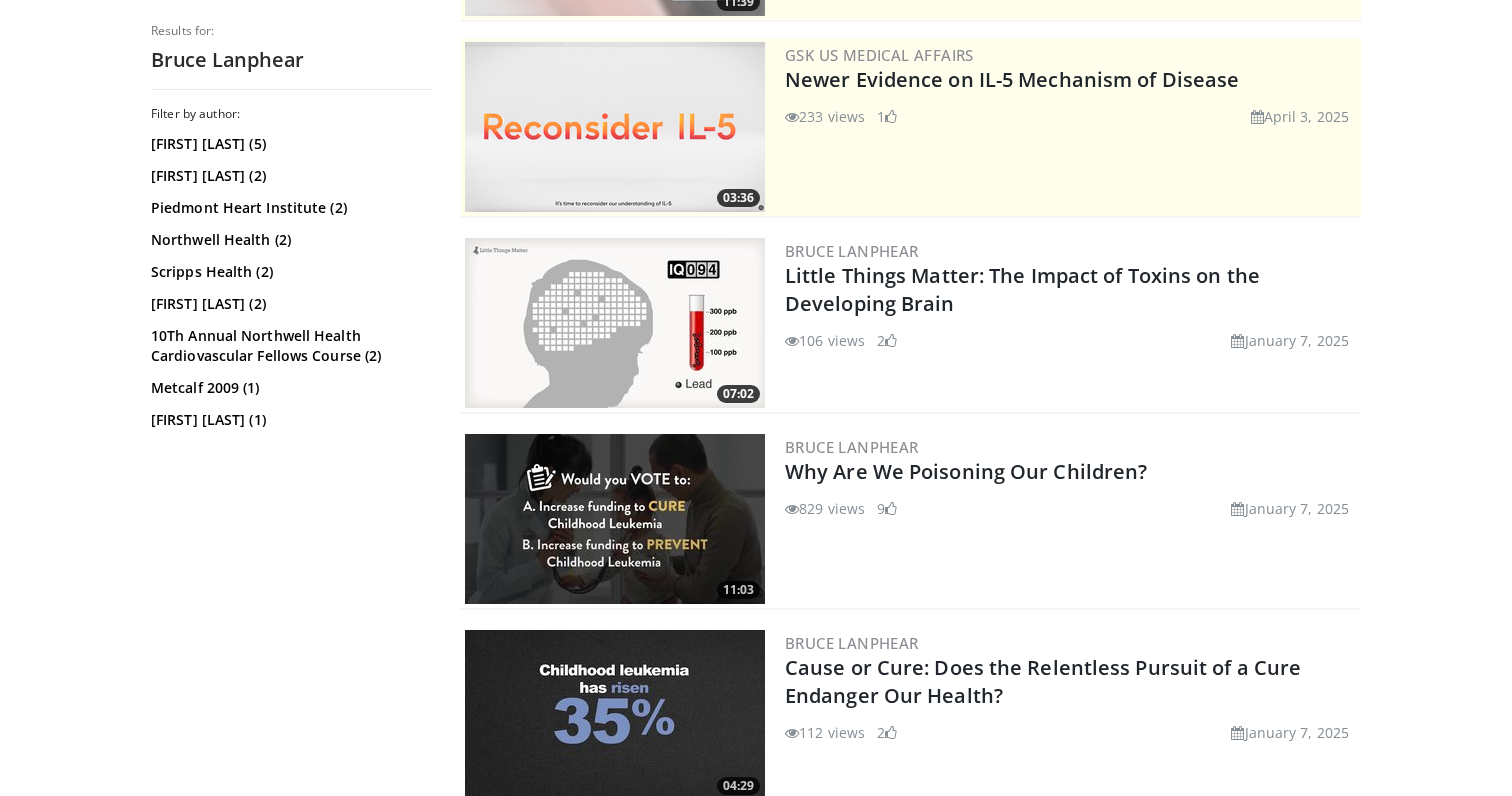scroll, scrollTop: 490, scrollLeft: 0, axis: vertical 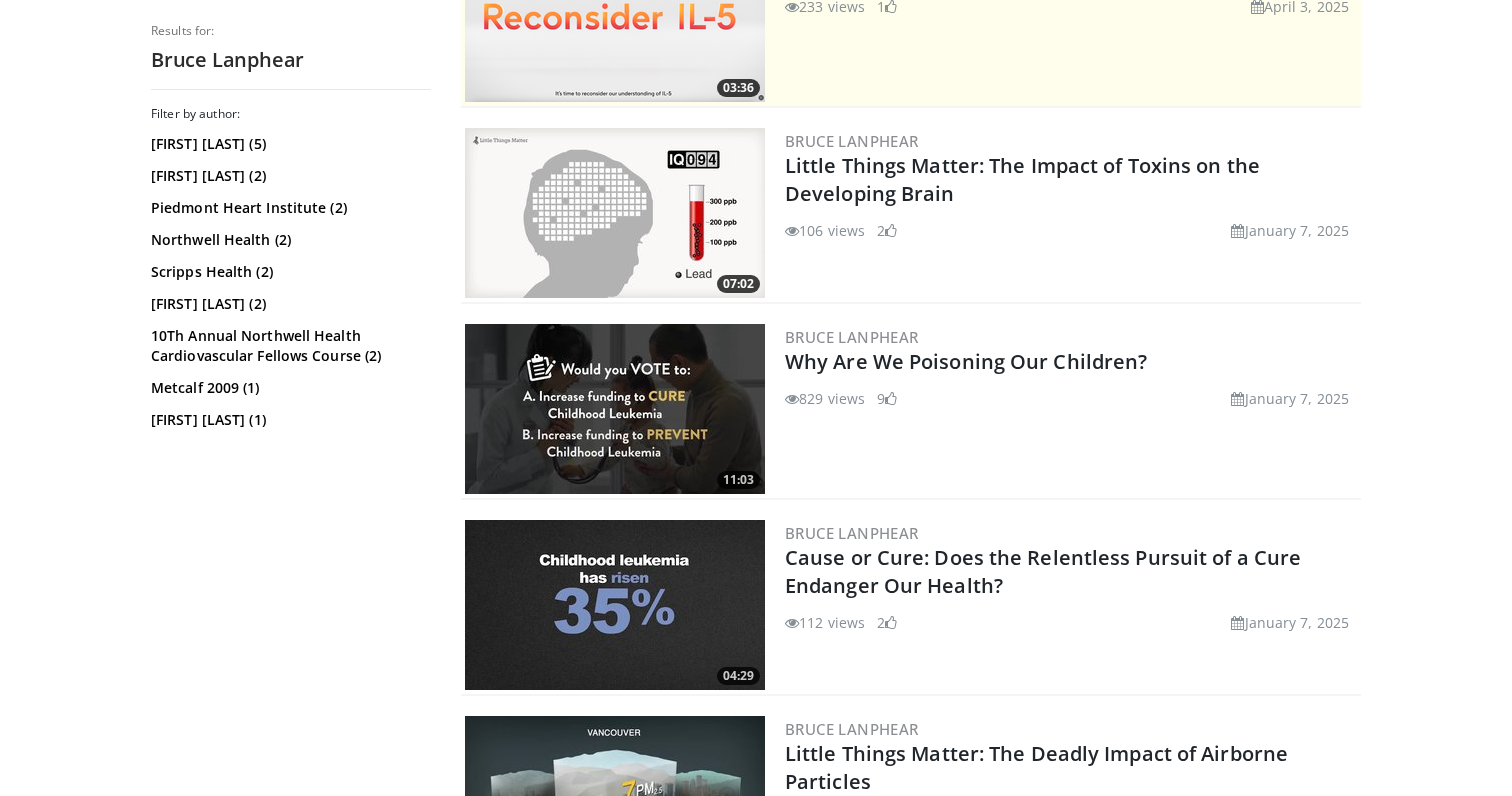 drag, startPoint x: 868, startPoint y: 629, endPoint x: 798, endPoint y: 631, distance: 70.028564 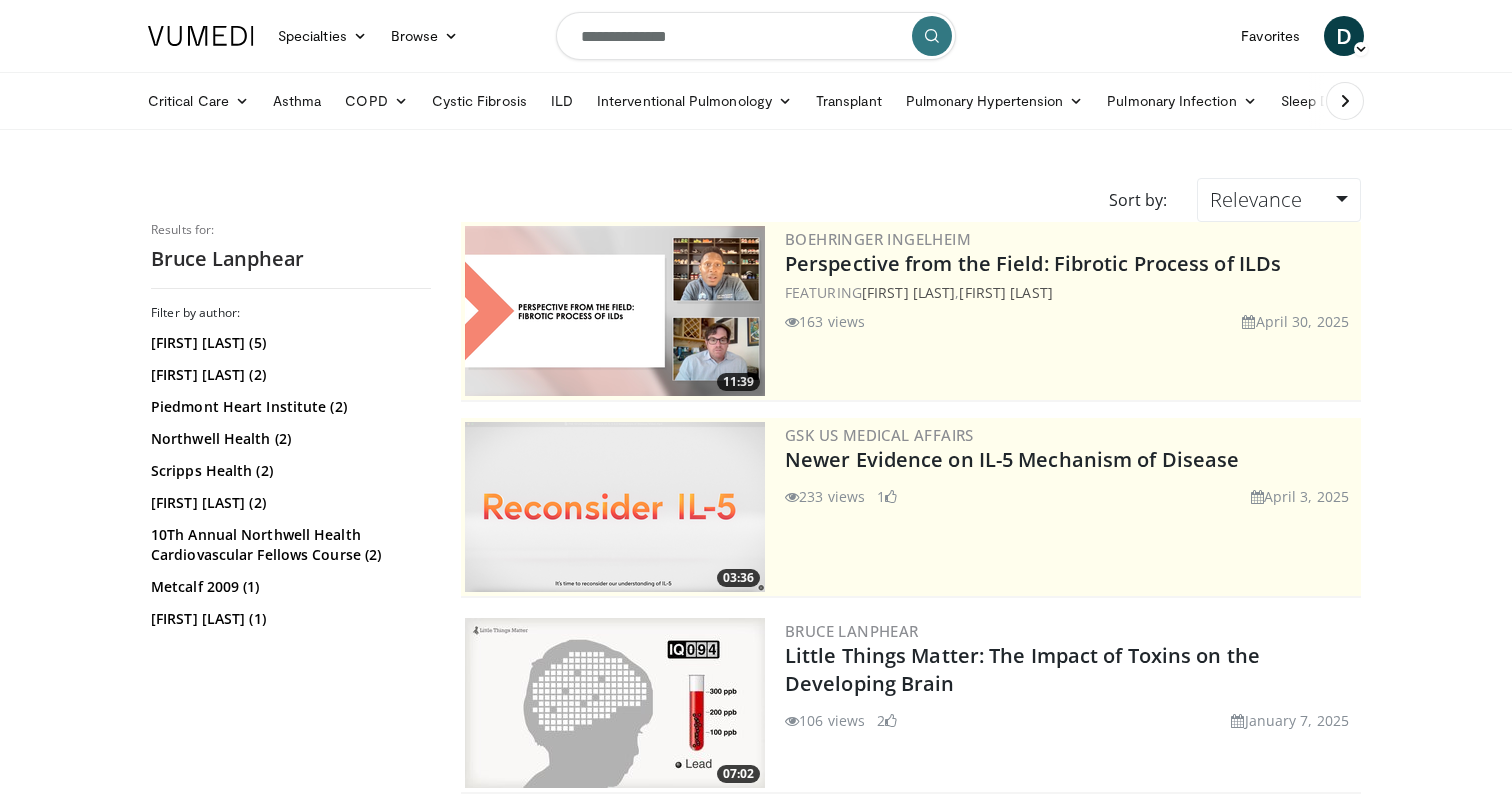 scroll, scrollTop: -1, scrollLeft: 0, axis: vertical 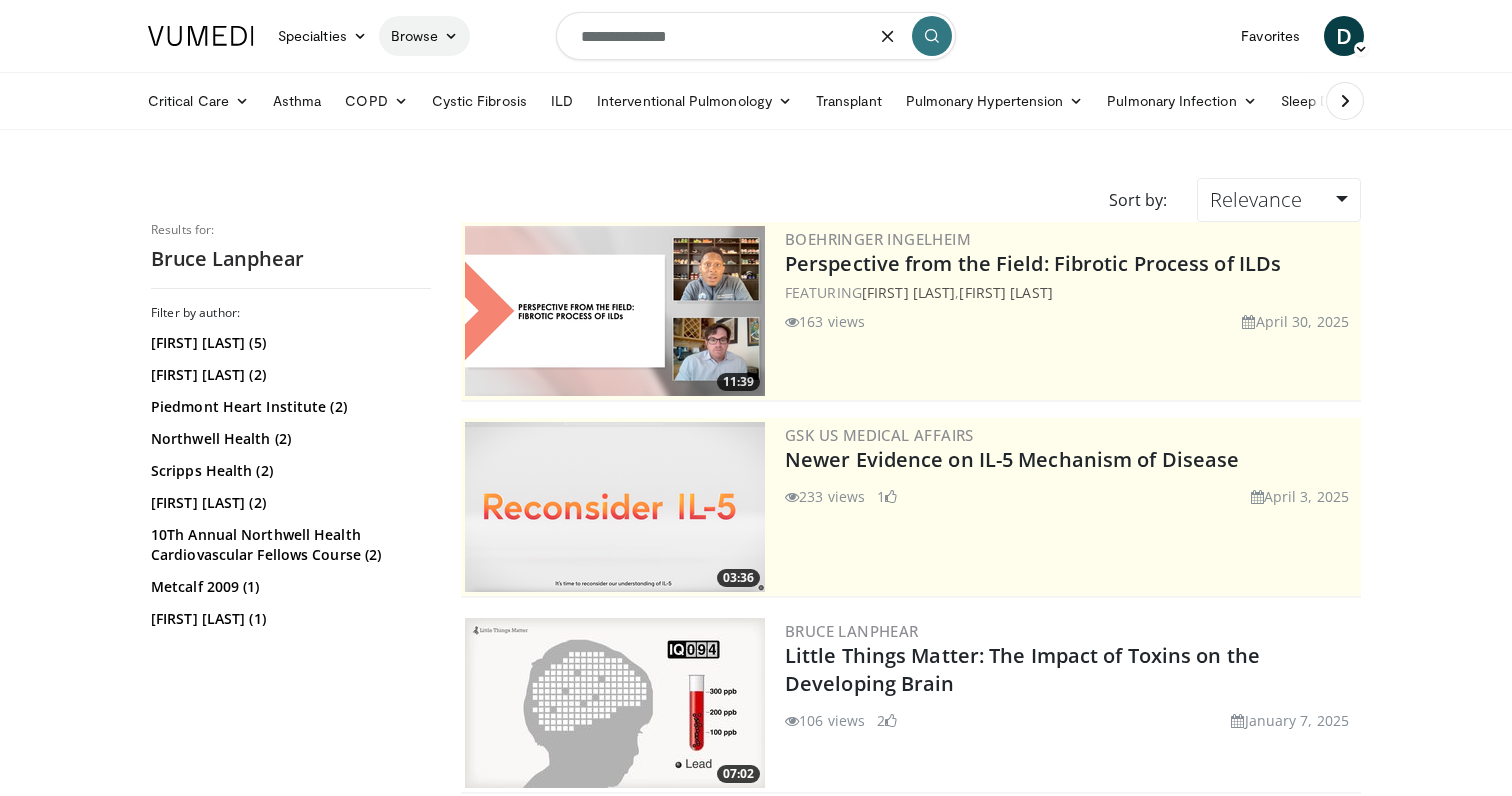 drag, startPoint x: 725, startPoint y: 44, endPoint x: 433, endPoint y: 28, distance: 292.43802 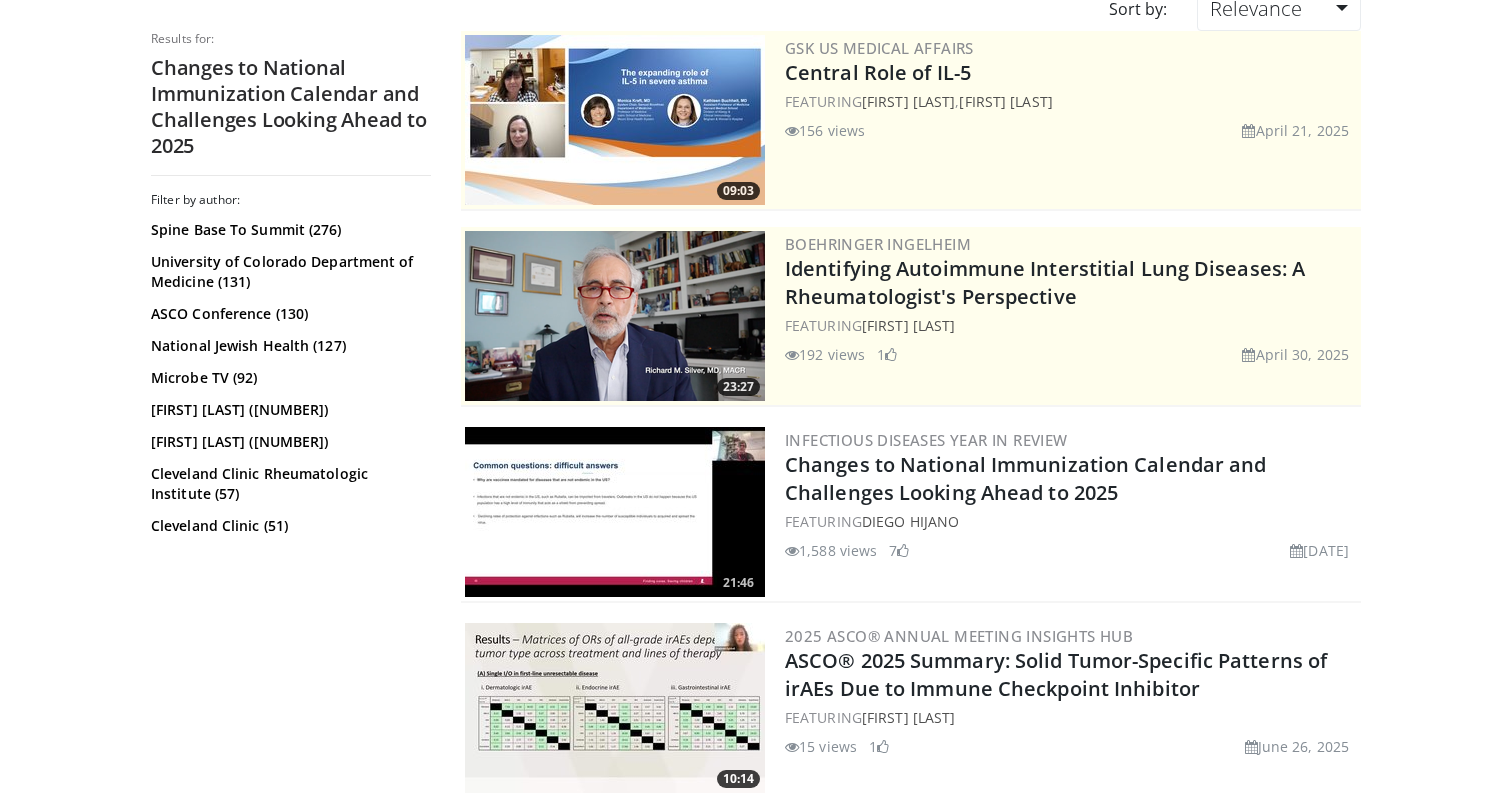 scroll, scrollTop: 227, scrollLeft: 0, axis: vertical 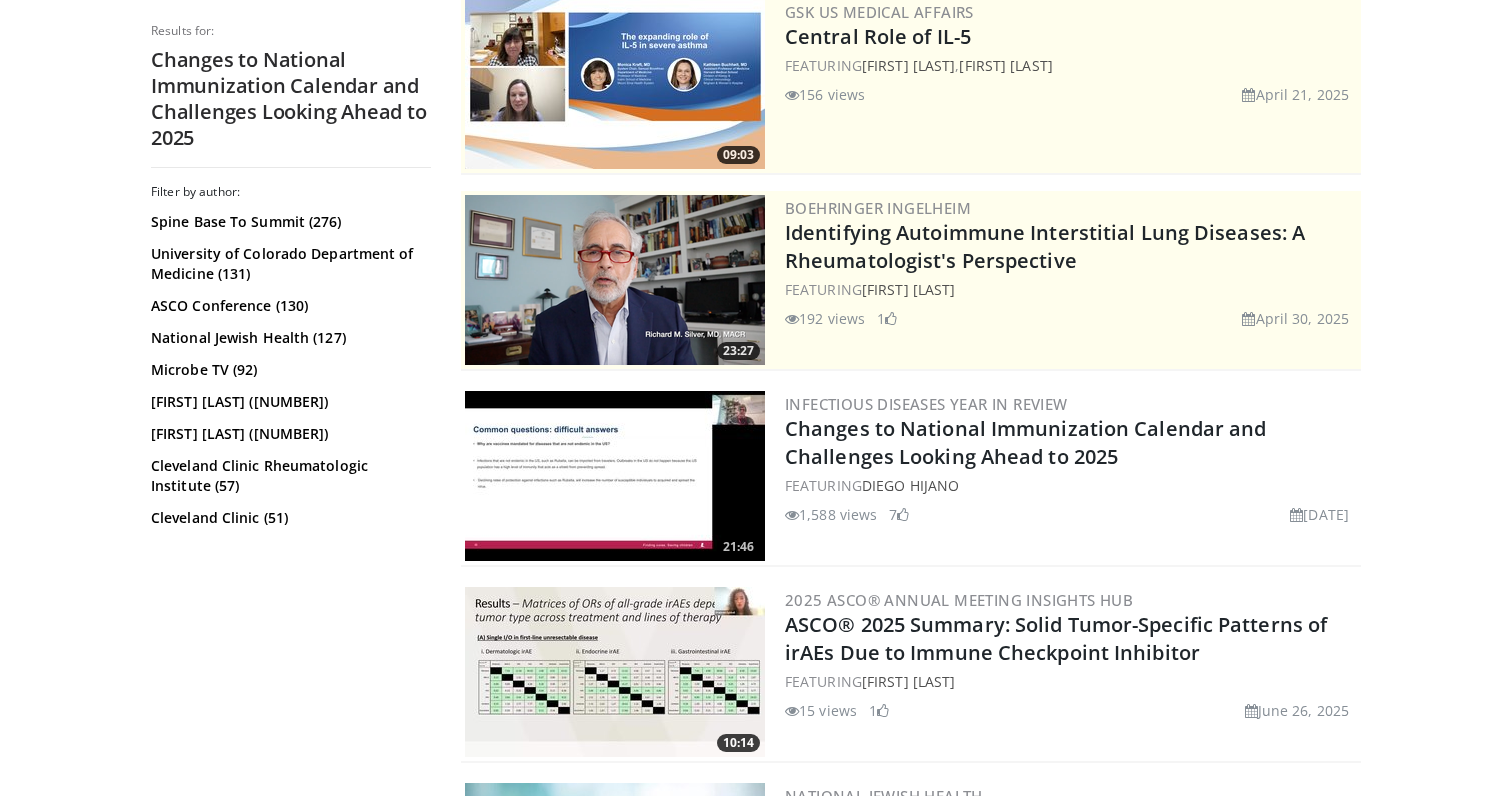 drag, startPoint x: 883, startPoint y: 514, endPoint x: 800, endPoint y: 520, distance: 83.21658 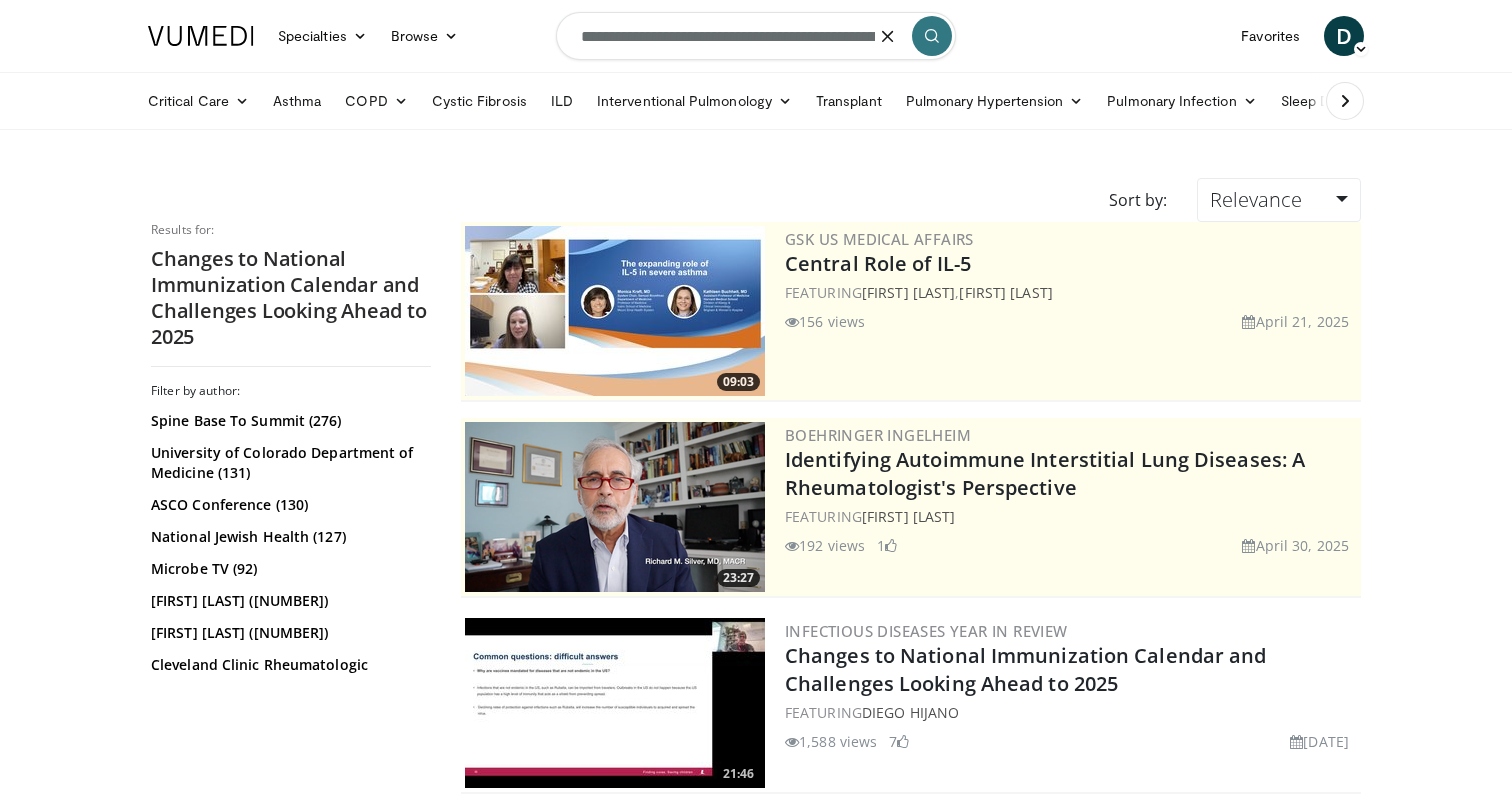 scroll, scrollTop: -1, scrollLeft: 0, axis: vertical 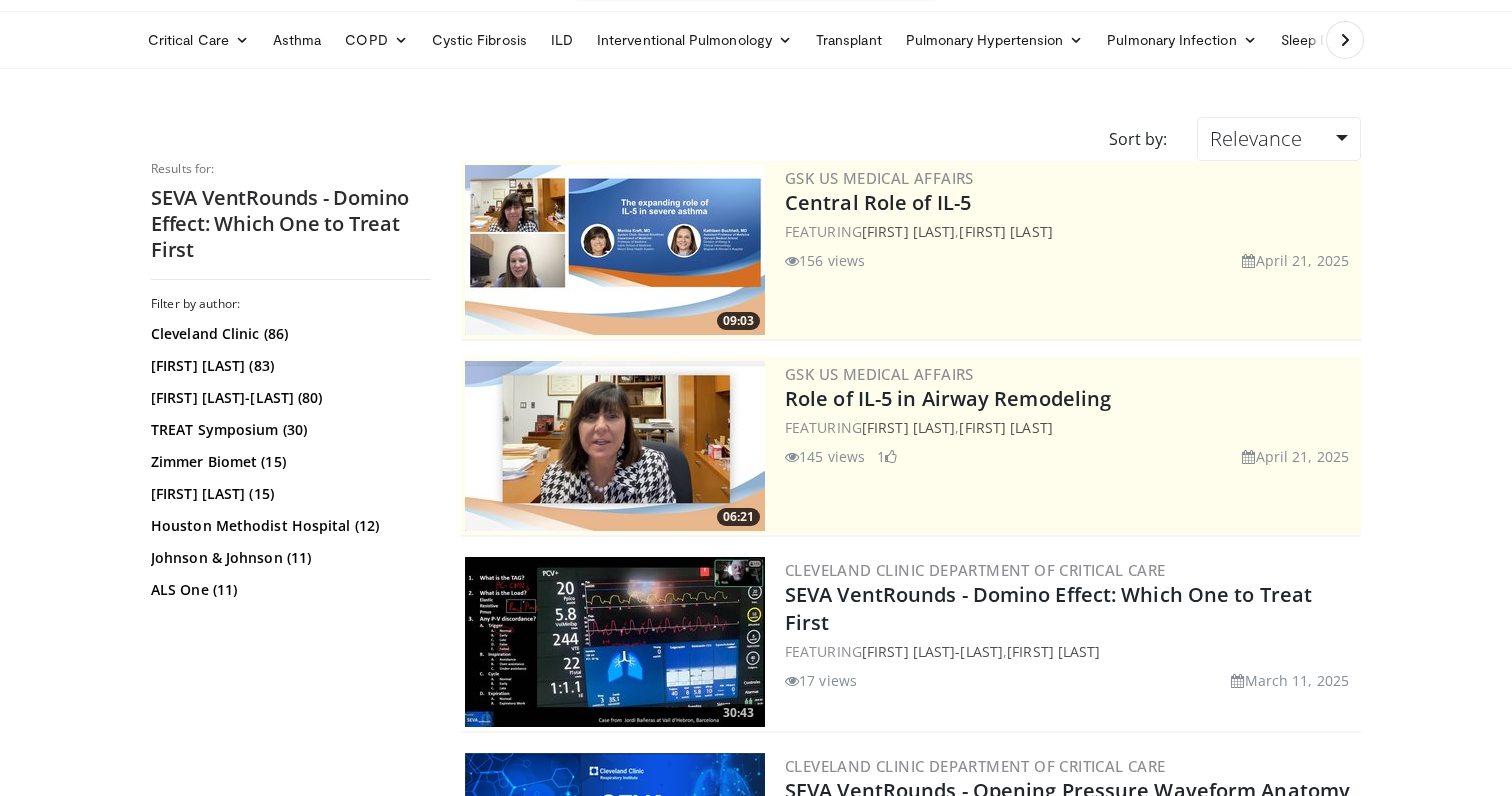 drag, startPoint x: 867, startPoint y: 682, endPoint x: 802, endPoint y: 685, distance: 65.06919 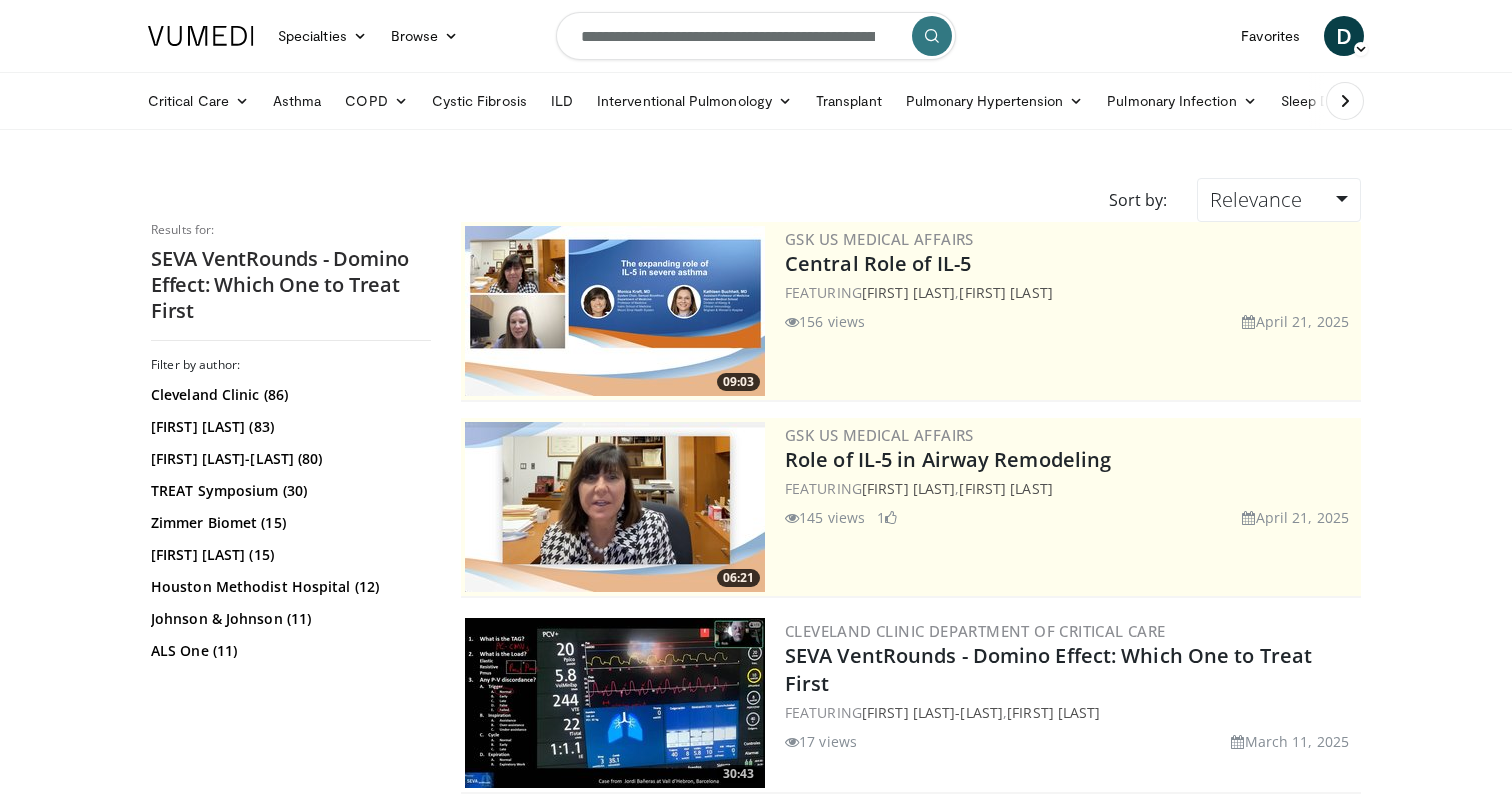 scroll, scrollTop: 0, scrollLeft: 0, axis: both 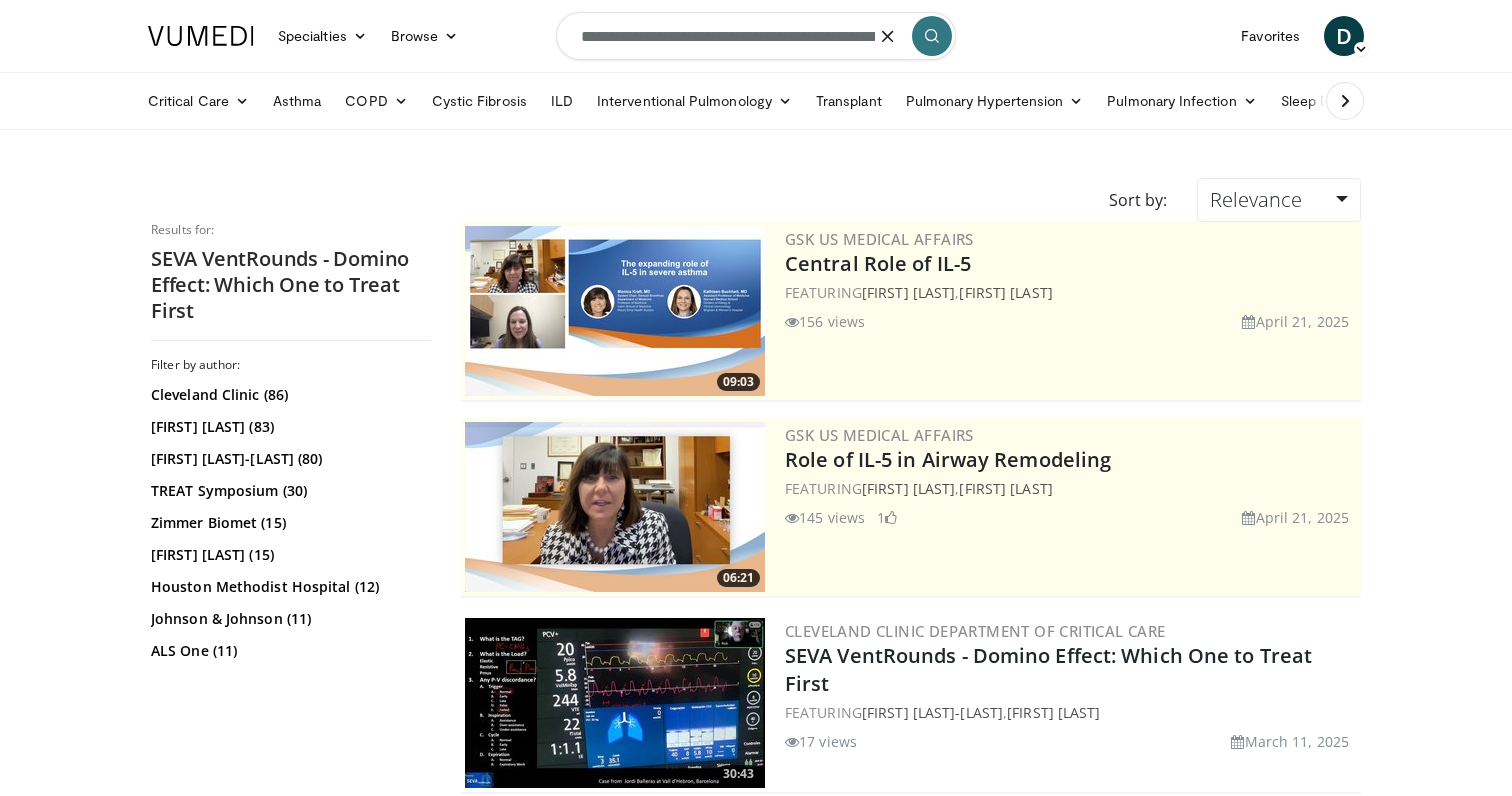 click on "**********" at bounding box center (756, 36) 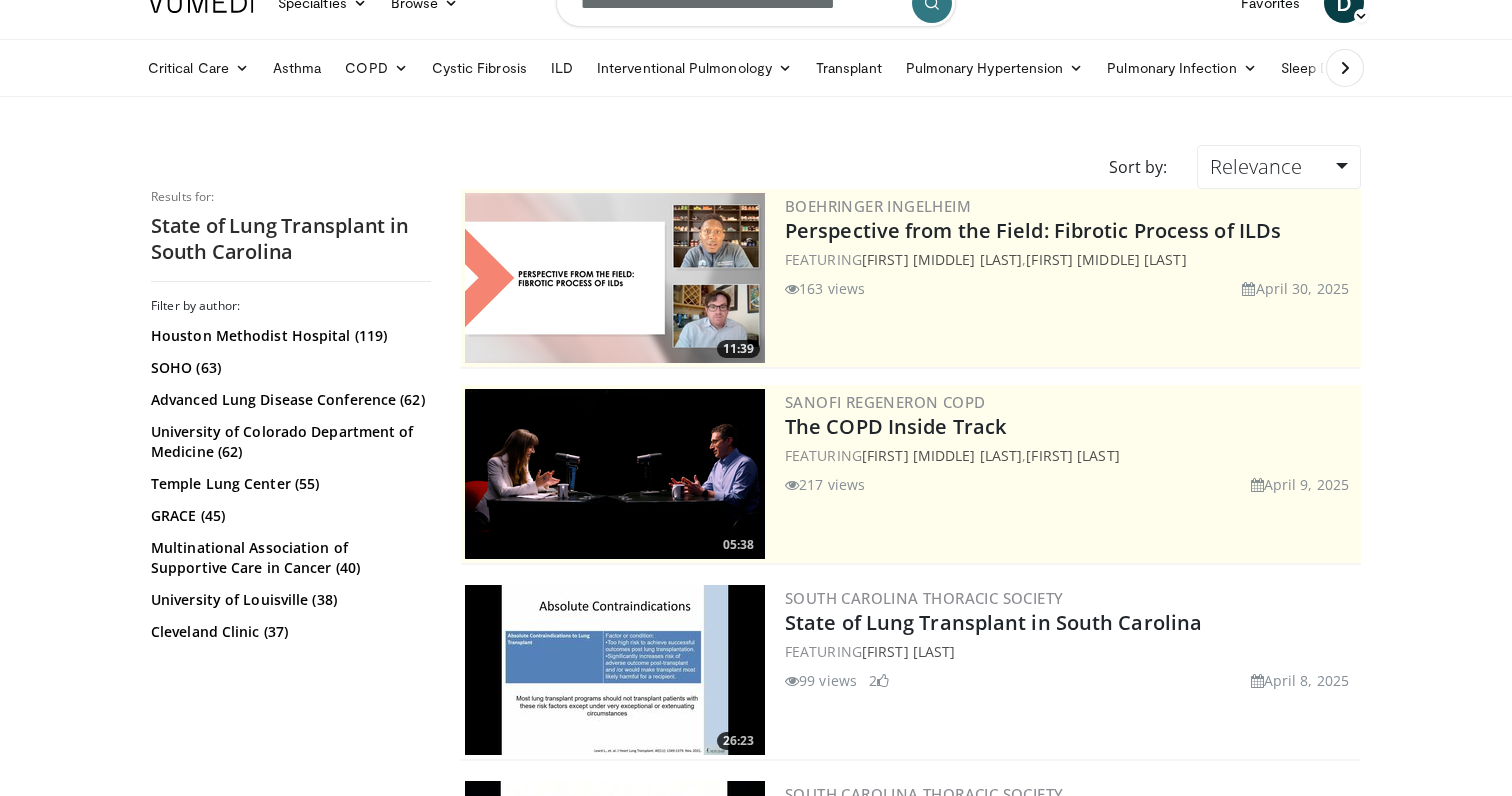 scroll, scrollTop: 119, scrollLeft: 0, axis: vertical 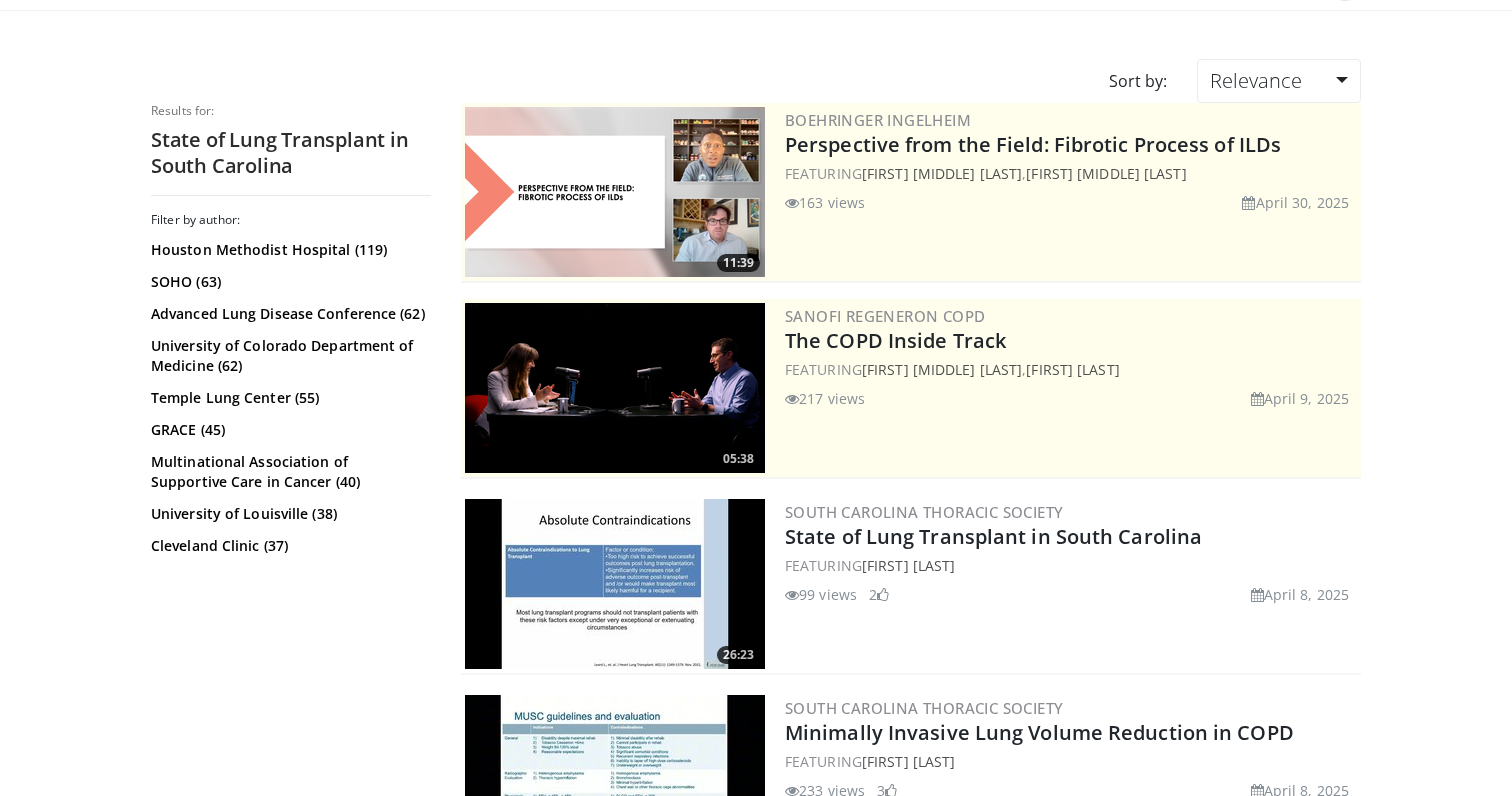 drag, startPoint x: 861, startPoint y: 599, endPoint x: 806, endPoint y: 598, distance: 55.00909 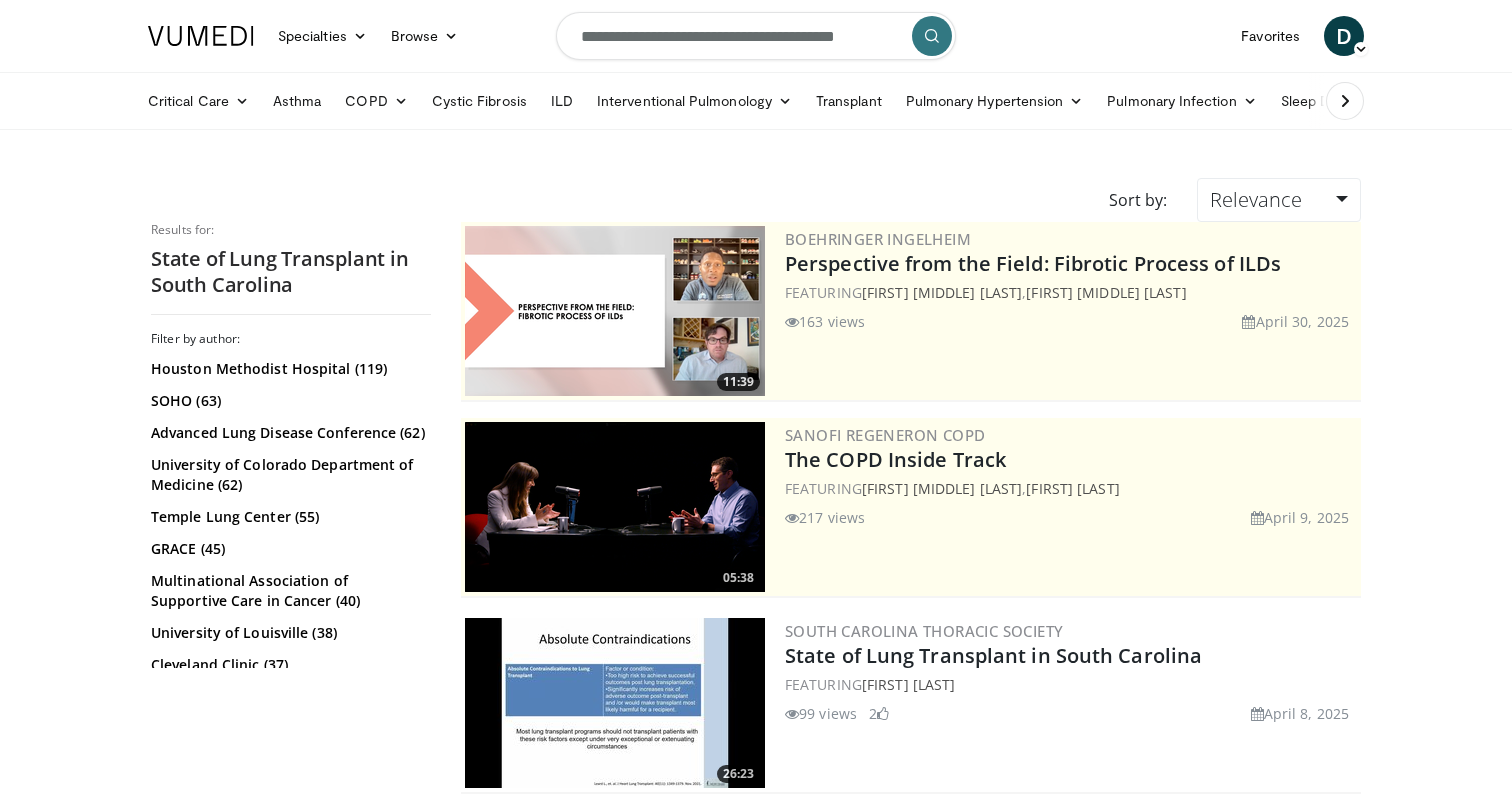 scroll, scrollTop: -3, scrollLeft: 0, axis: vertical 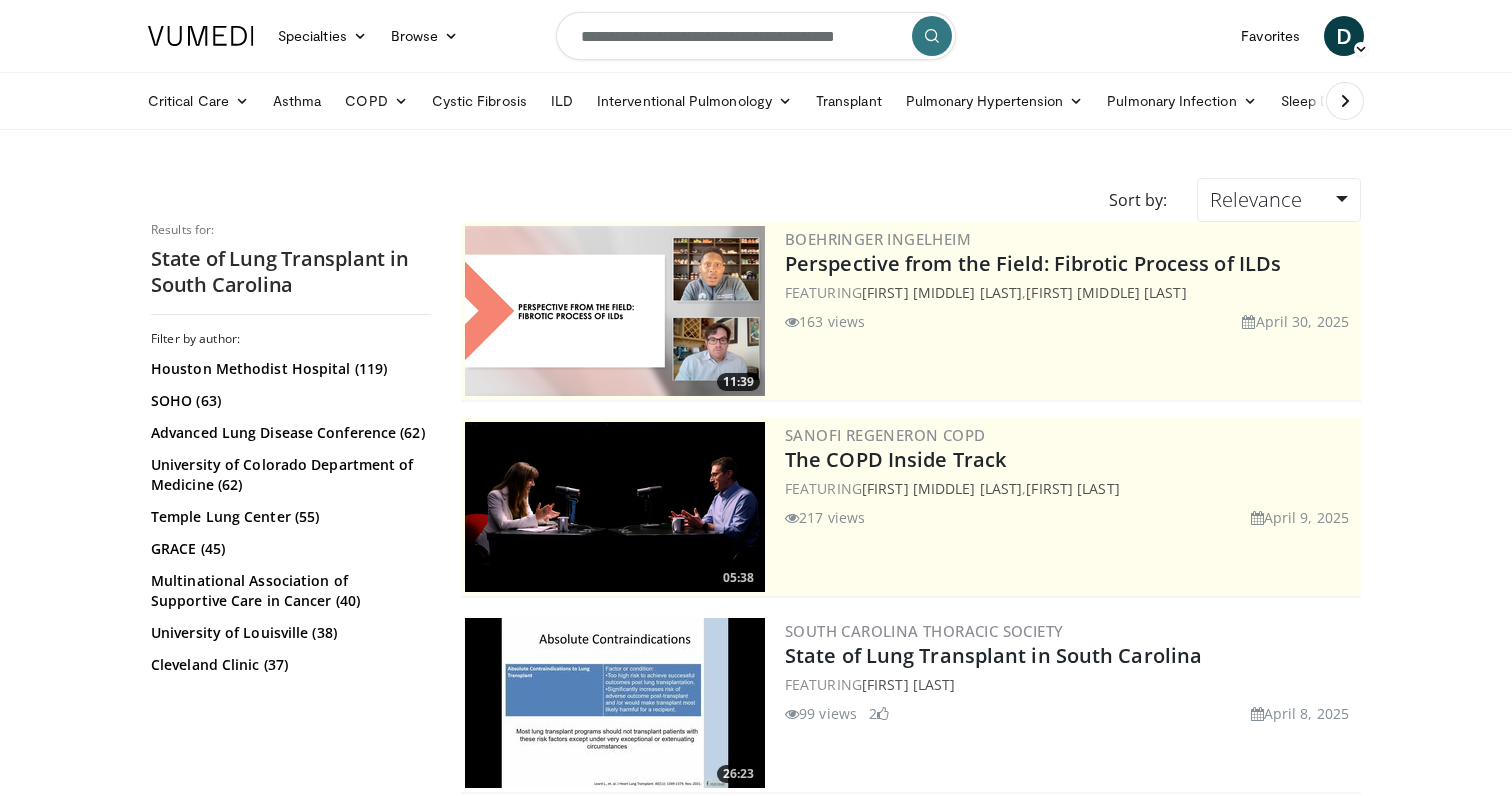 click on "**********" at bounding box center (756, 36) 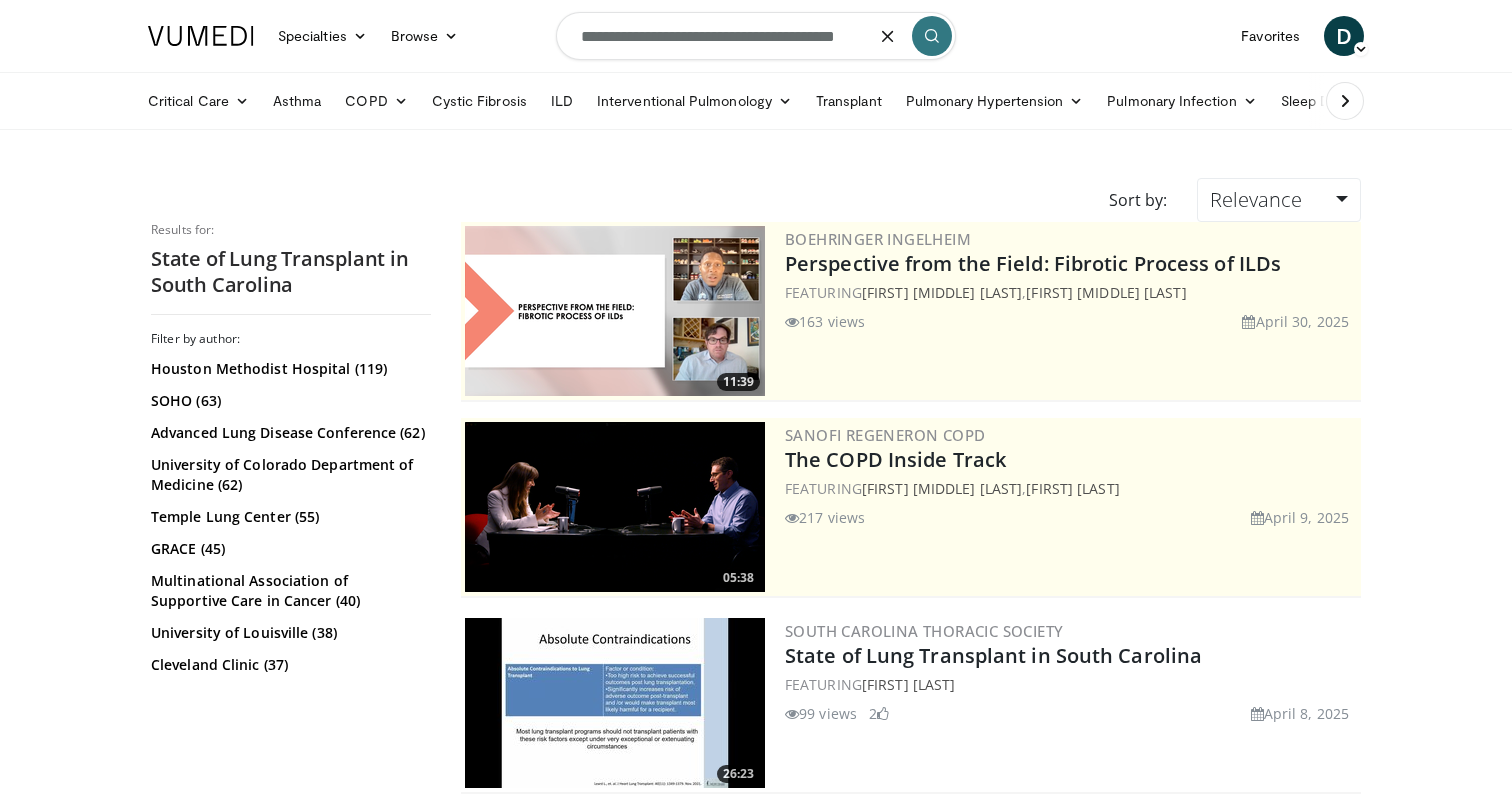 click on "**********" at bounding box center [756, 36] 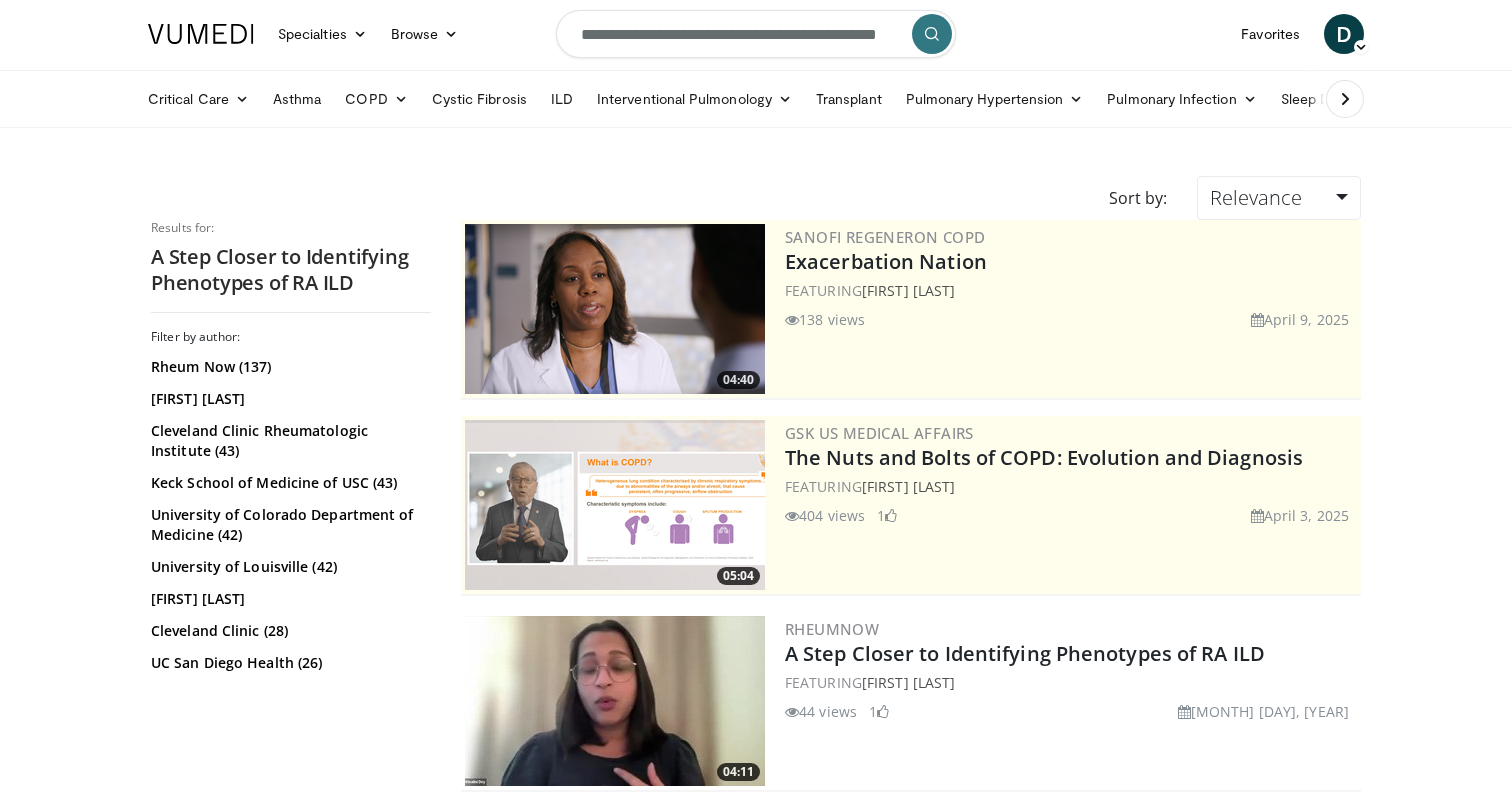 scroll, scrollTop: 111, scrollLeft: 0, axis: vertical 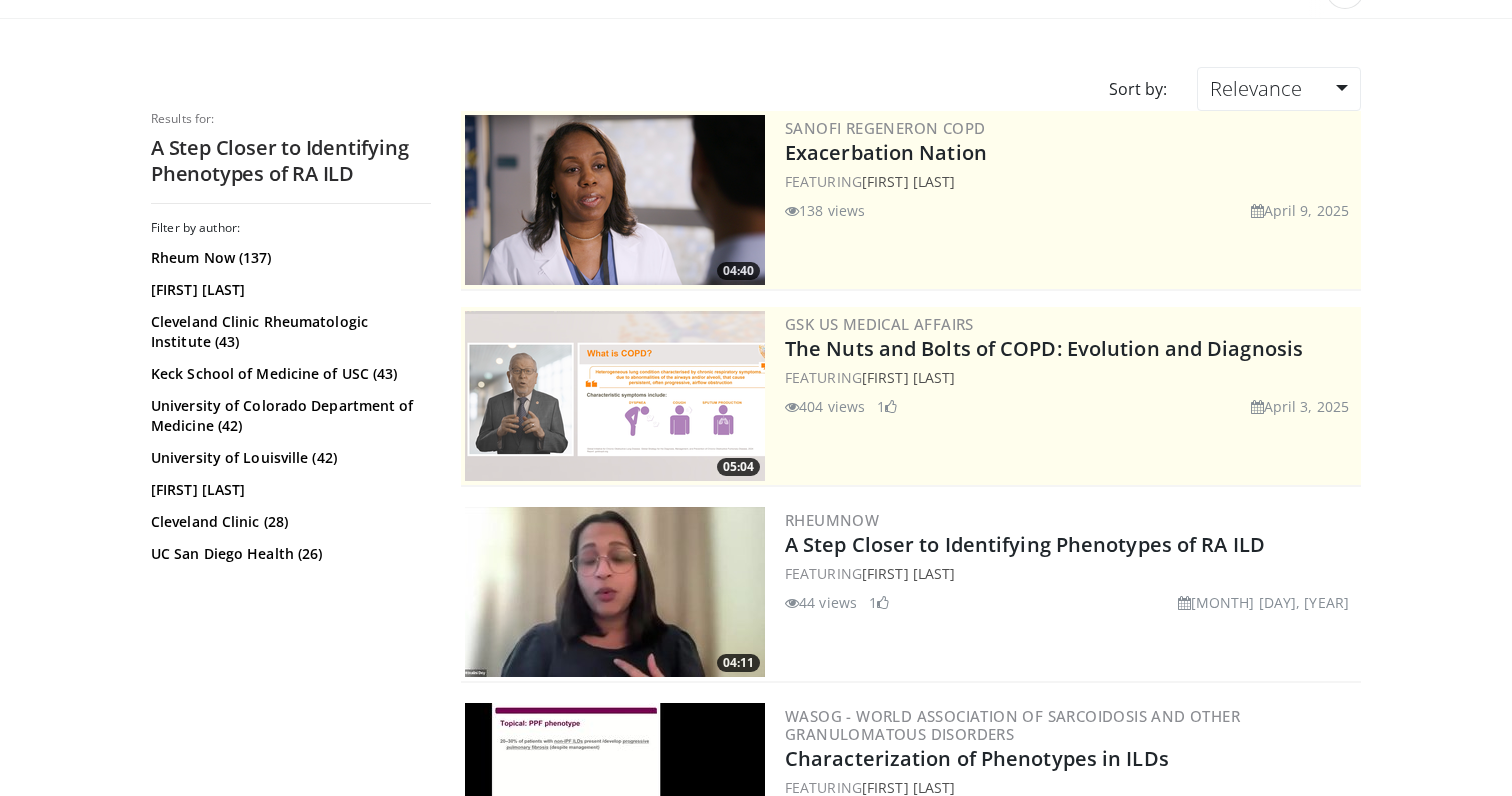 drag, startPoint x: 803, startPoint y: 604, endPoint x: 859, endPoint y: 608, distance: 56.142673 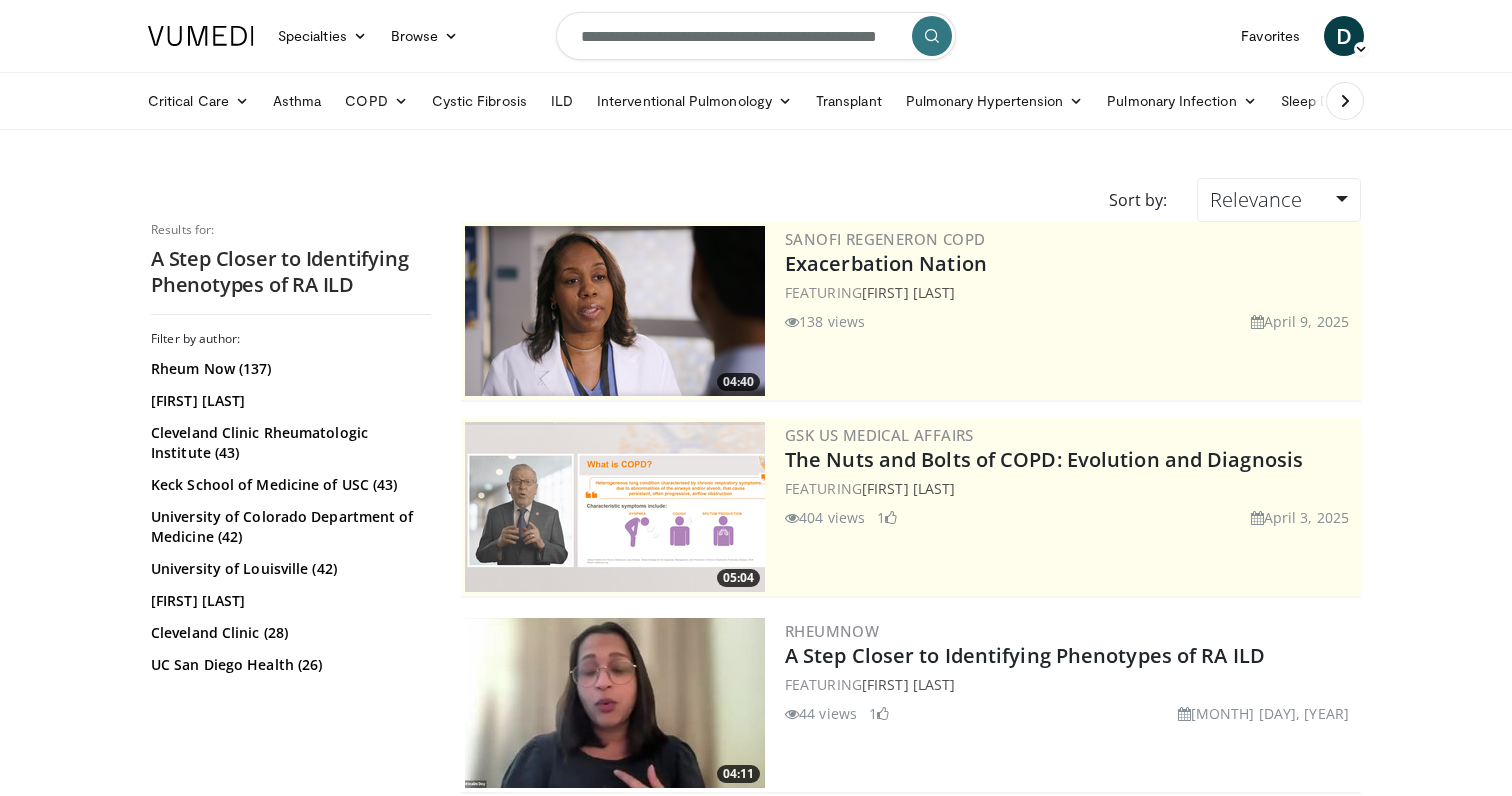 scroll, scrollTop: -1, scrollLeft: 0, axis: vertical 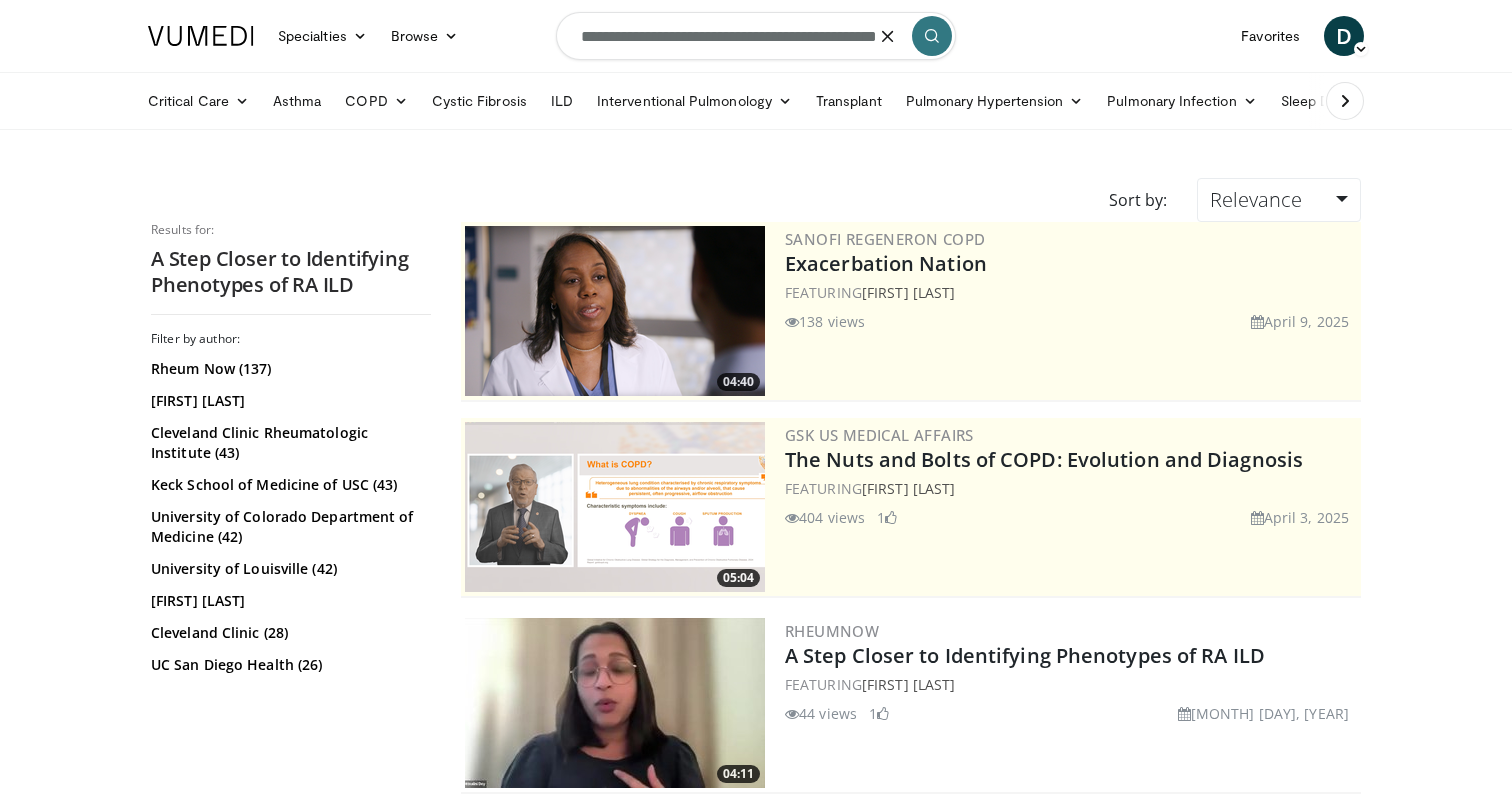 click on "**********" at bounding box center (756, 36) 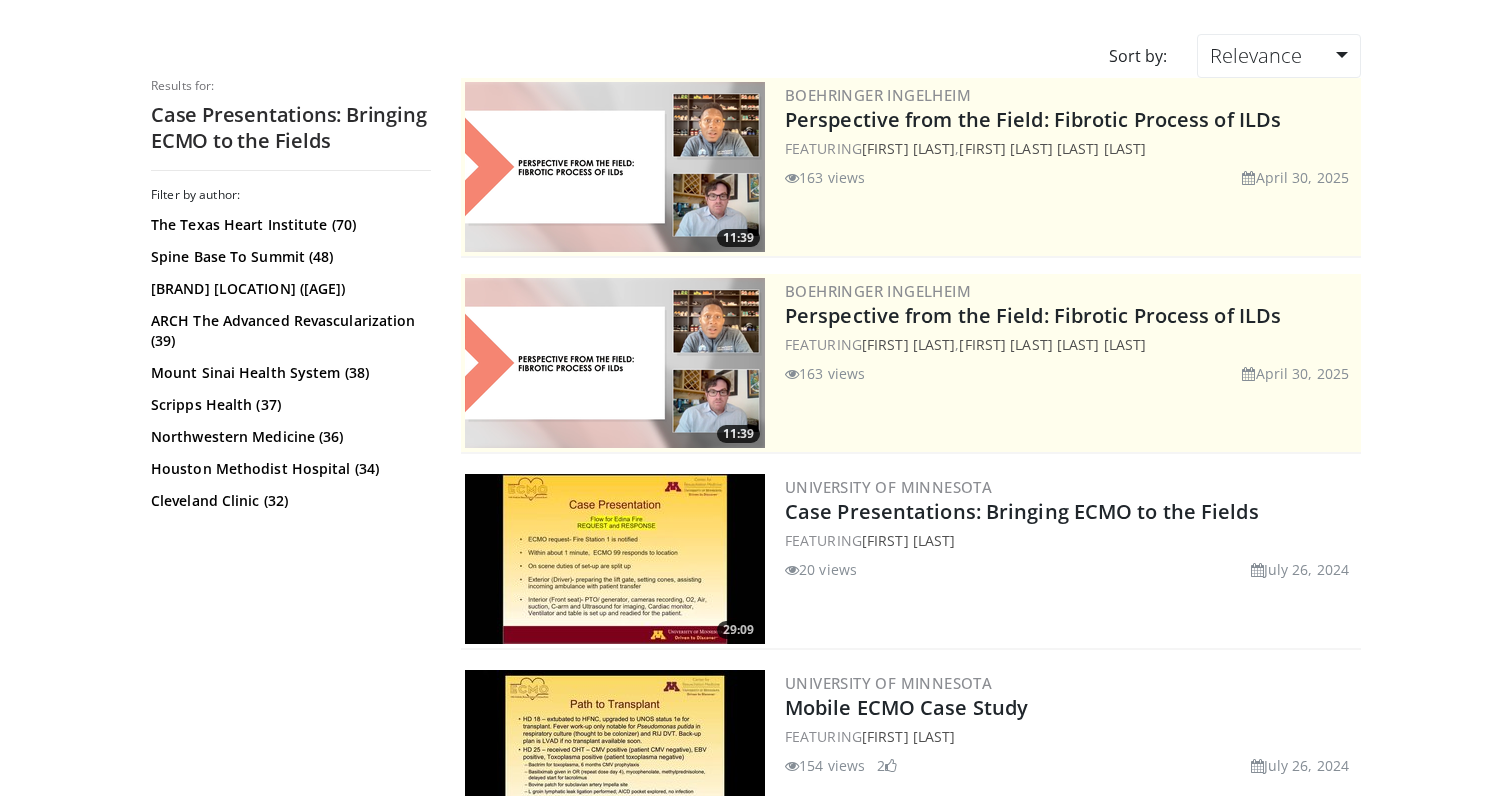 scroll, scrollTop: 146, scrollLeft: 0, axis: vertical 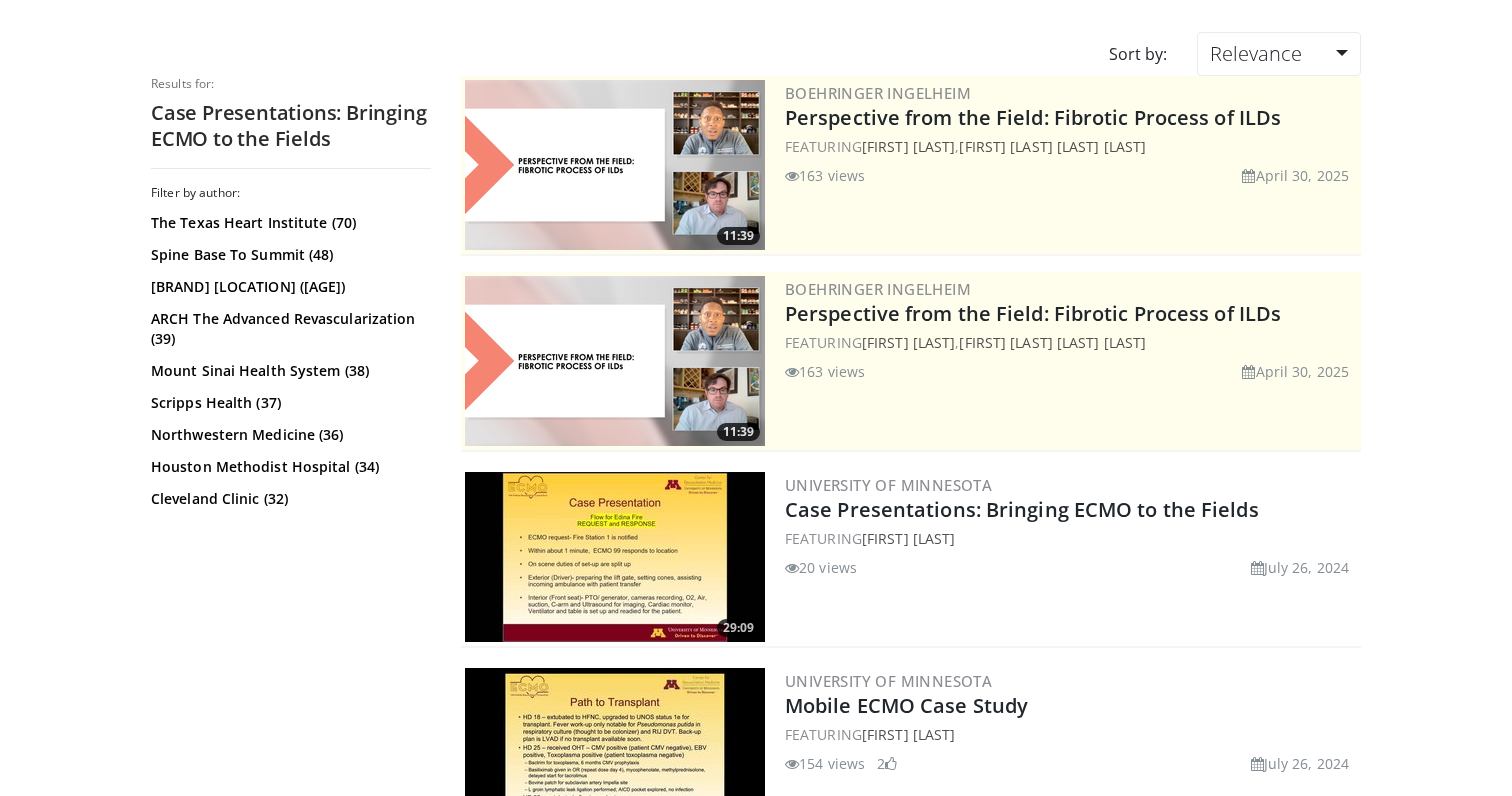 drag, startPoint x: 892, startPoint y: 570, endPoint x: 798, endPoint y: 572, distance: 94.02127 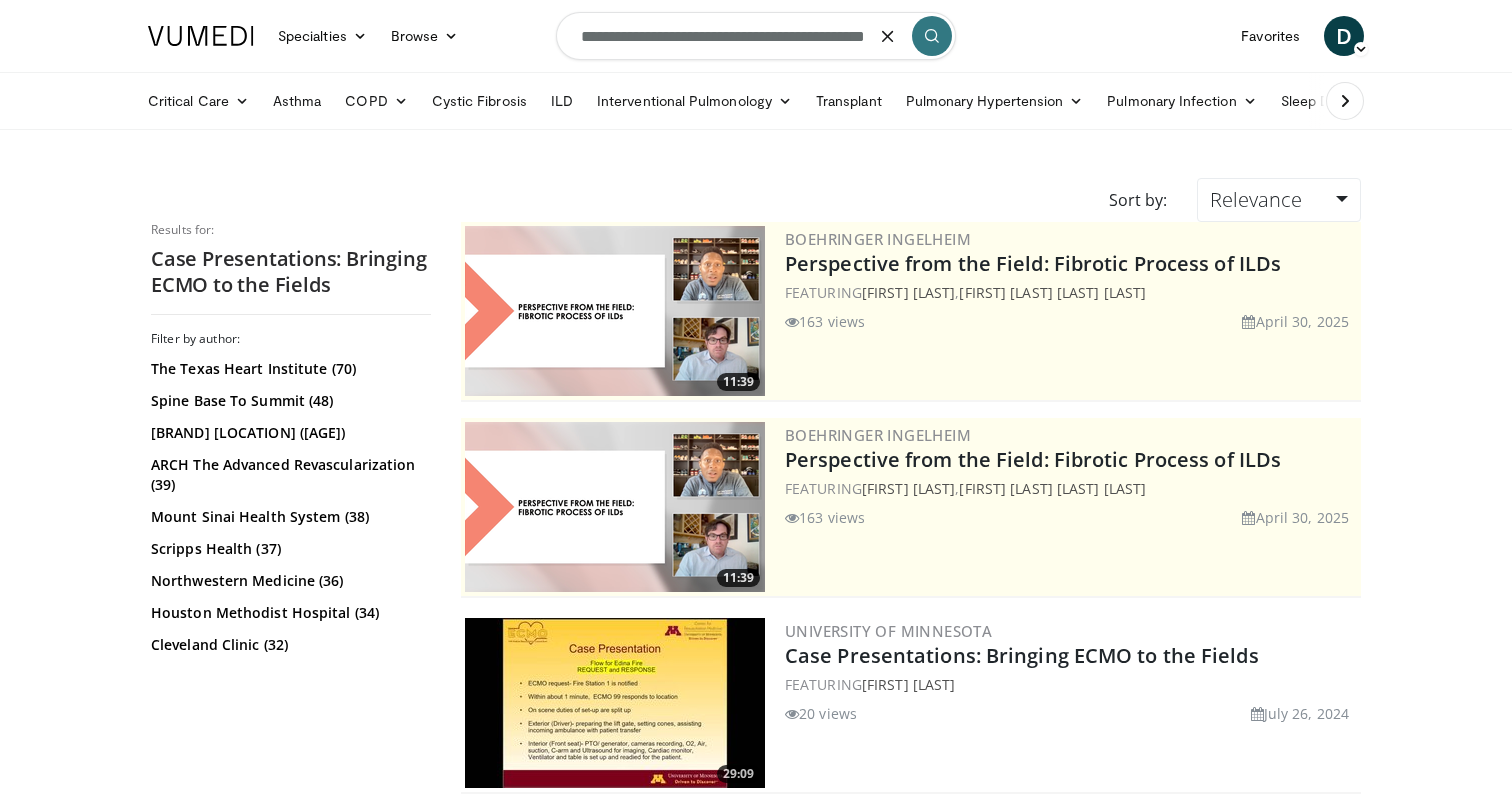 click on "**********" at bounding box center [756, 36] 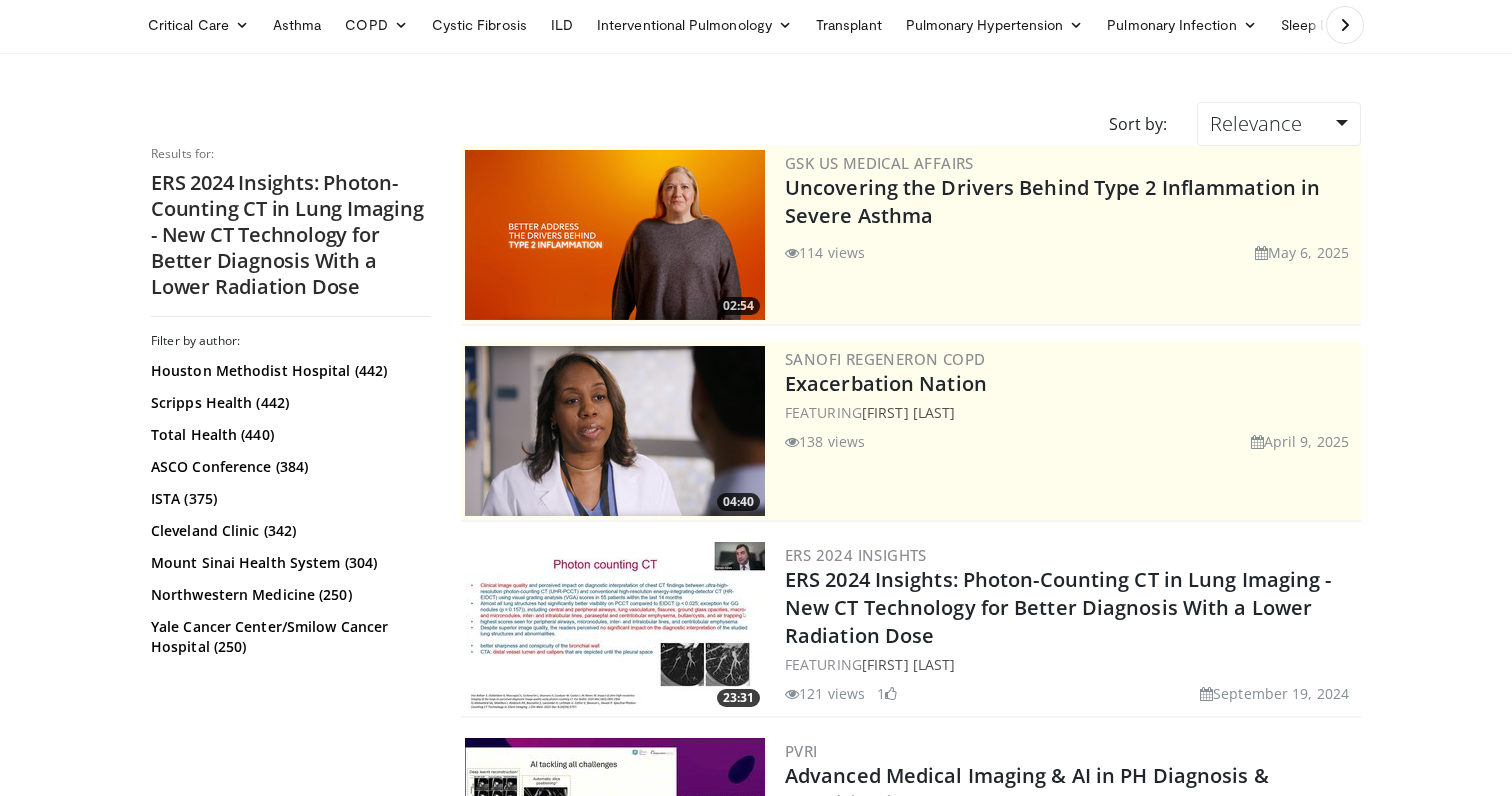 scroll, scrollTop: 94, scrollLeft: 0, axis: vertical 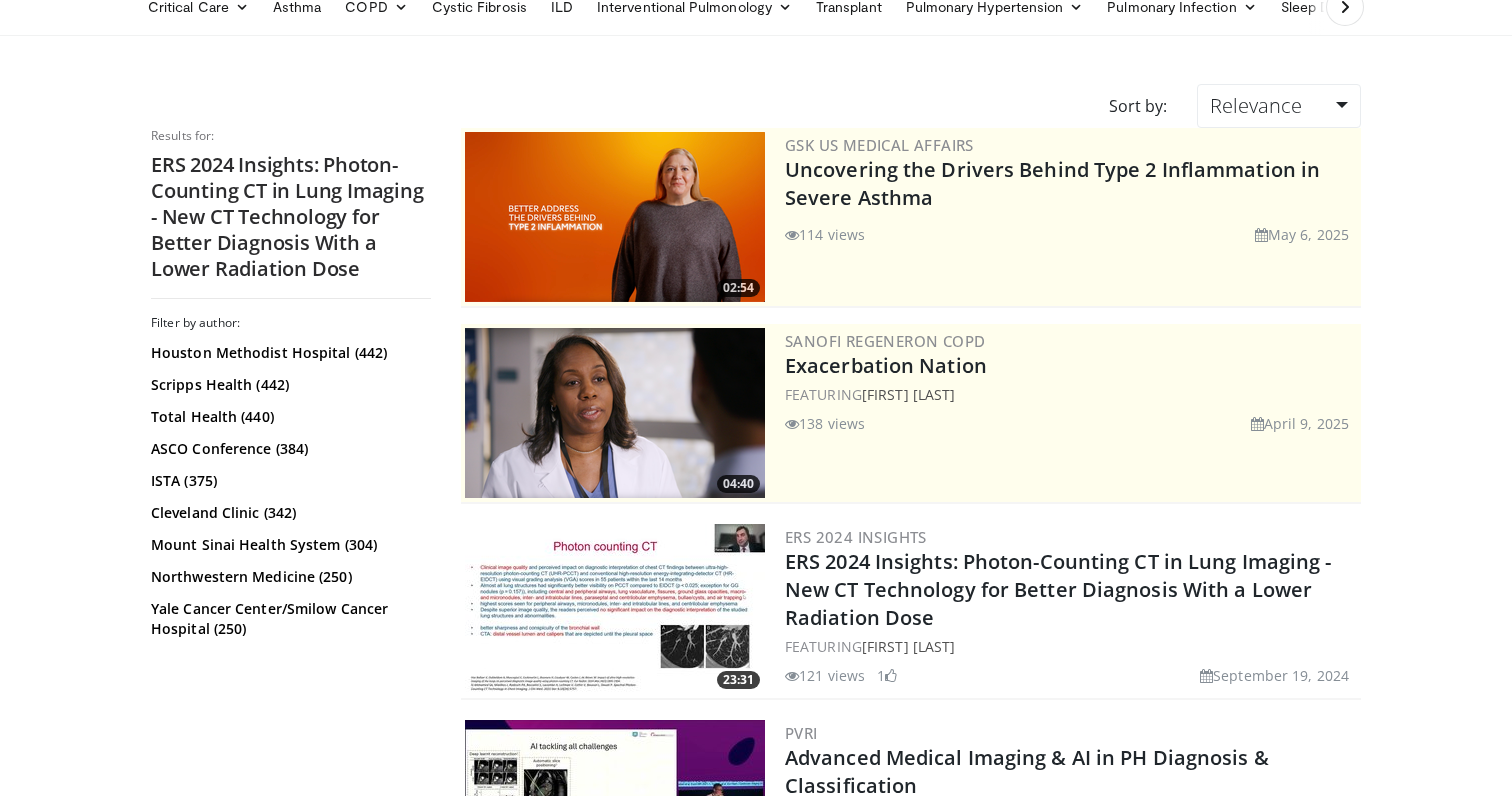 drag, startPoint x: 869, startPoint y: 682, endPoint x: 801, endPoint y: 681, distance: 68.007355 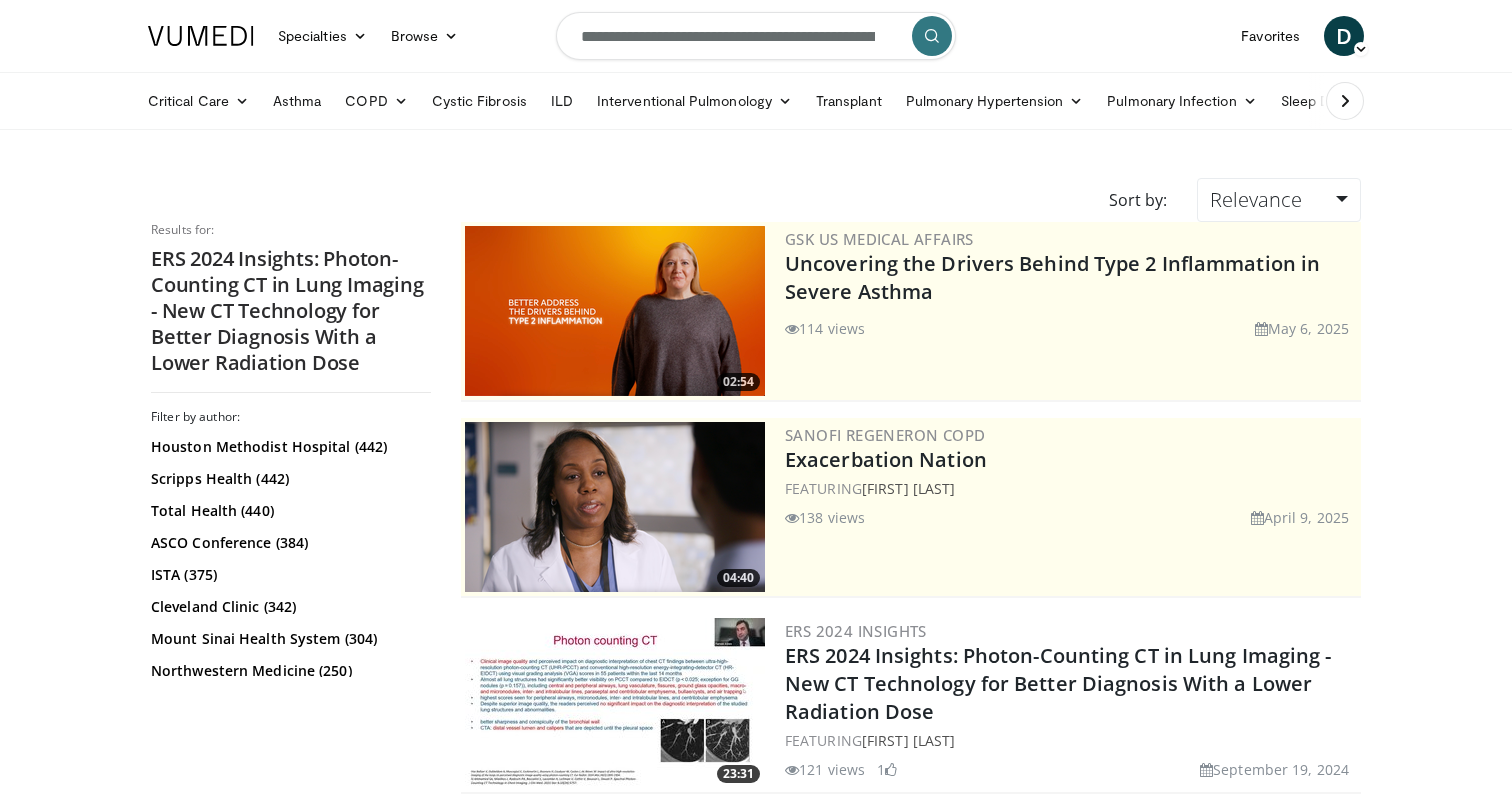 scroll, scrollTop: 0, scrollLeft: 0, axis: both 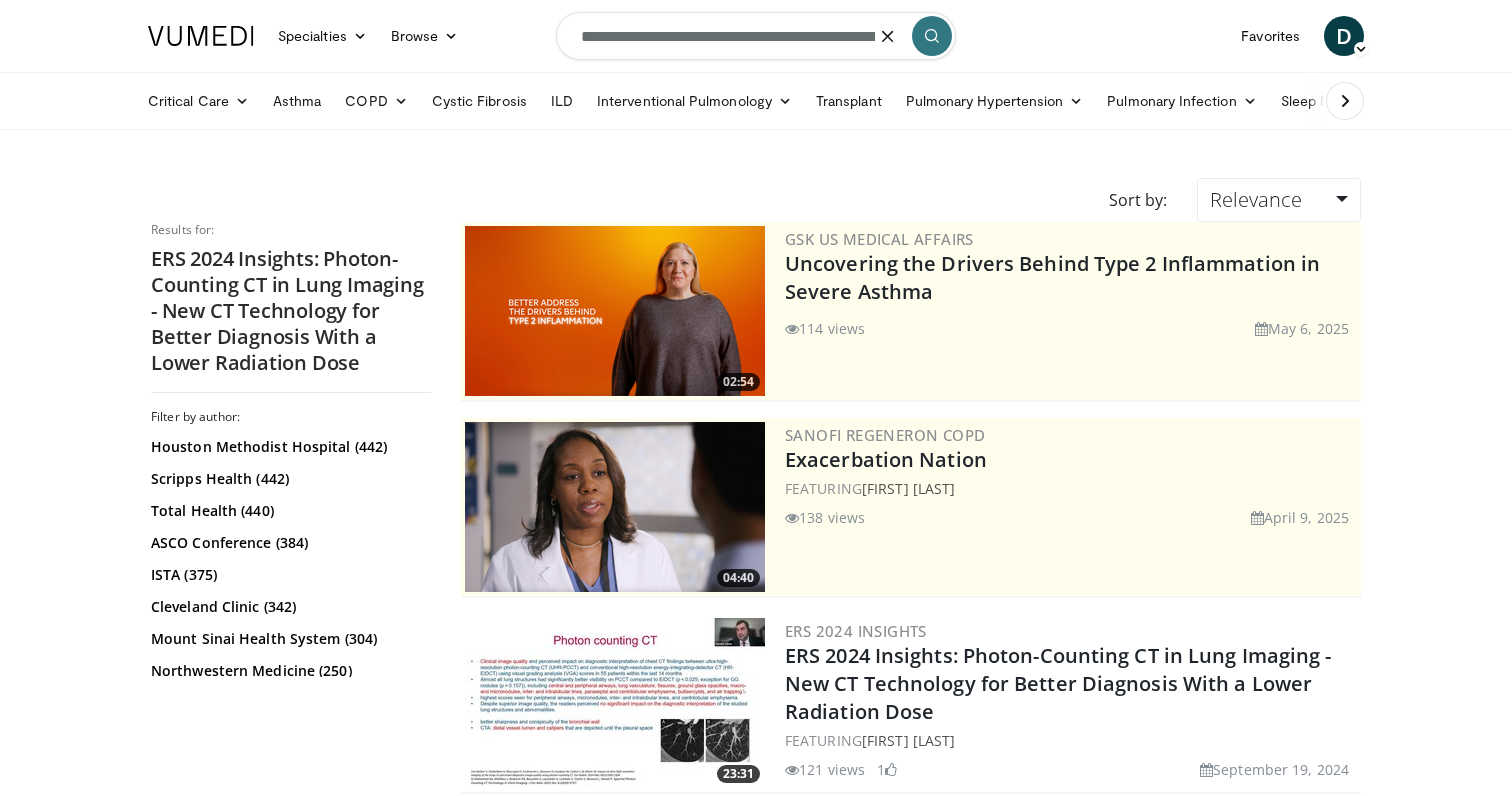 click on "**********" at bounding box center [756, 36] 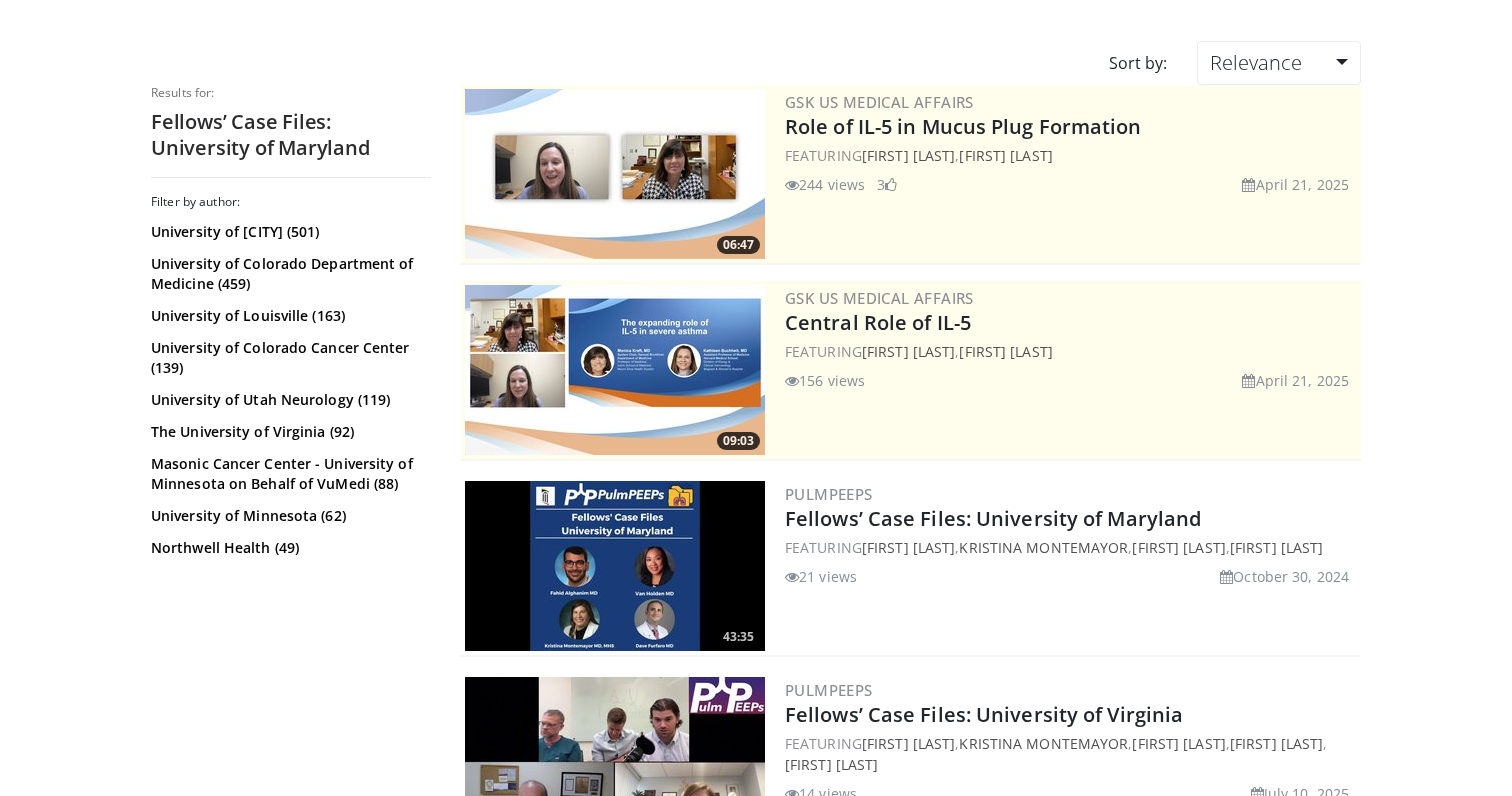 scroll, scrollTop: 147, scrollLeft: 0, axis: vertical 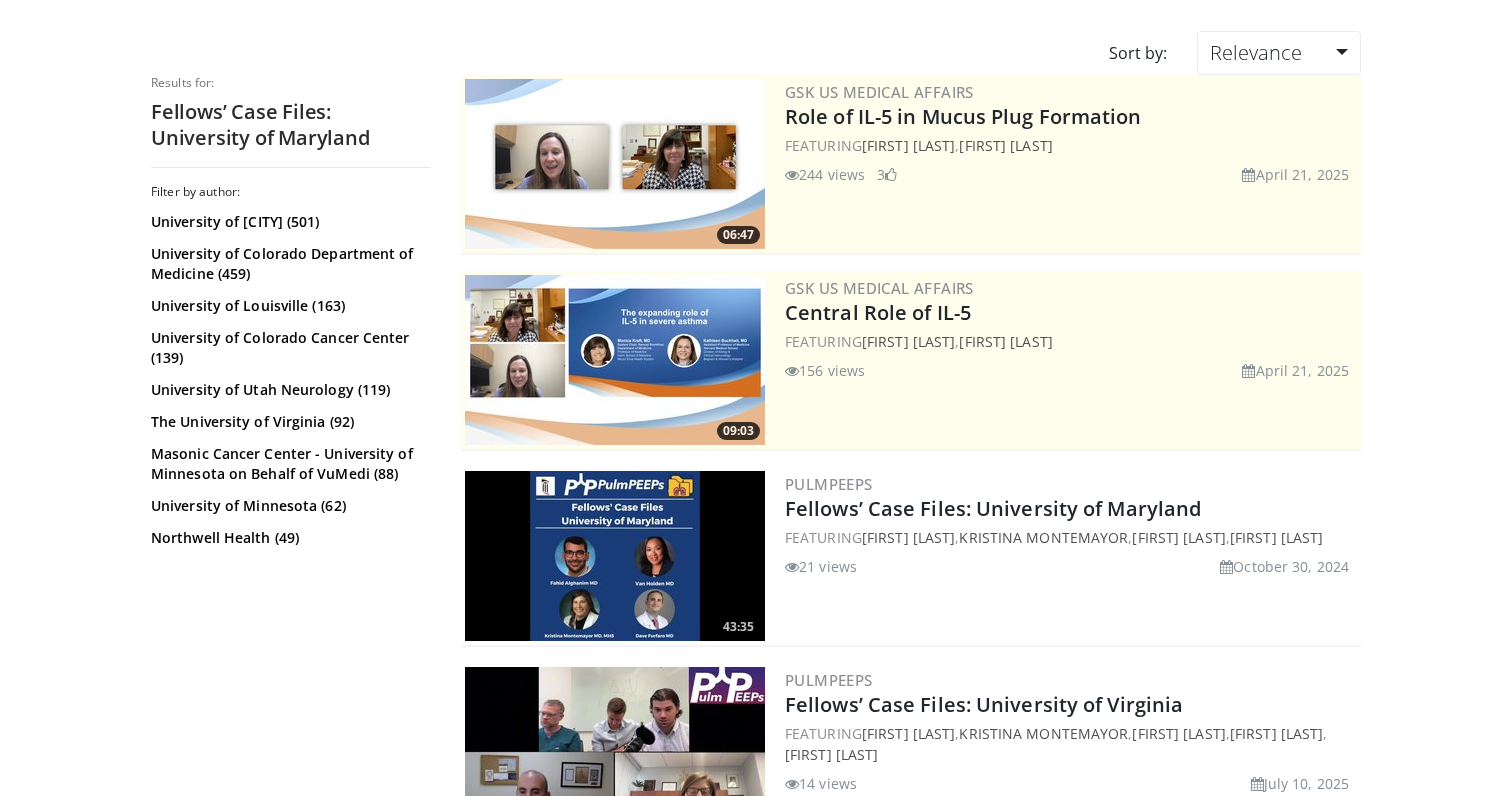 drag, startPoint x: 884, startPoint y: 602, endPoint x: 788, endPoint y: 590, distance: 96.74709 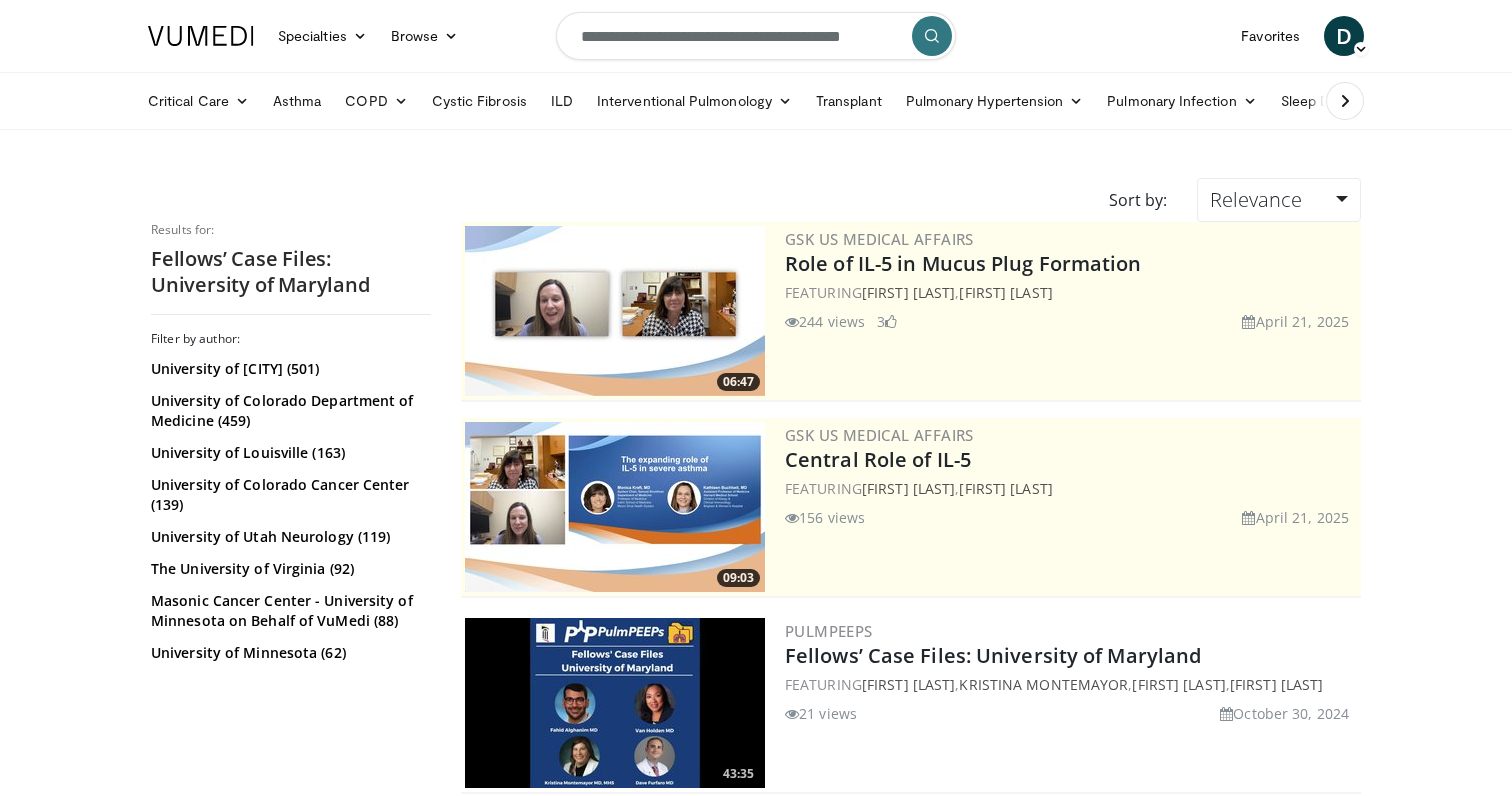 scroll, scrollTop: -1, scrollLeft: 0, axis: vertical 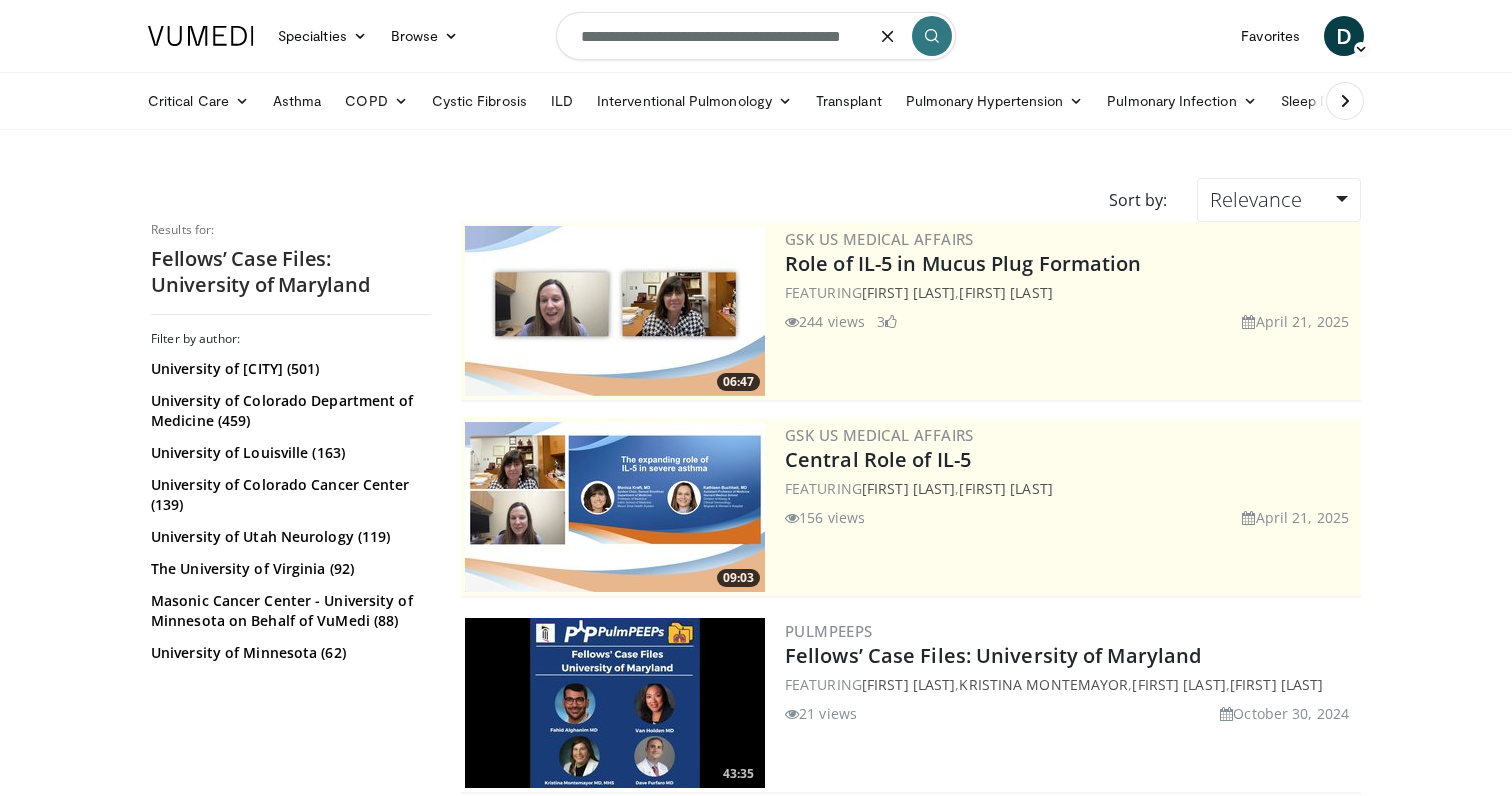 click on "**********" at bounding box center [756, 36] 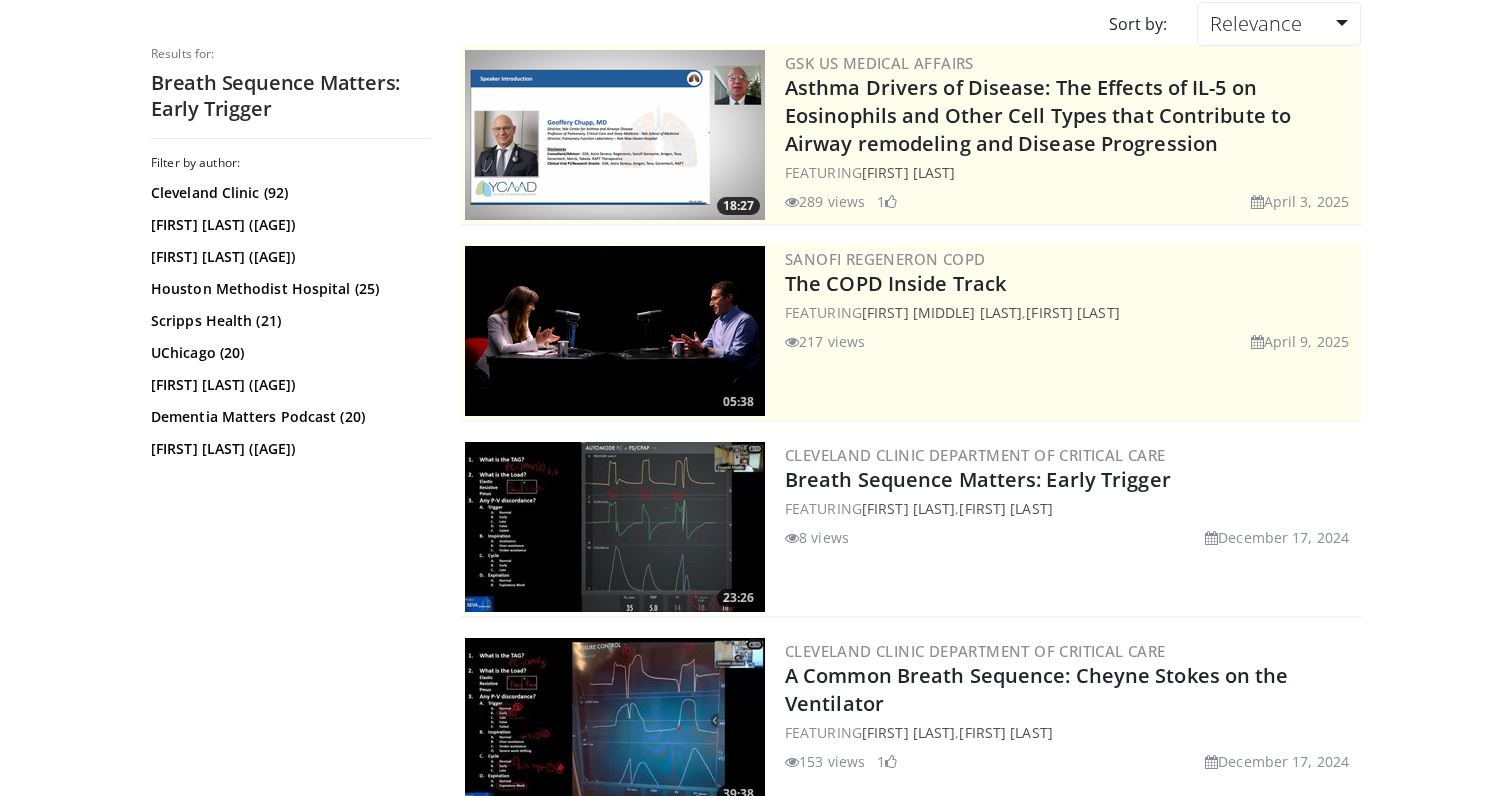 scroll, scrollTop: 177, scrollLeft: 0, axis: vertical 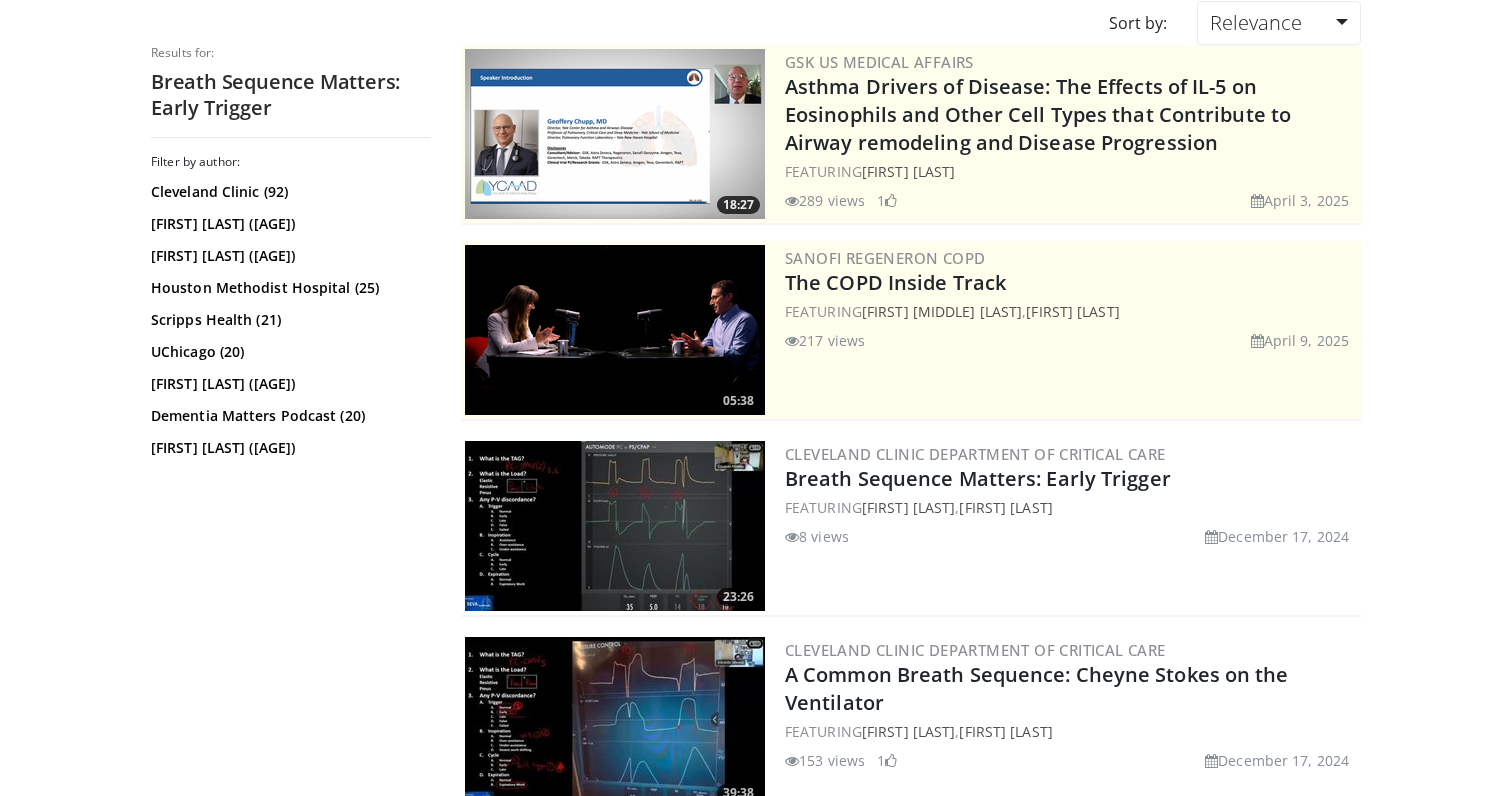 click on "Breath Sequence Matters: Early Trigger" at bounding box center [1071, 479] 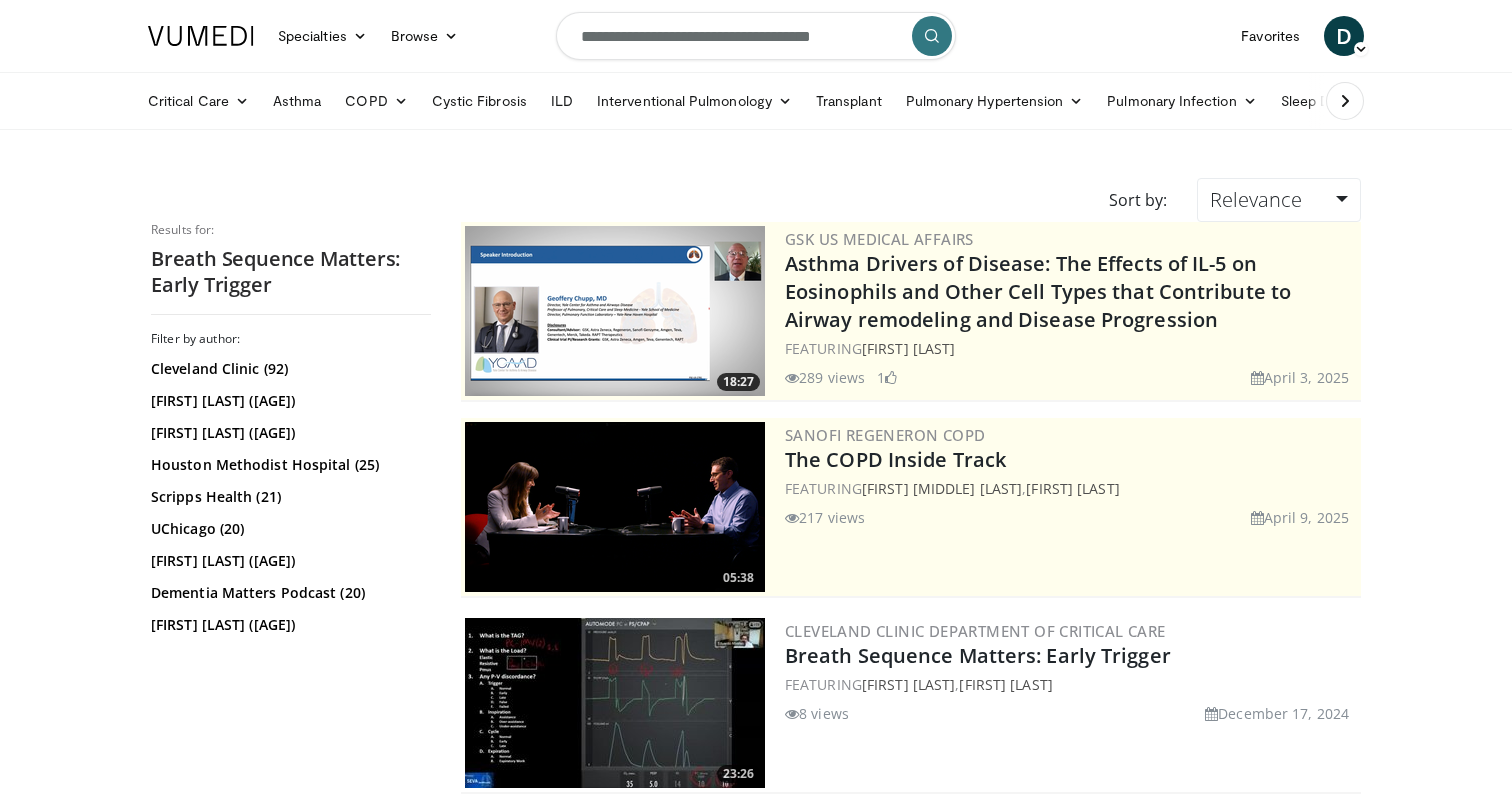scroll, scrollTop: 0, scrollLeft: 0, axis: both 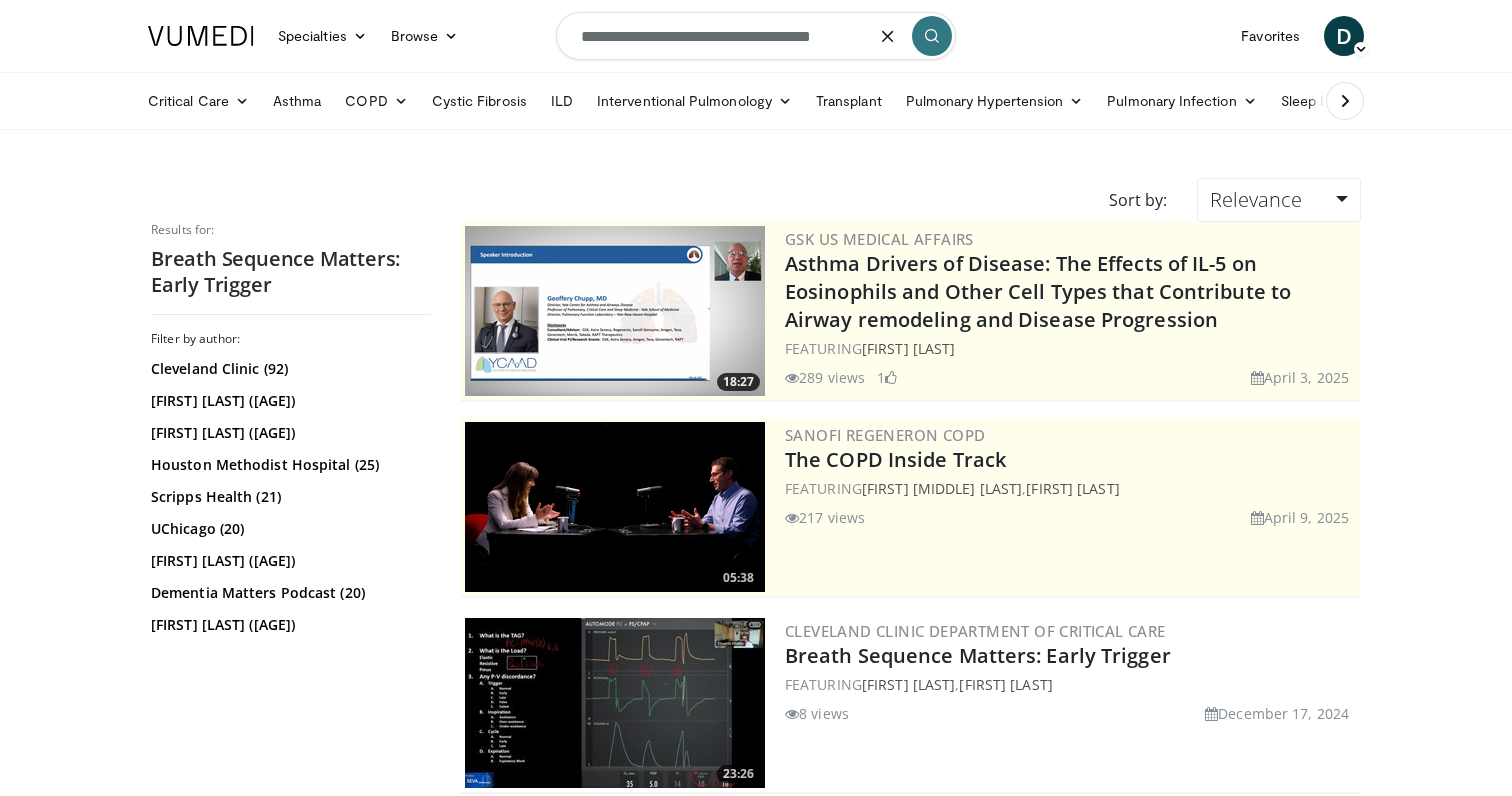 click on "**********" at bounding box center (756, 36) 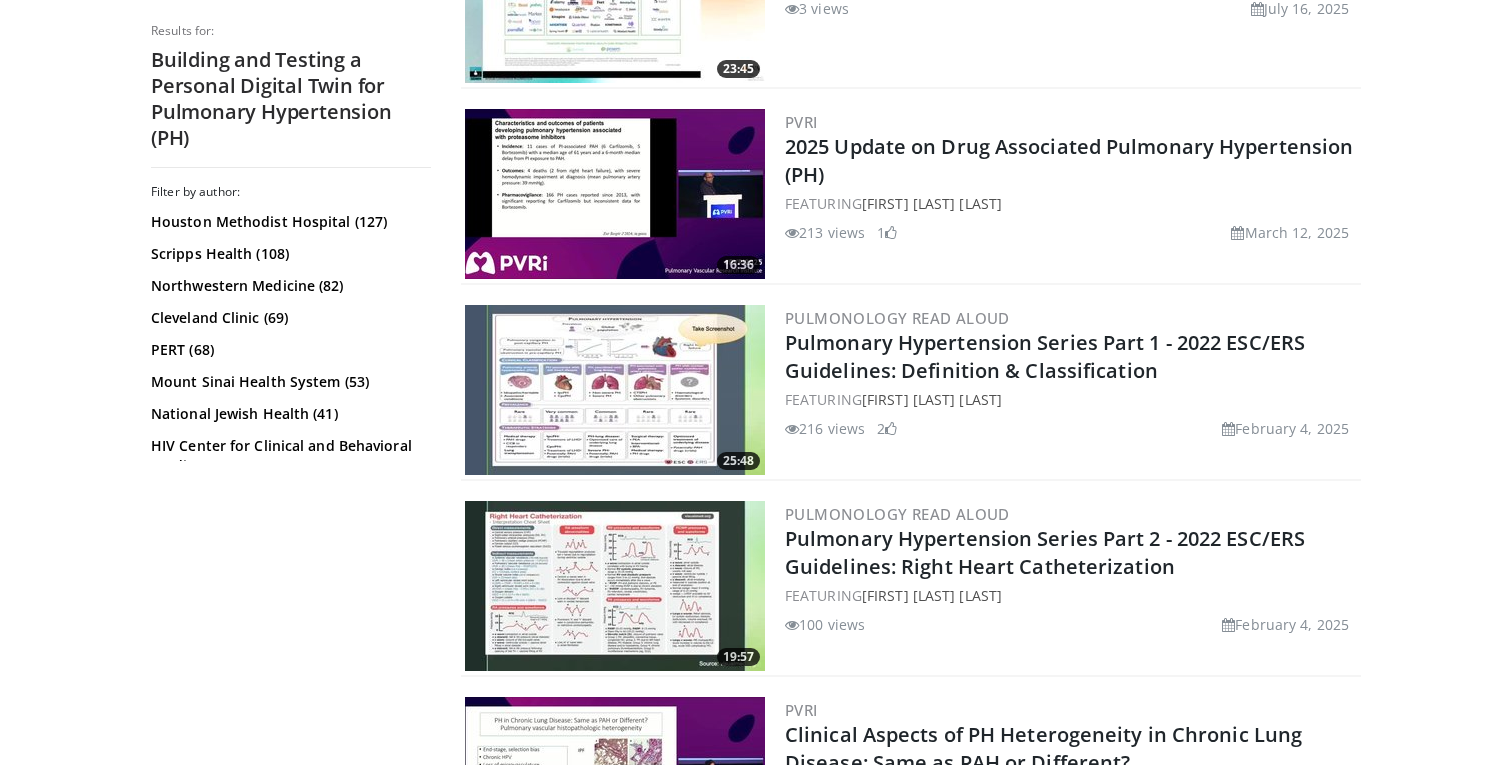 scroll, scrollTop: 0, scrollLeft: 0, axis: both 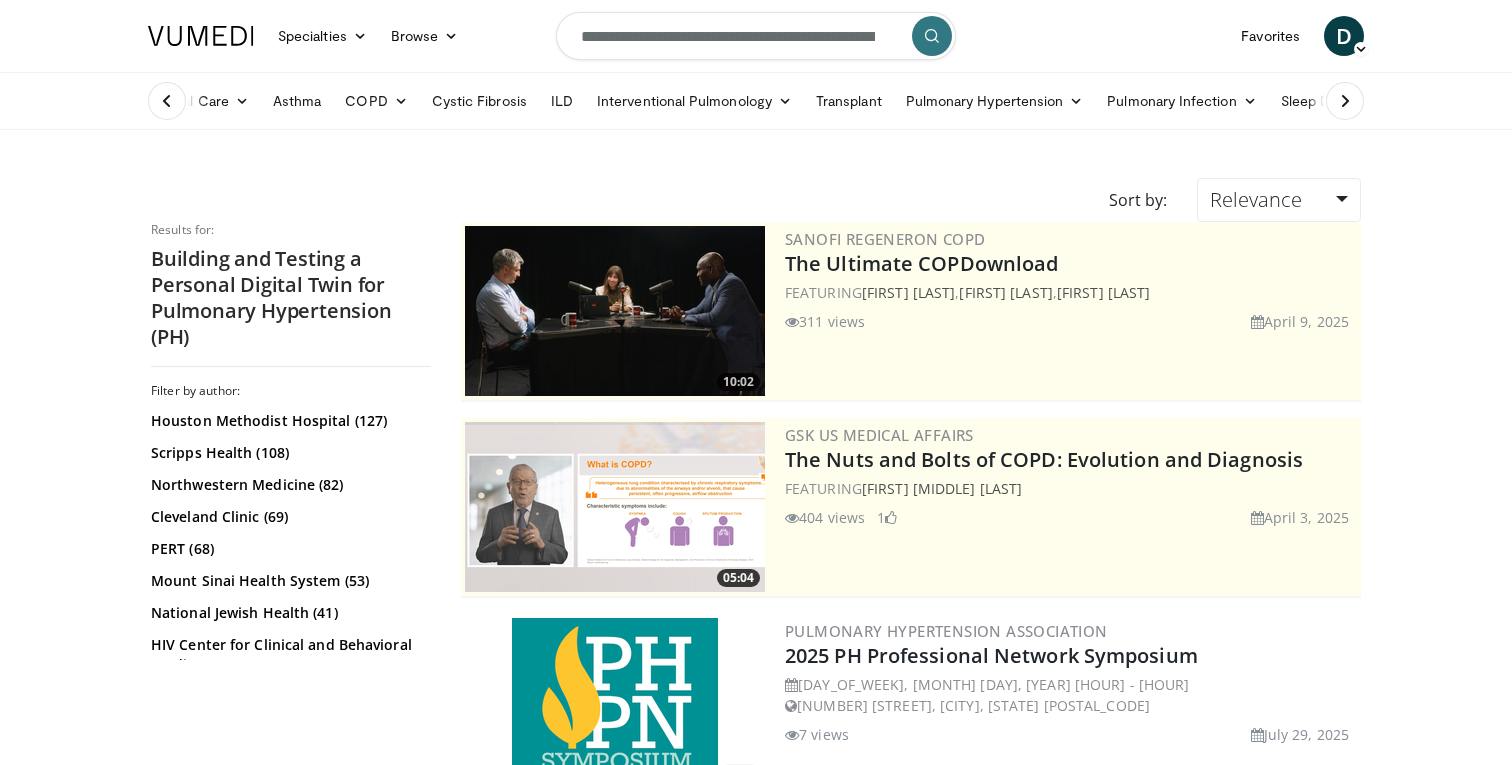 click on "**********" at bounding box center [756, 36] 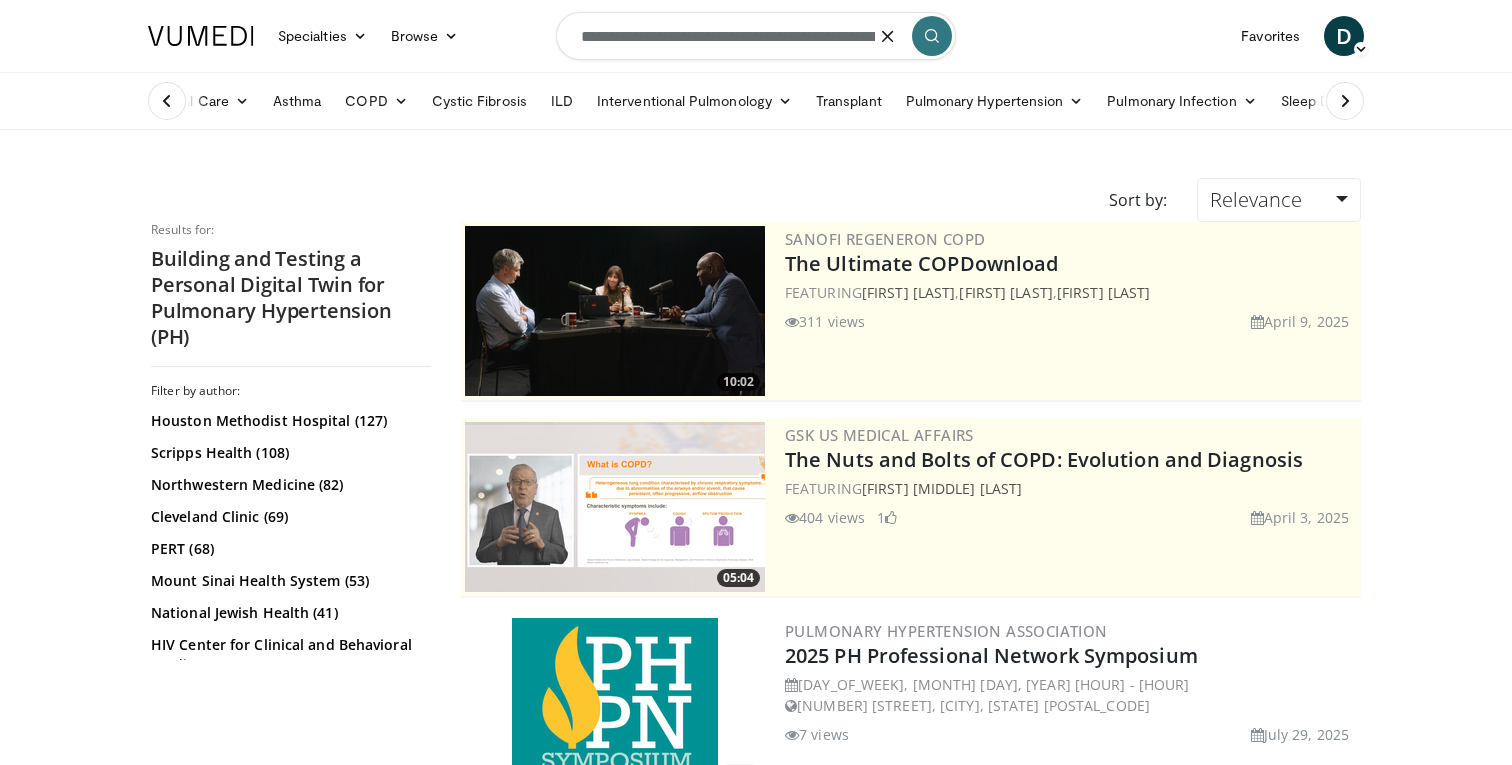 click on "**********" at bounding box center [756, 36] 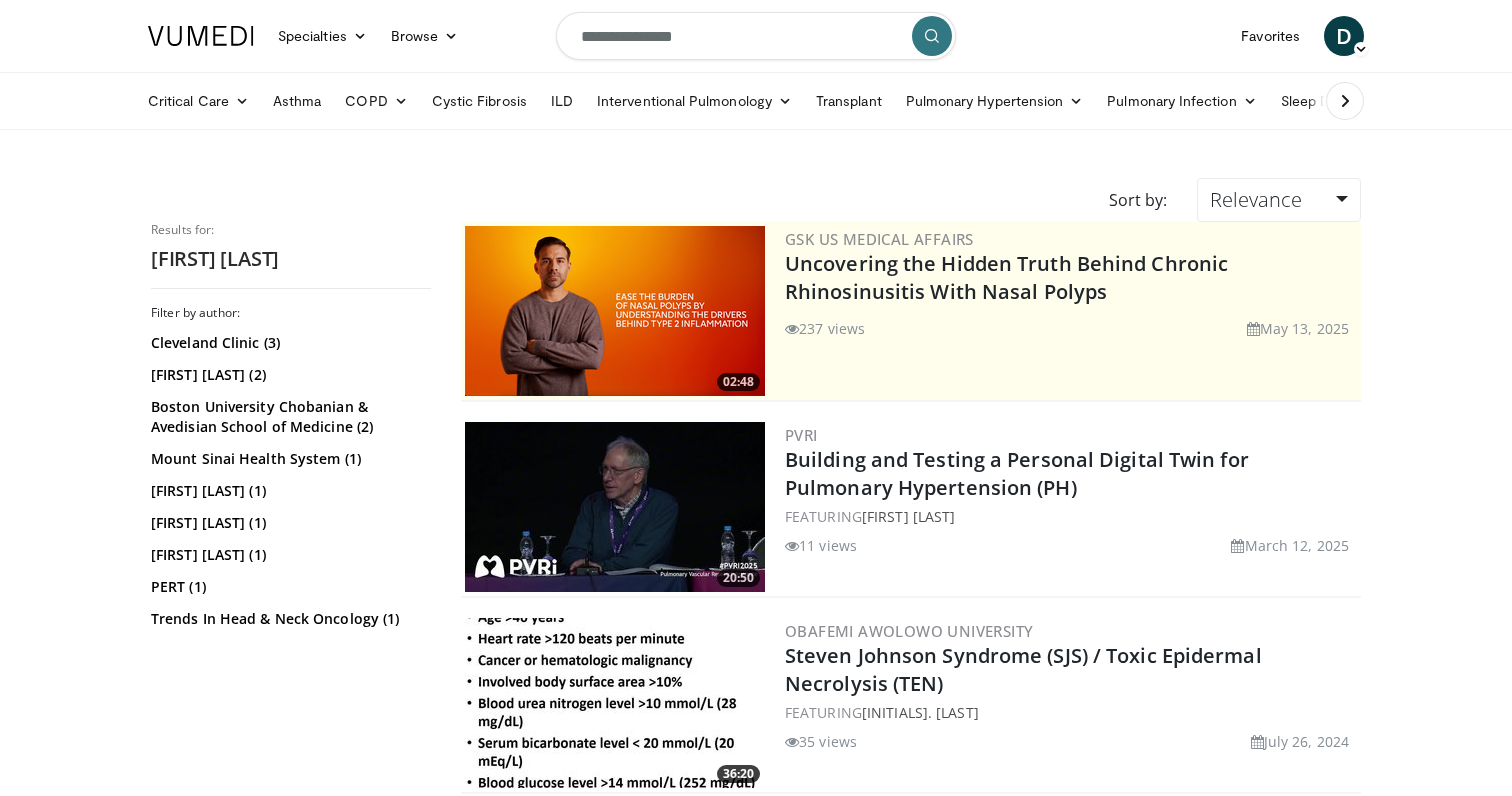 scroll, scrollTop: 0, scrollLeft: 0, axis: both 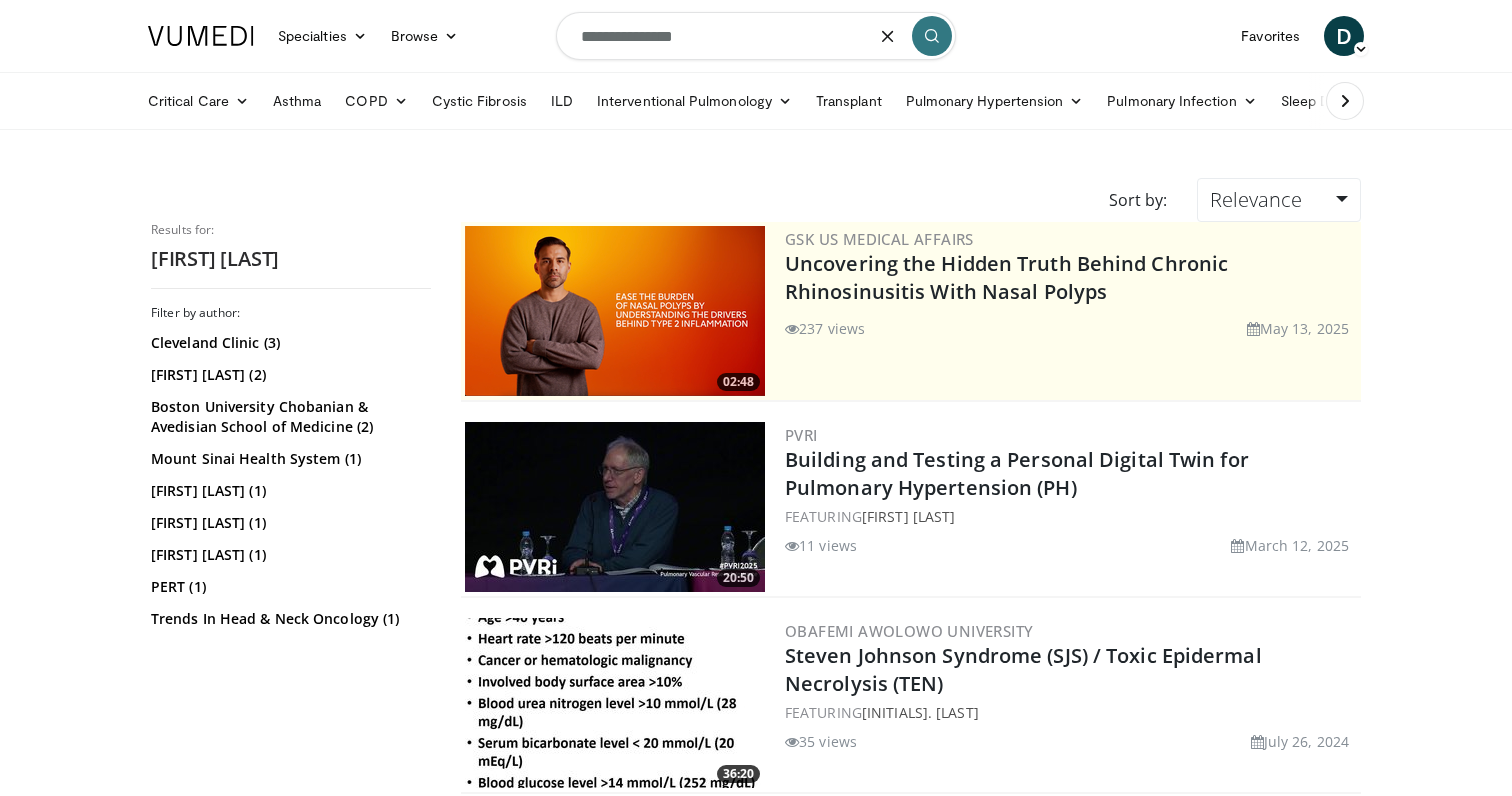 drag, startPoint x: 704, startPoint y: 43, endPoint x: 588, endPoint y: 33, distance: 116.43024 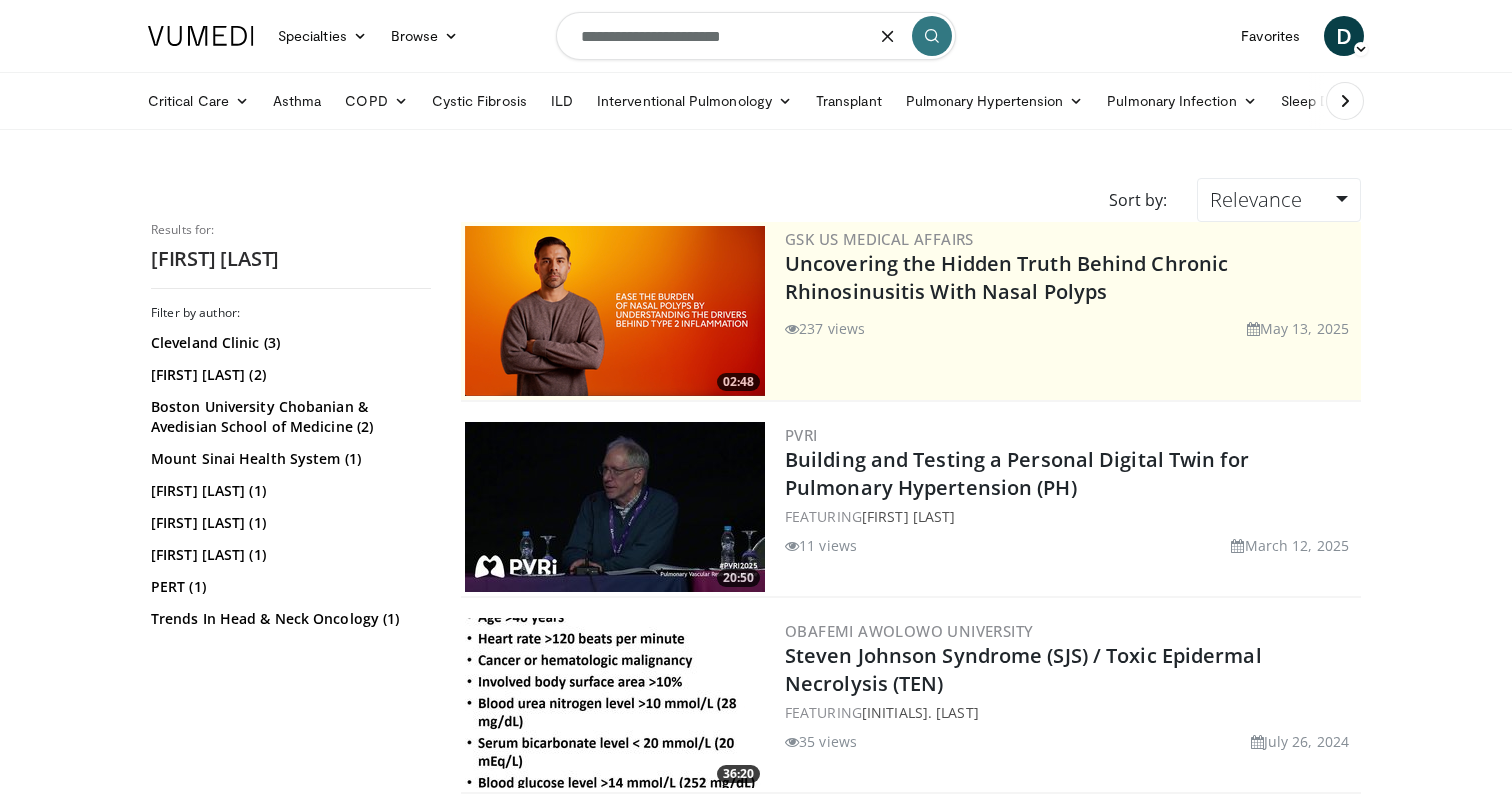drag, startPoint x: 780, startPoint y: 29, endPoint x: 410, endPoint y: 8, distance: 370.59546 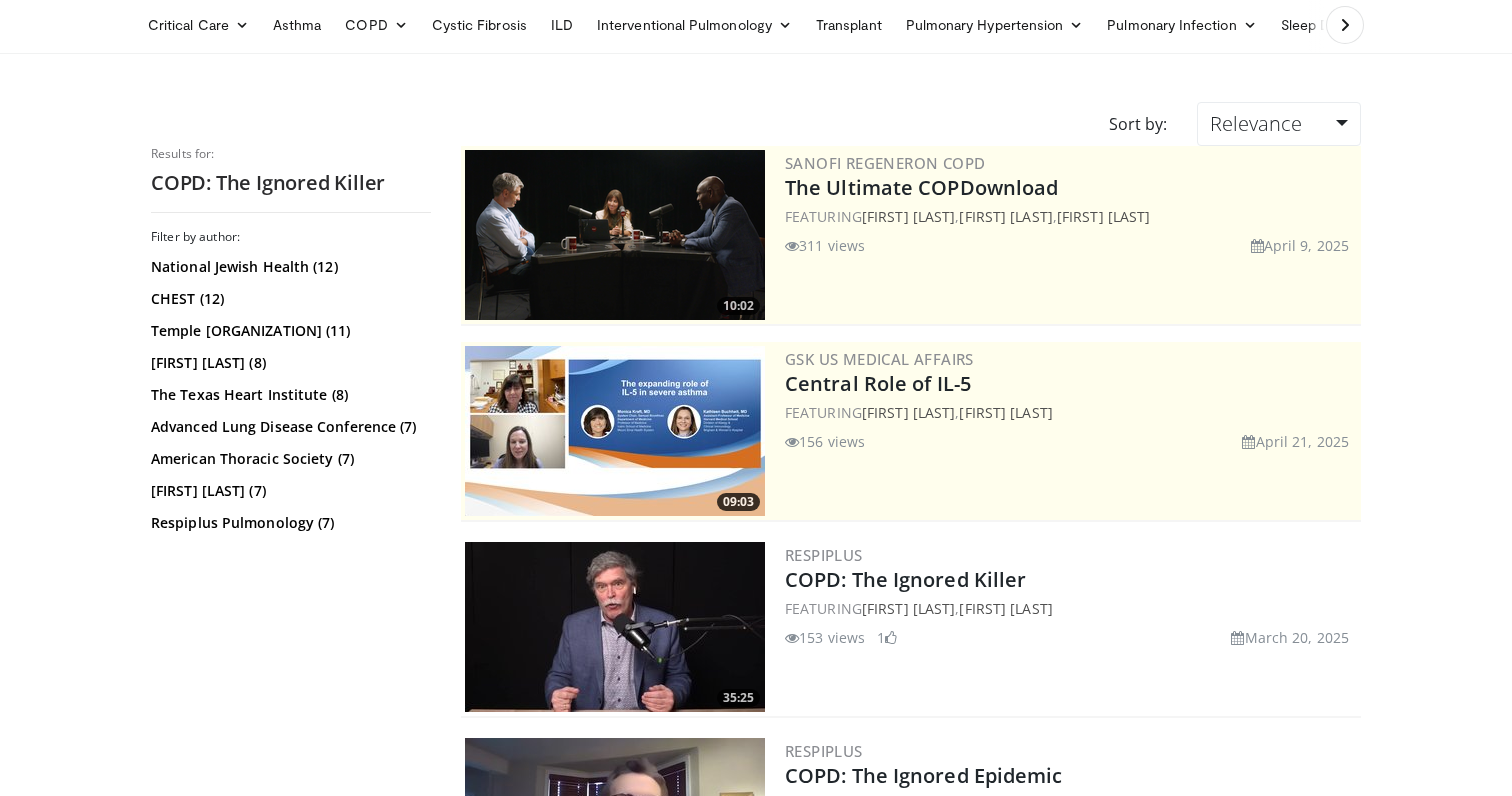 scroll, scrollTop: 113, scrollLeft: 0, axis: vertical 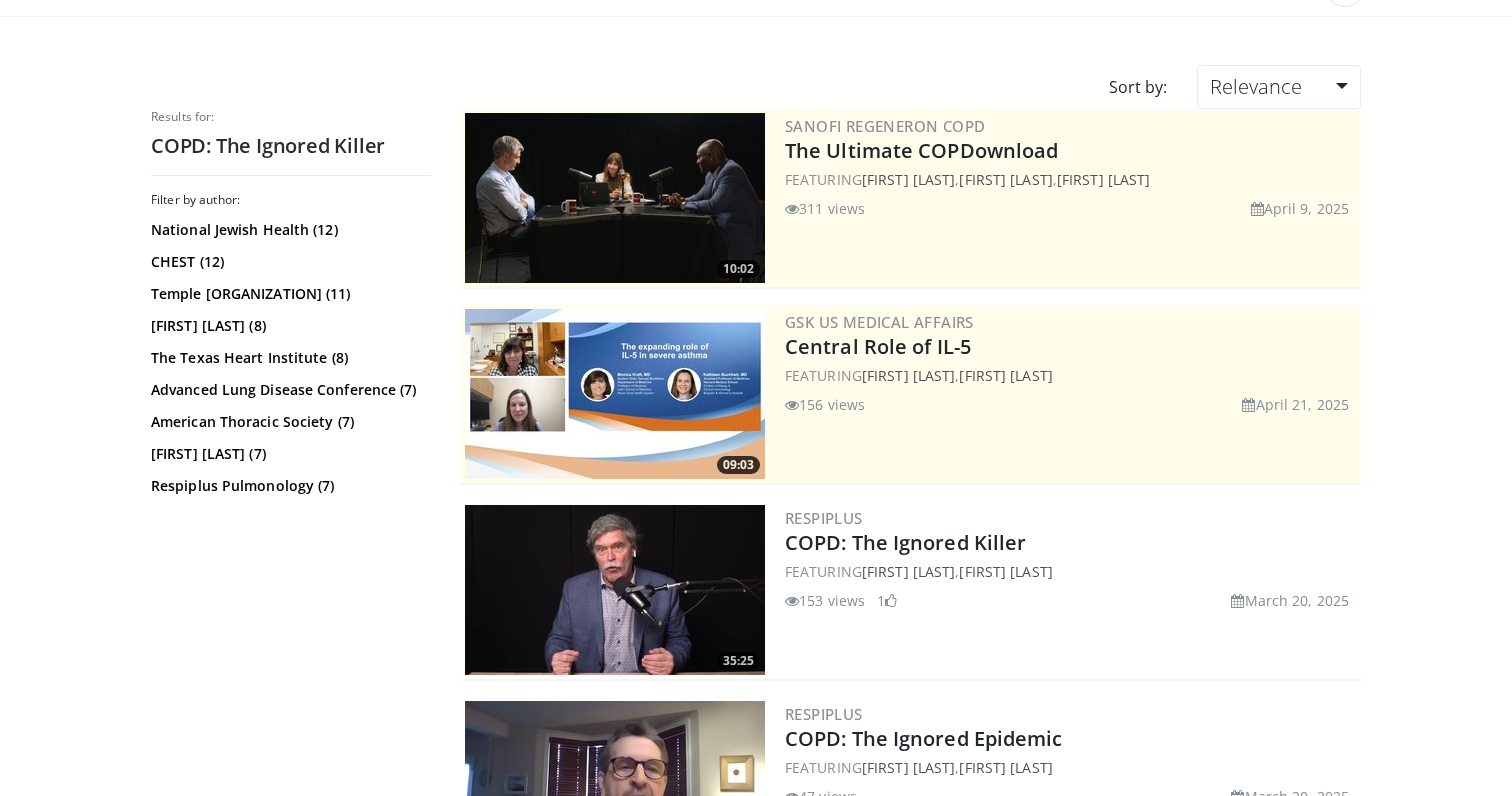 drag, startPoint x: 863, startPoint y: 607, endPoint x: 799, endPoint y: 606, distance: 64.00781 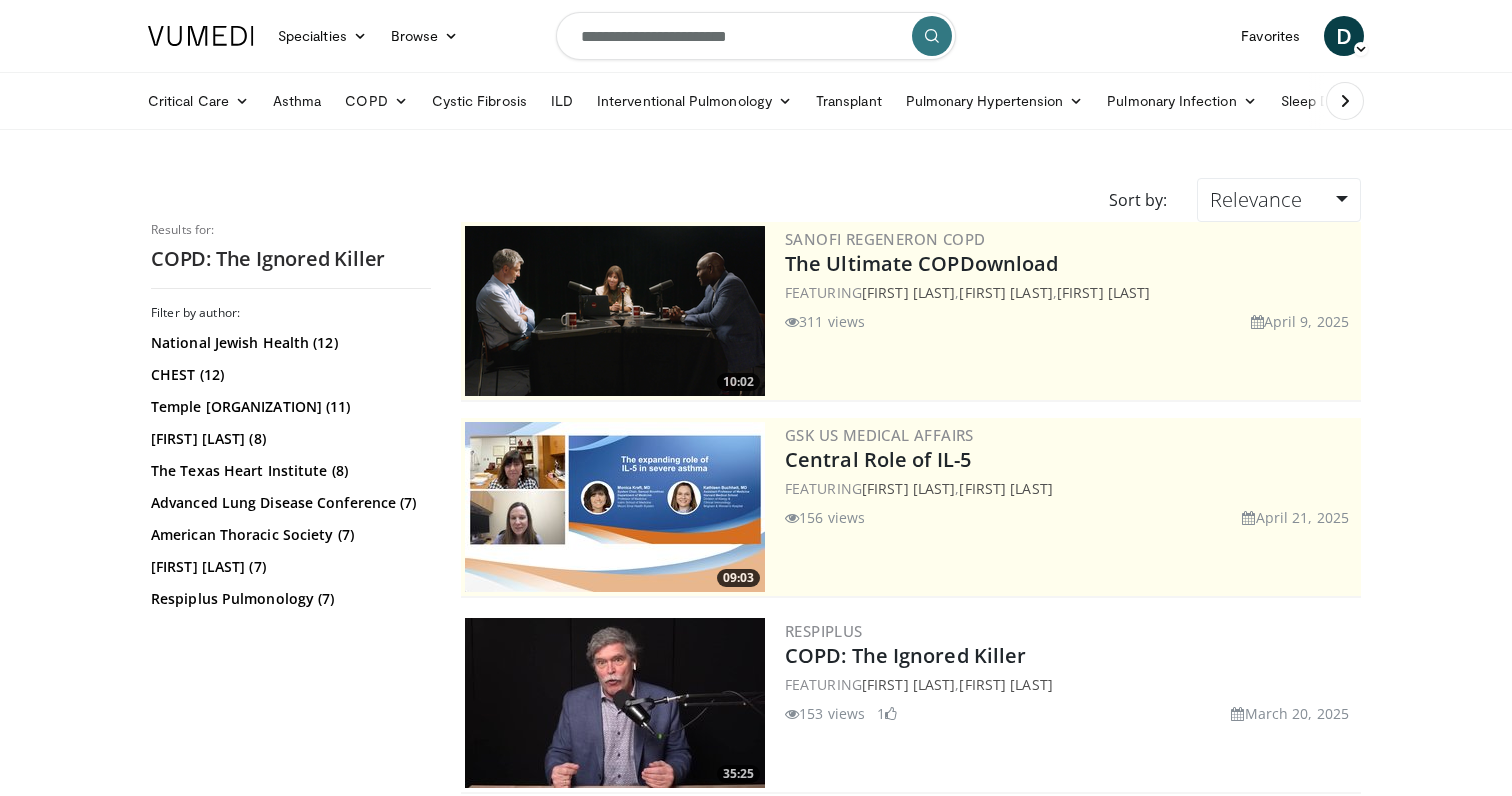 scroll, scrollTop: -1, scrollLeft: 0, axis: vertical 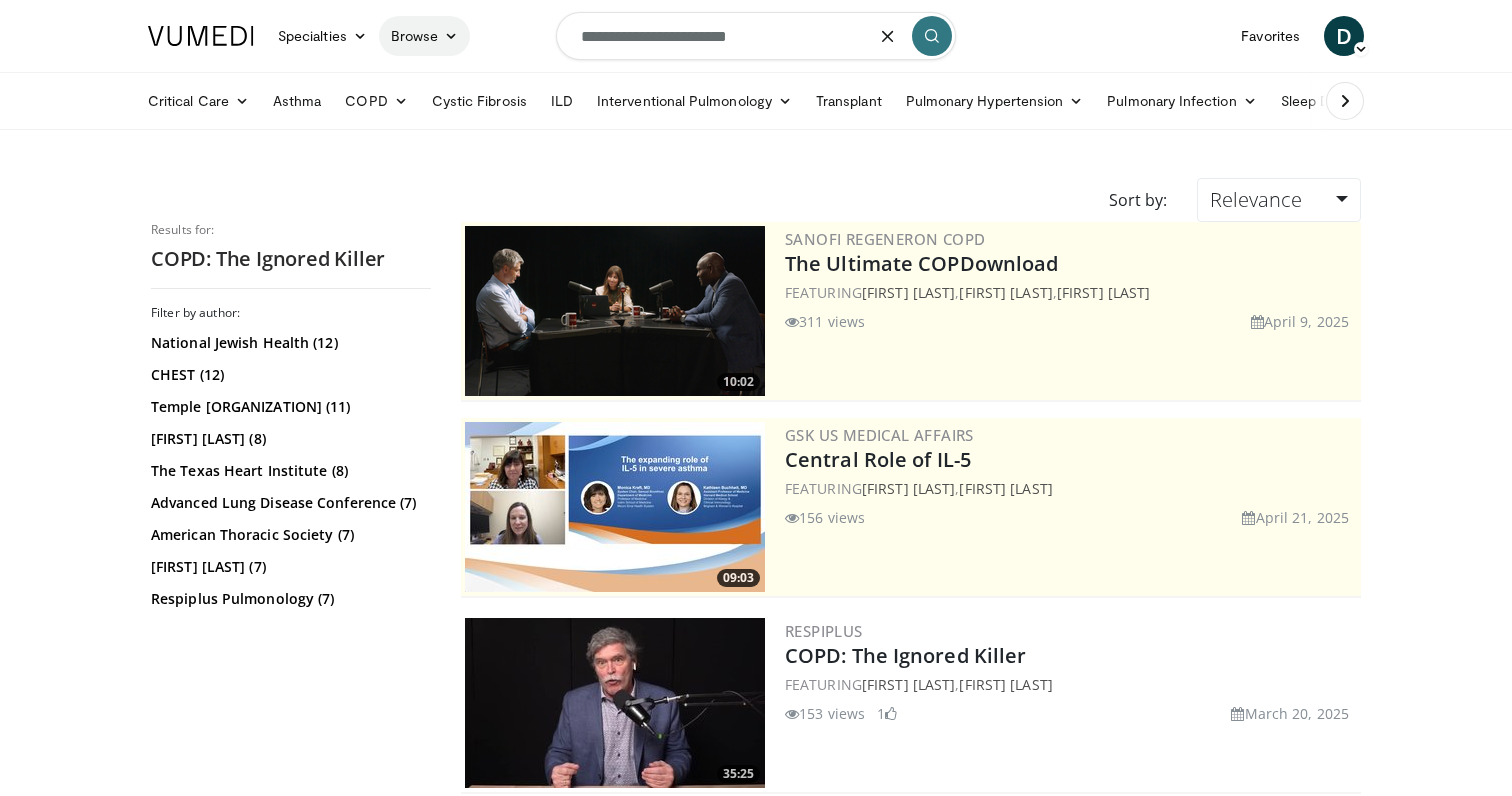 drag, startPoint x: 814, startPoint y: 36, endPoint x: 456, endPoint y: 32, distance: 358.02234 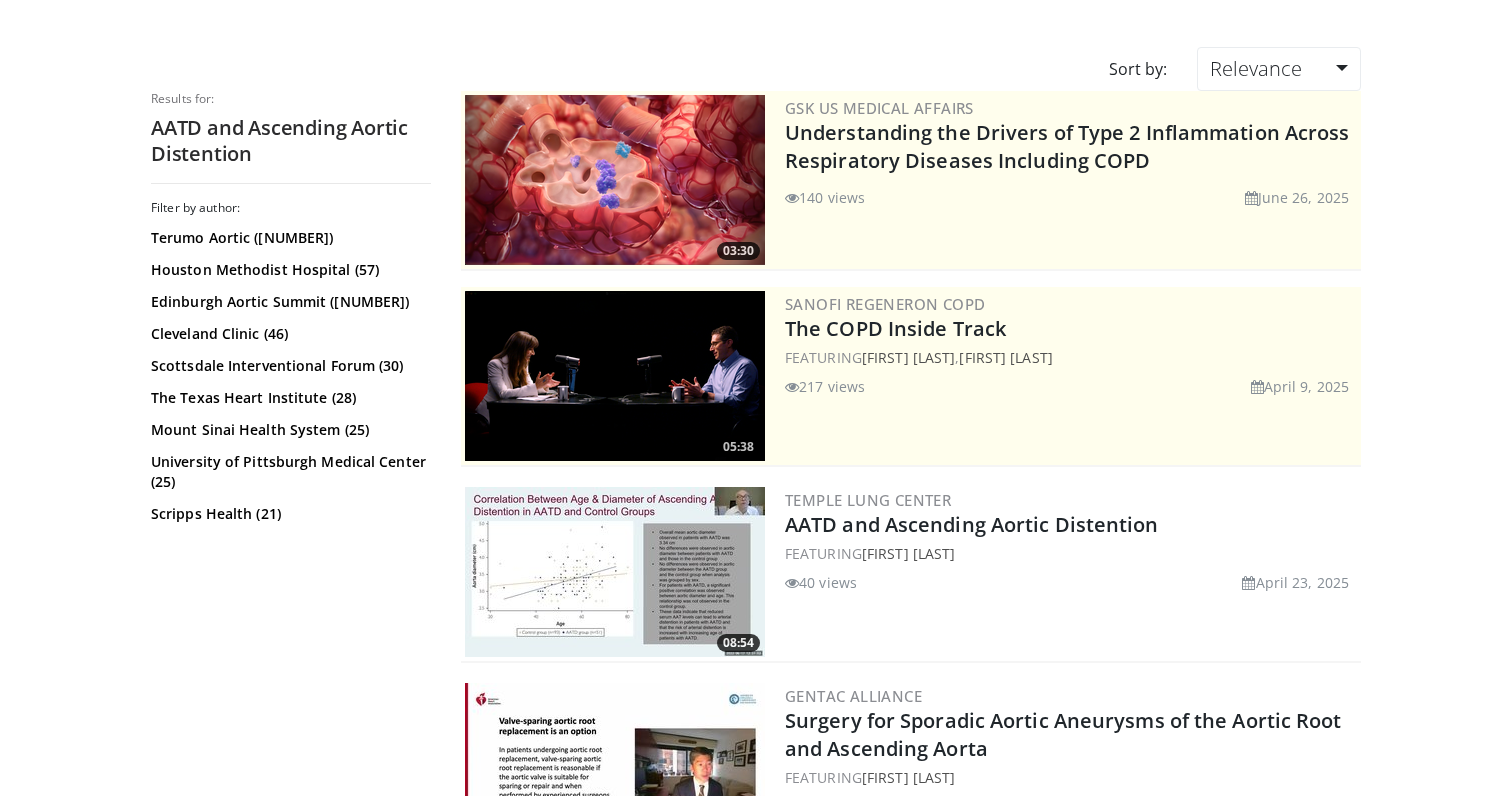 scroll, scrollTop: 223, scrollLeft: 0, axis: vertical 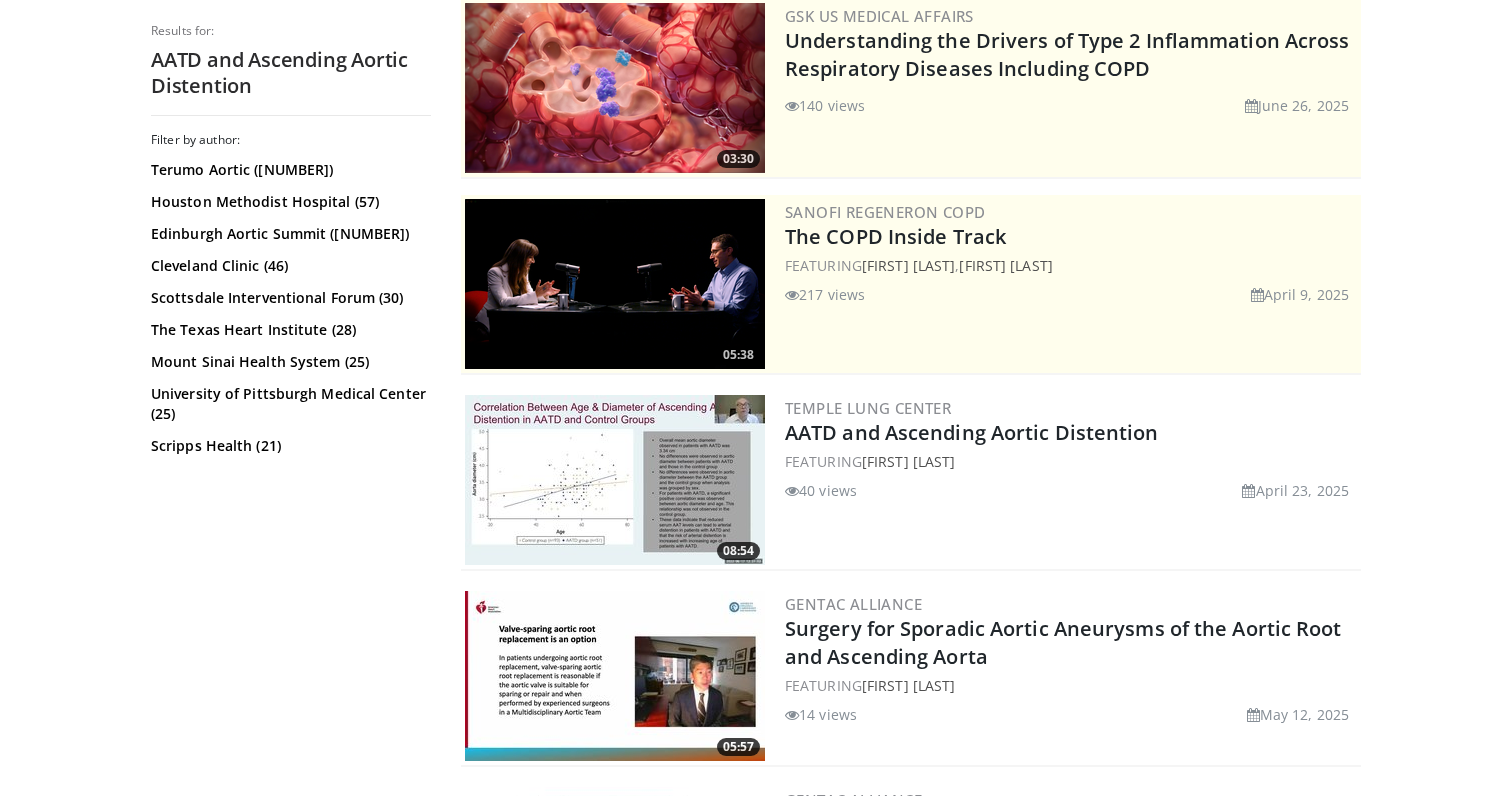 drag, startPoint x: 861, startPoint y: 502, endPoint x: 804, endPoint y: 495, distance: 57.428215 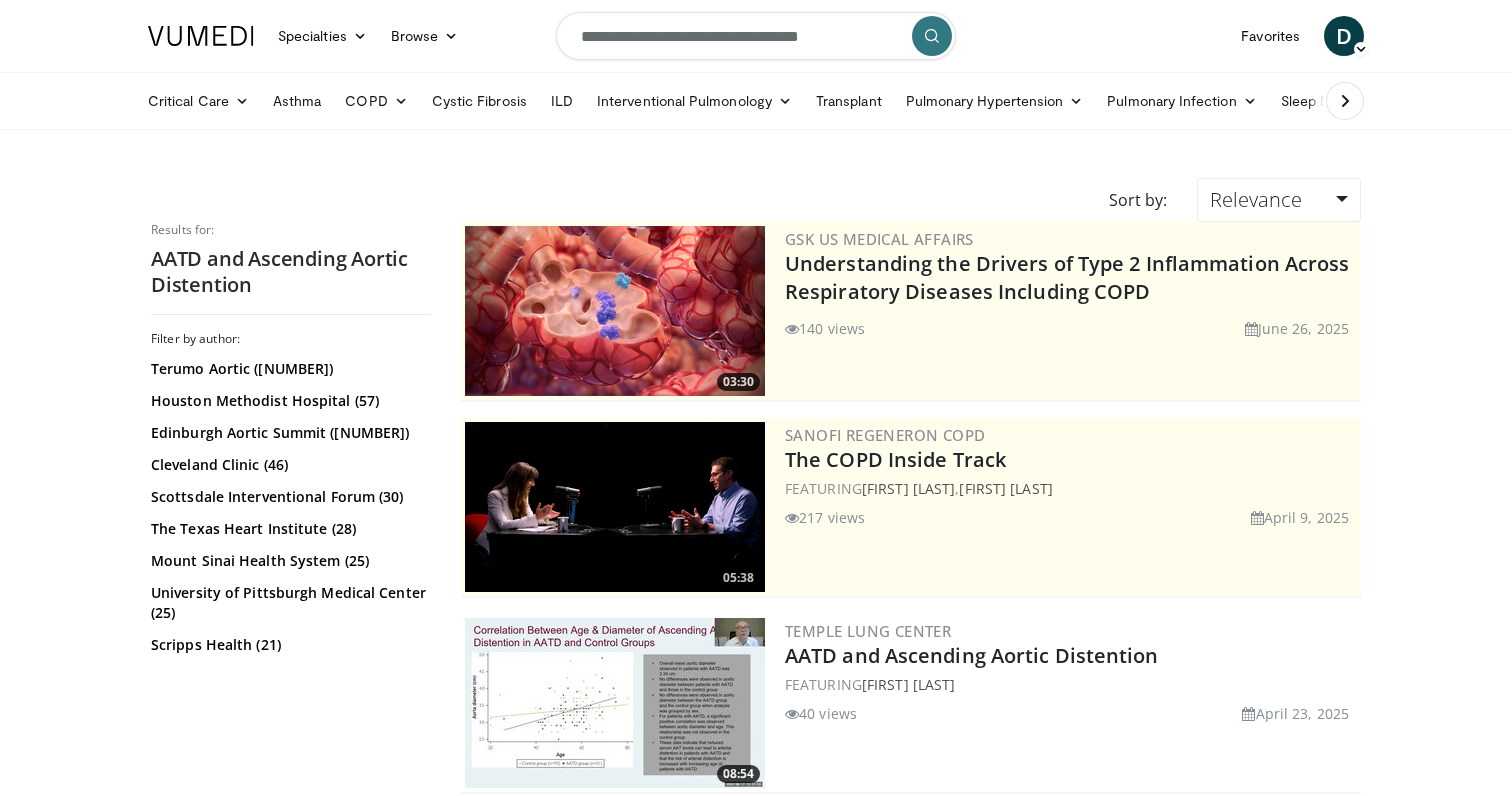 scroll, scrollTop: 0, scrollLeft: 0, axis: both 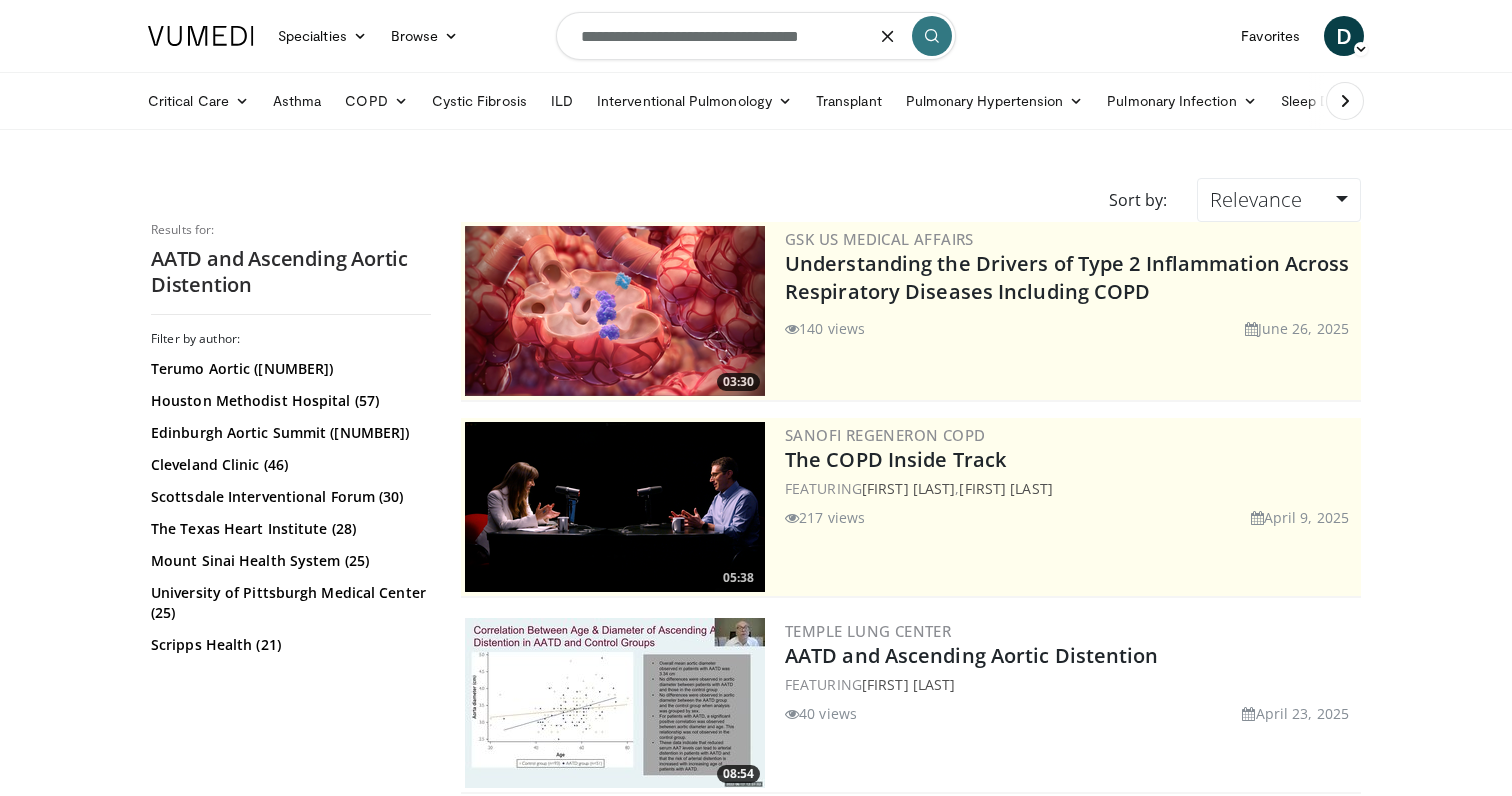 click on "**********" at bounding box center (756, 36) 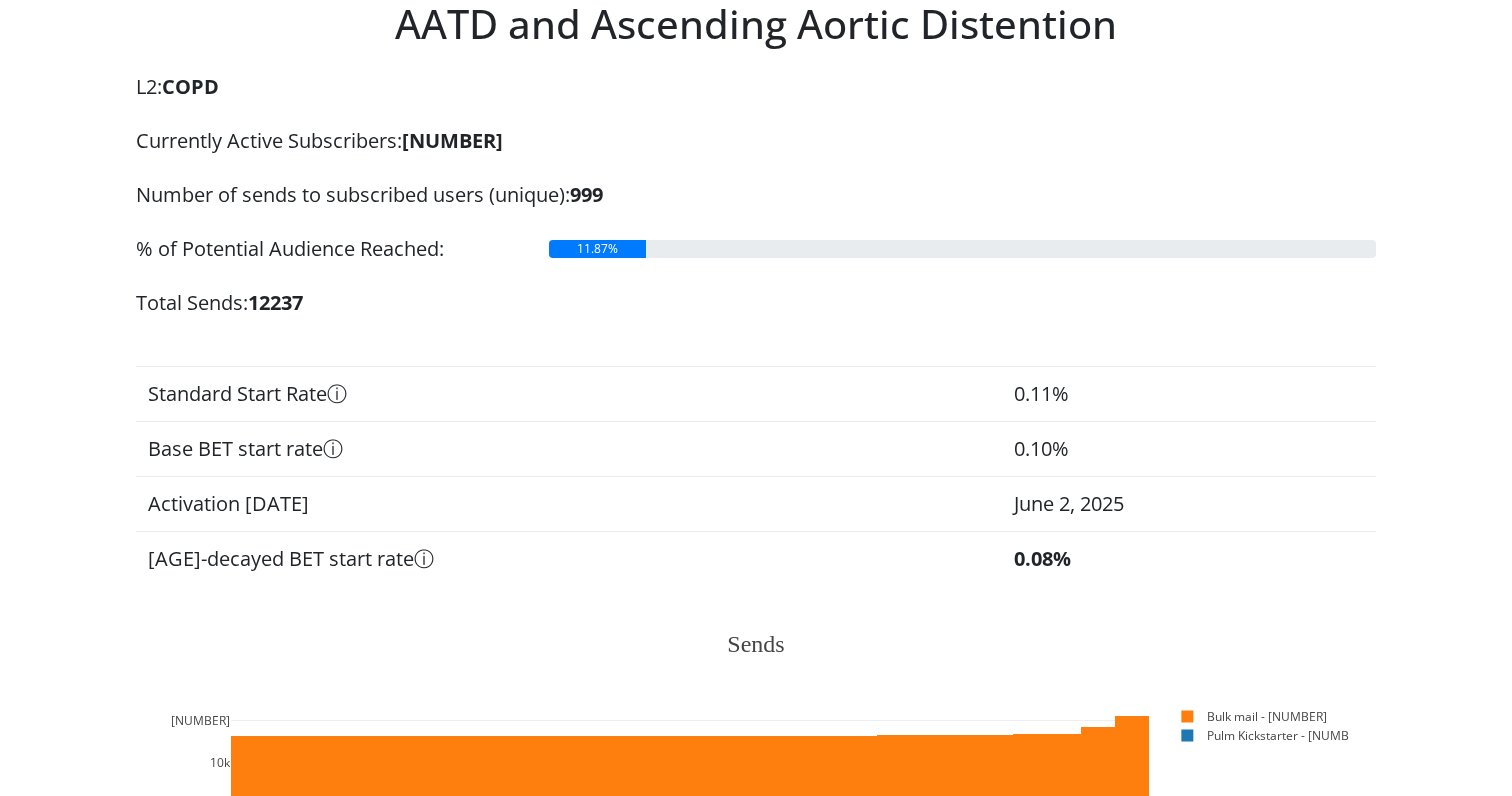 scroll, scrollTop: 0, scrollLeft: 0, axis: both 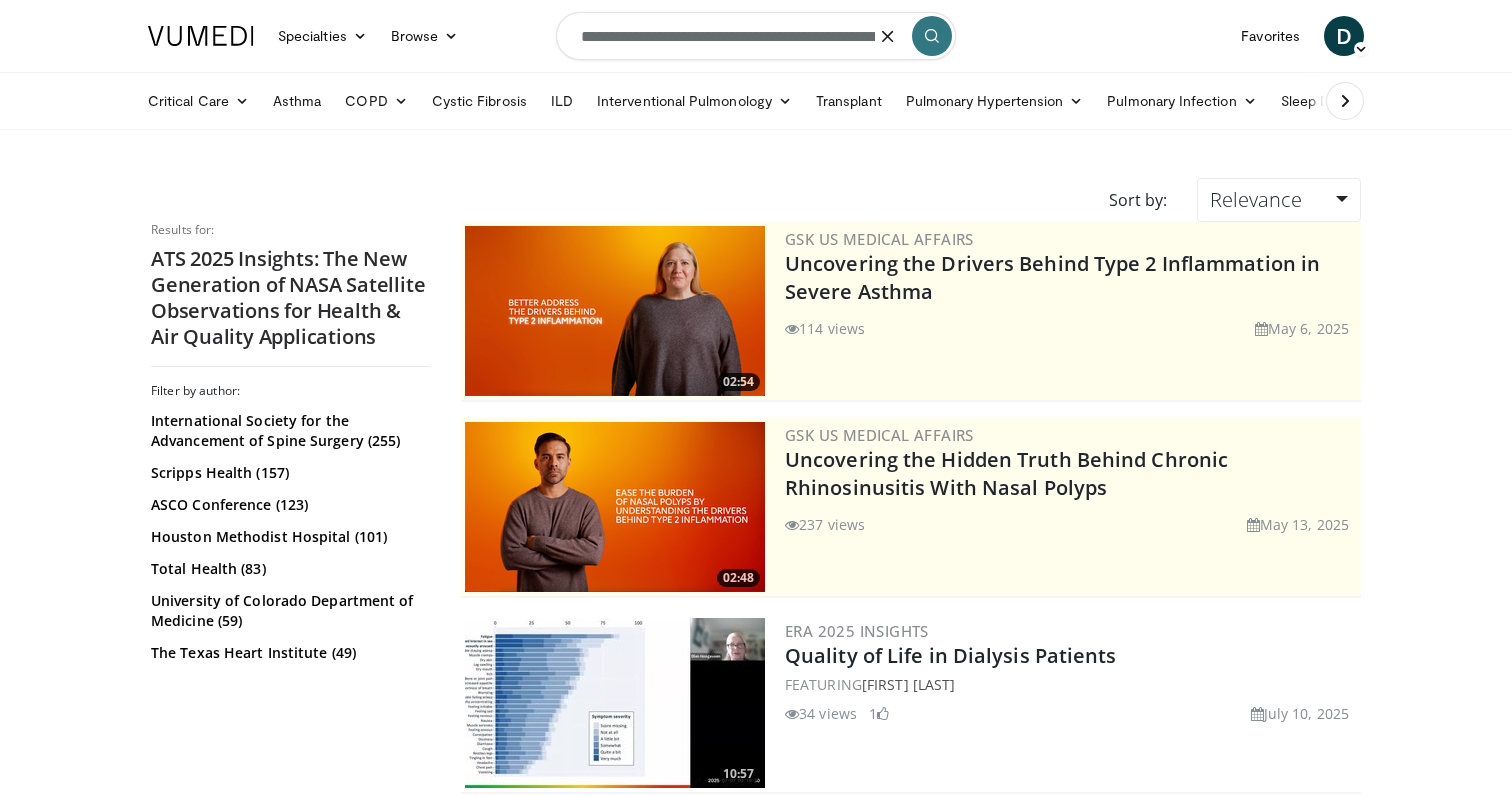 click on "**********" at bounding box center [756, 36] 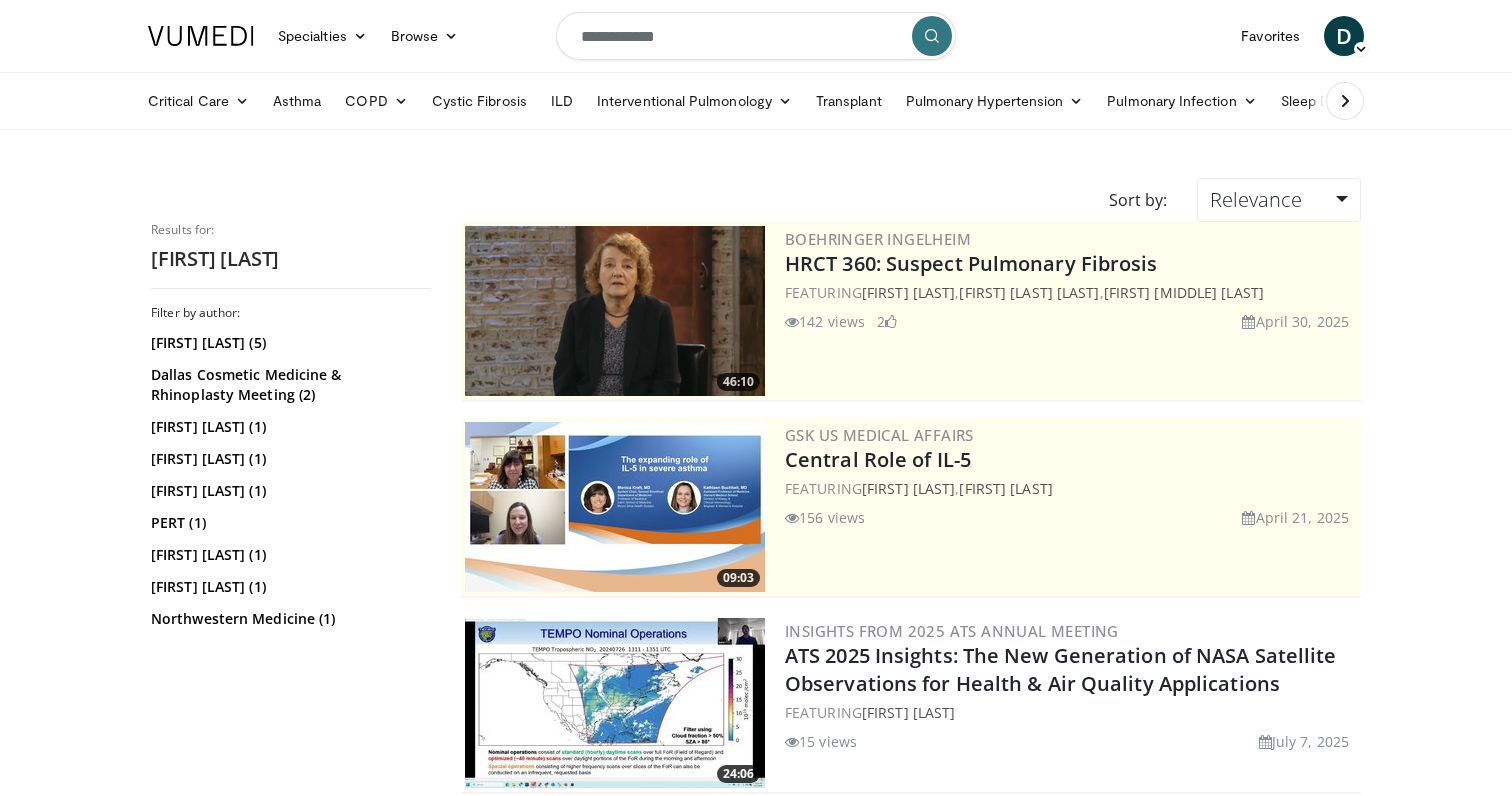 scroll, scrollTop: 0, scrollLeft: 0, axis: both 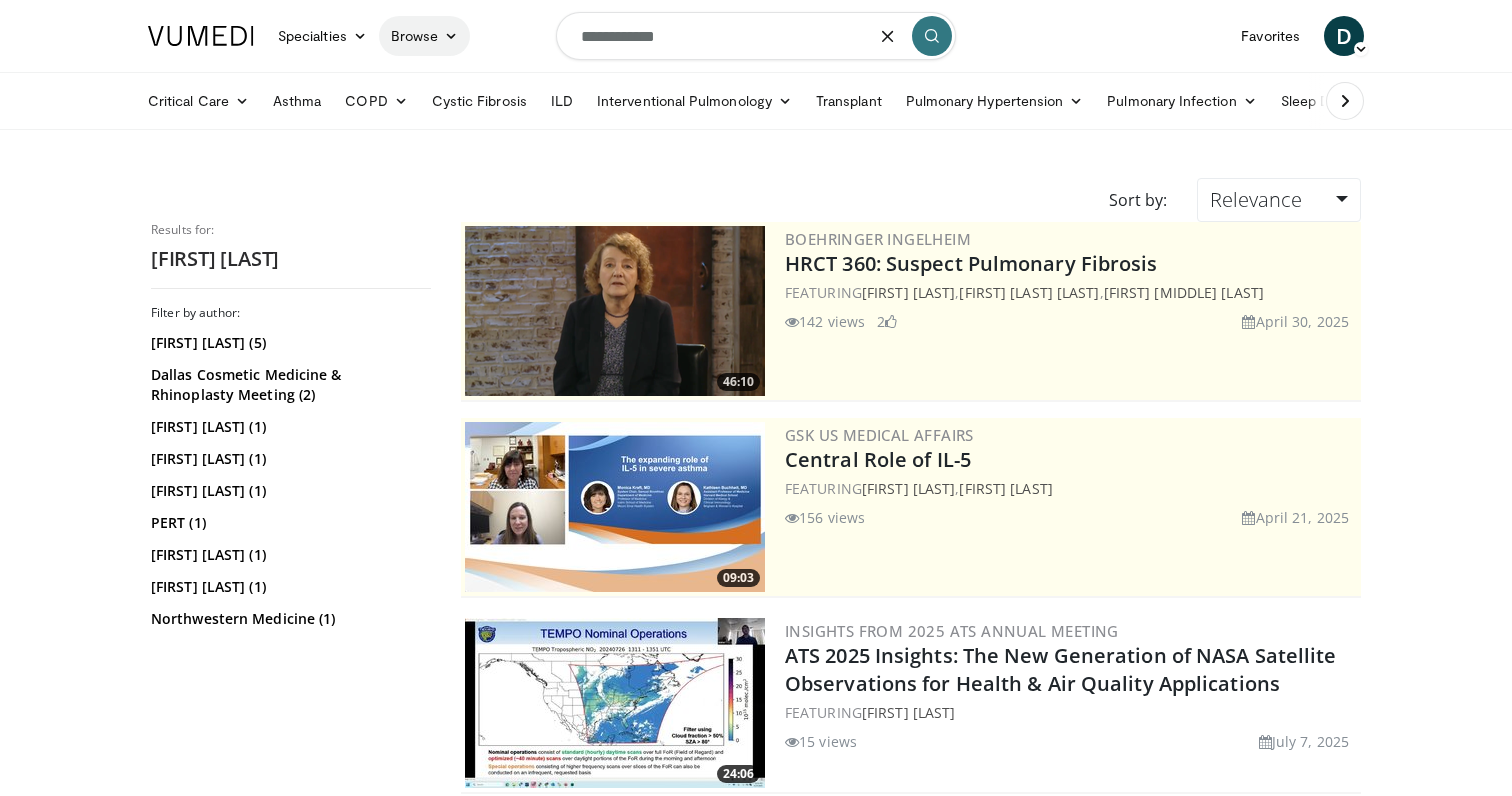 drag, startPoint x: 685, startPoint y: 40, endPoint x: 399, endPoint y: 39, distance: 286.00174 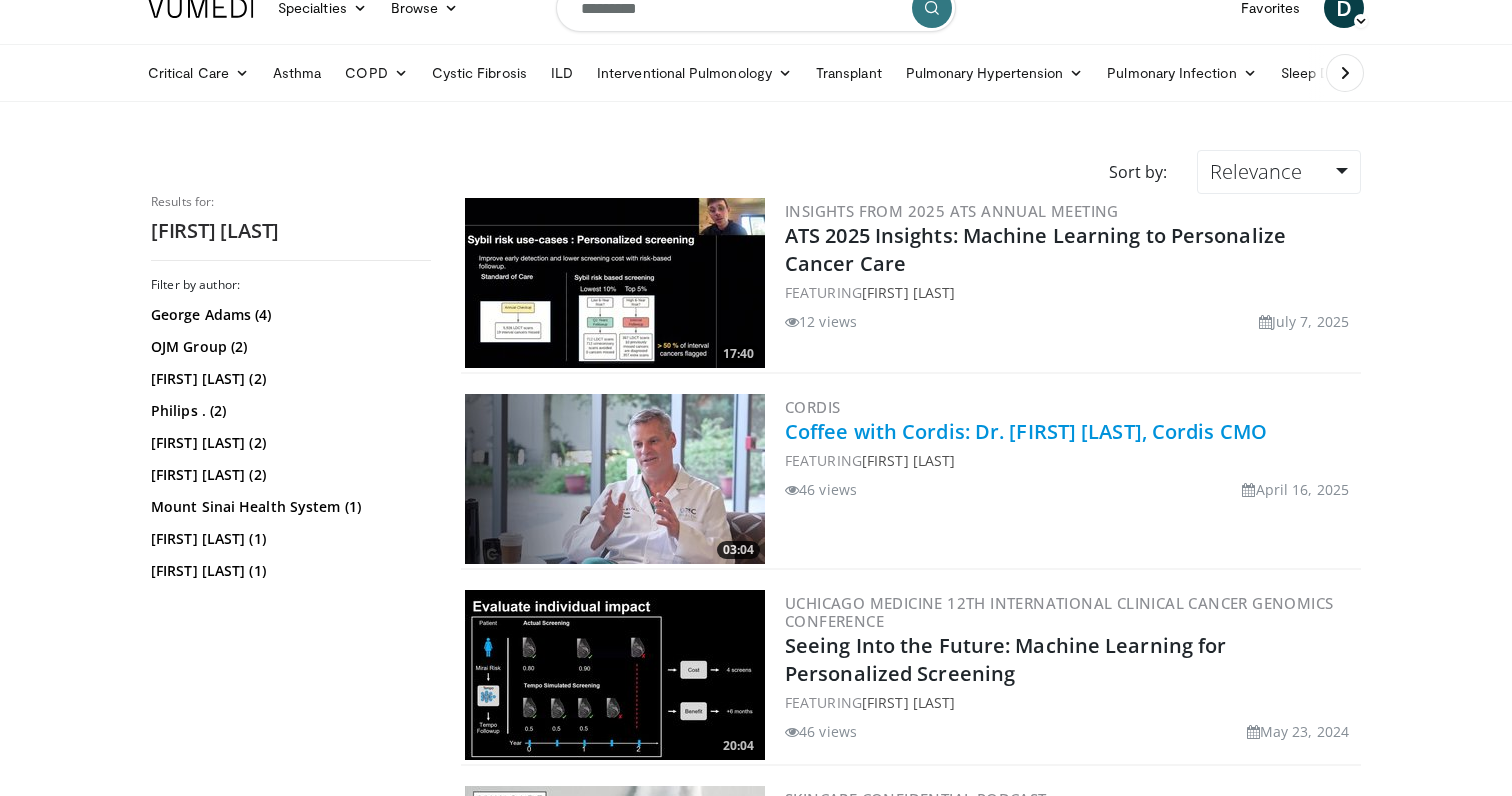 scroll, scrollTop: 31, scrollLeft: 0, axis: vertical 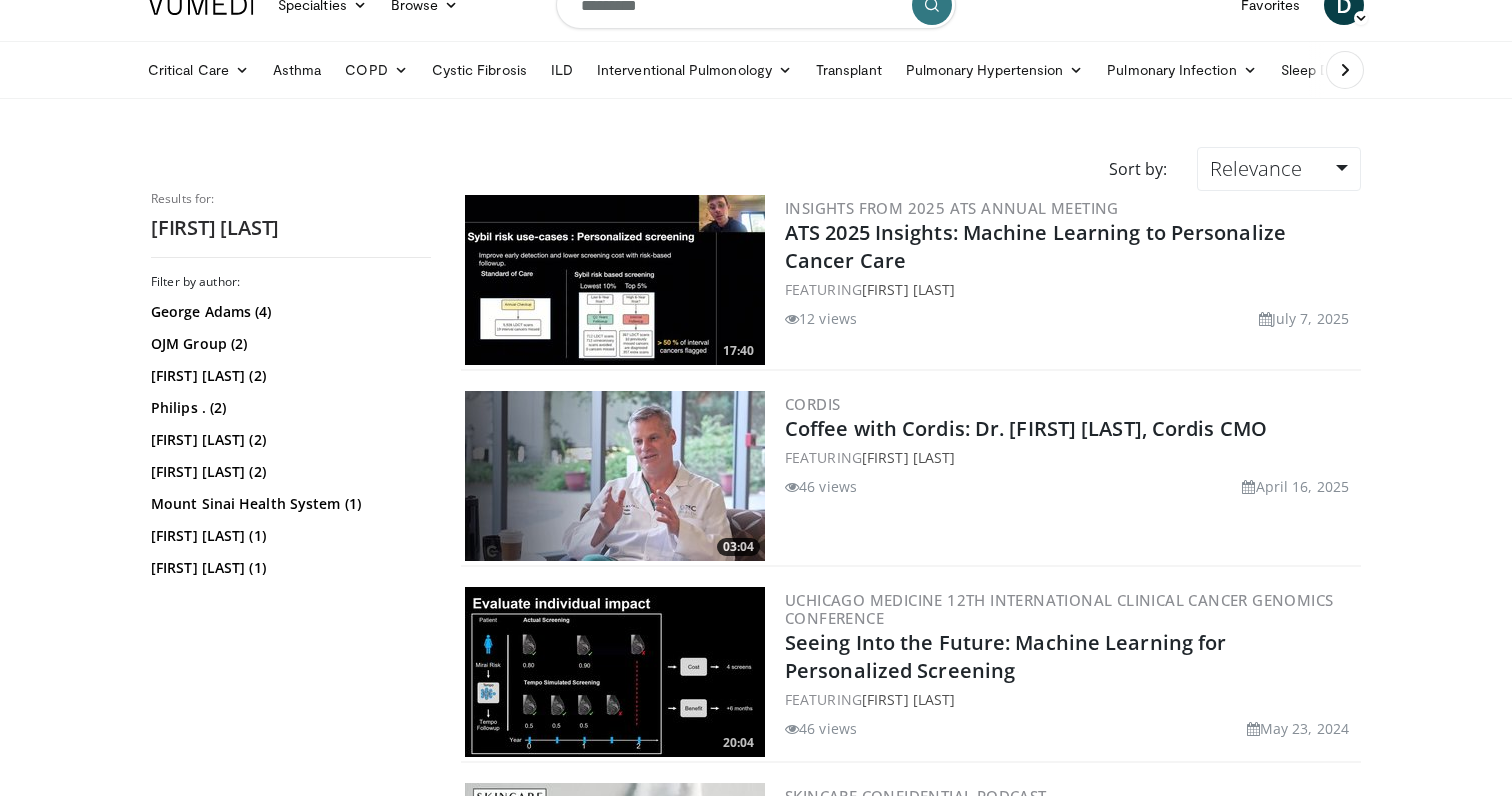drag, startPoint x: 817, startPoint y: 319, endPoint x: 797, endPoint y: 320, distance: 20.024984 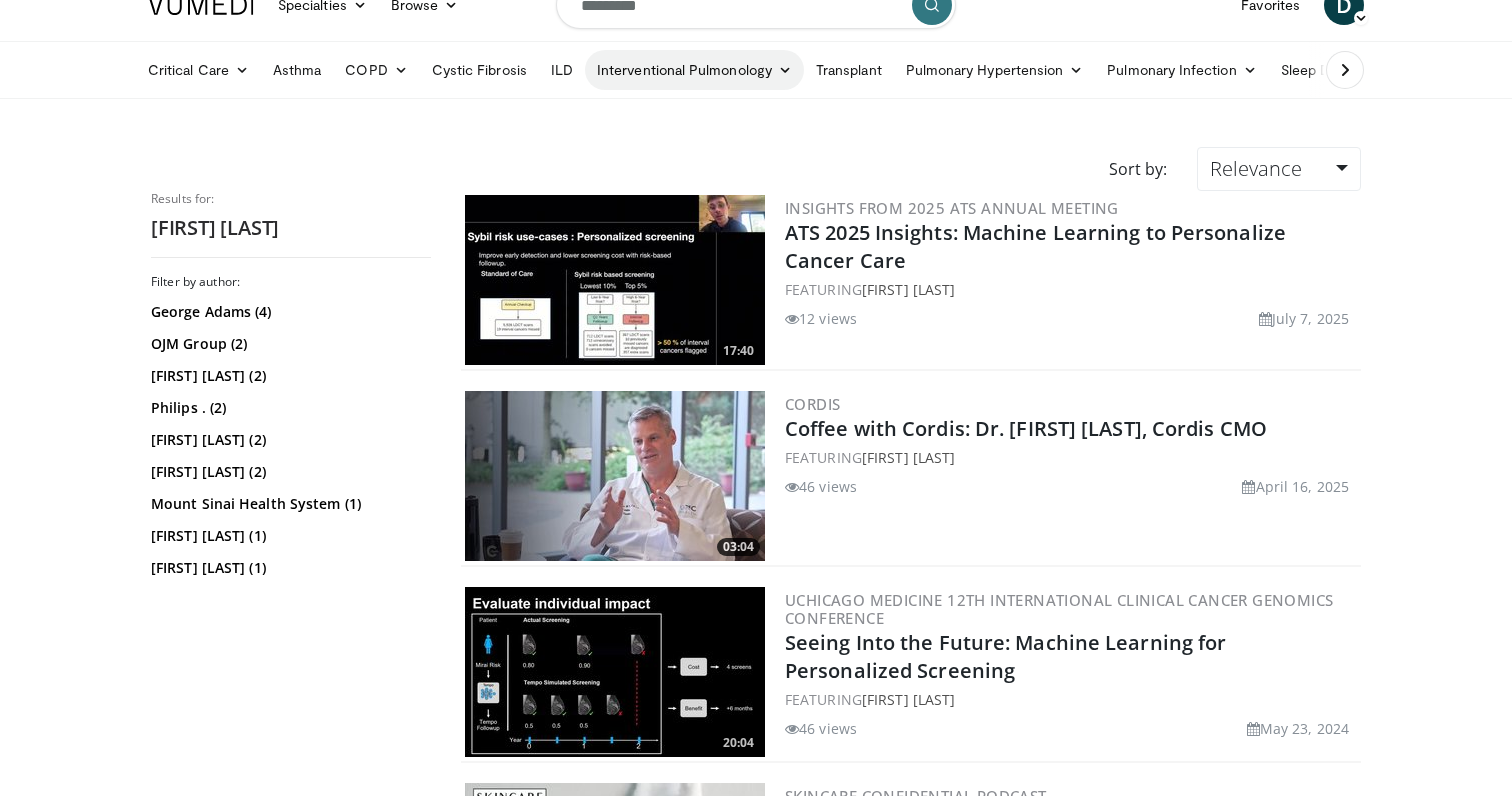 scroll, scrollTop: 0, scrollLeft: 0, axis: both 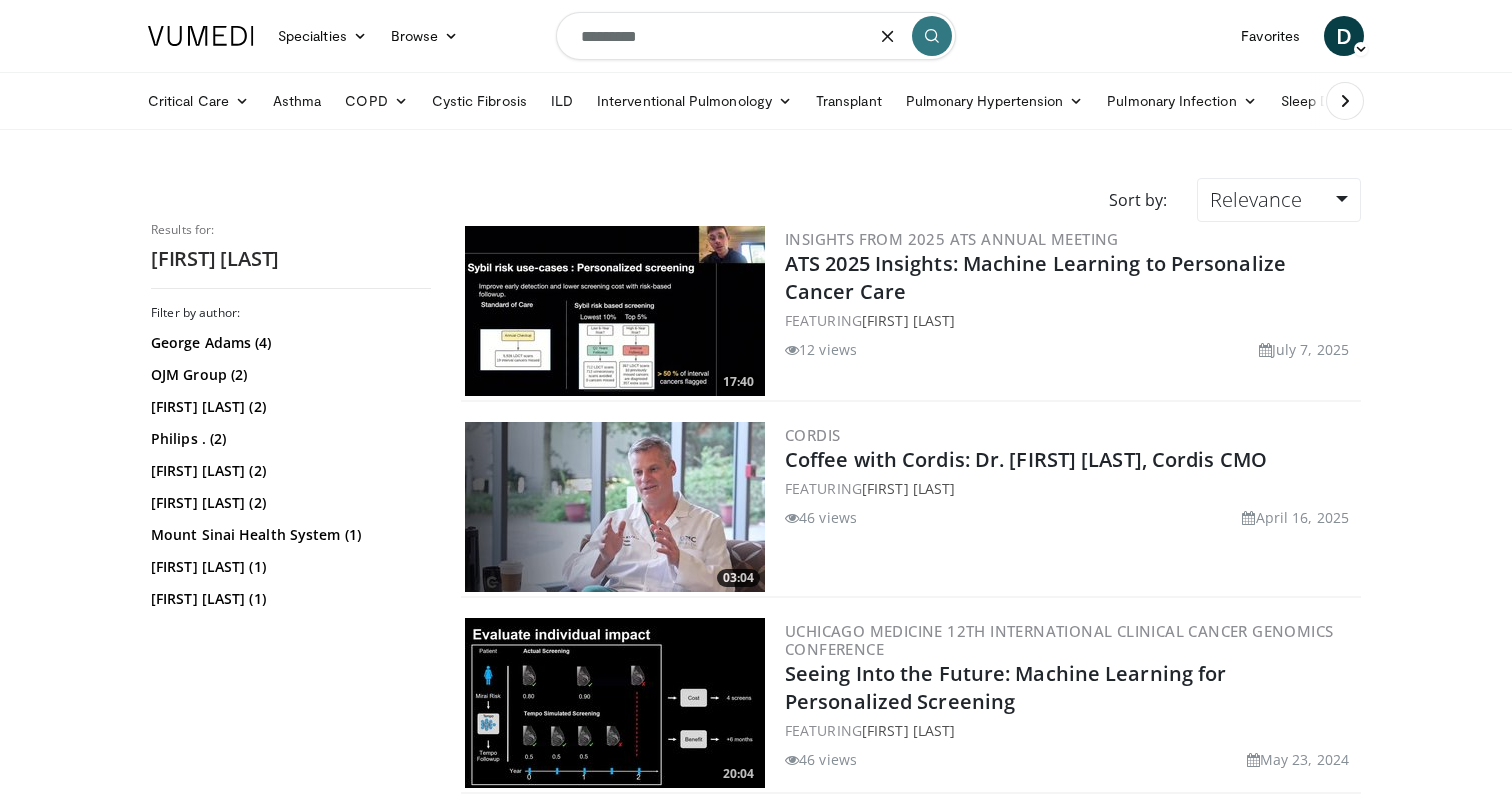 drag, startPoint x: 678, startPoint y: 32, endPoint x: 466, endPoint y: 14, distance: 212.76277 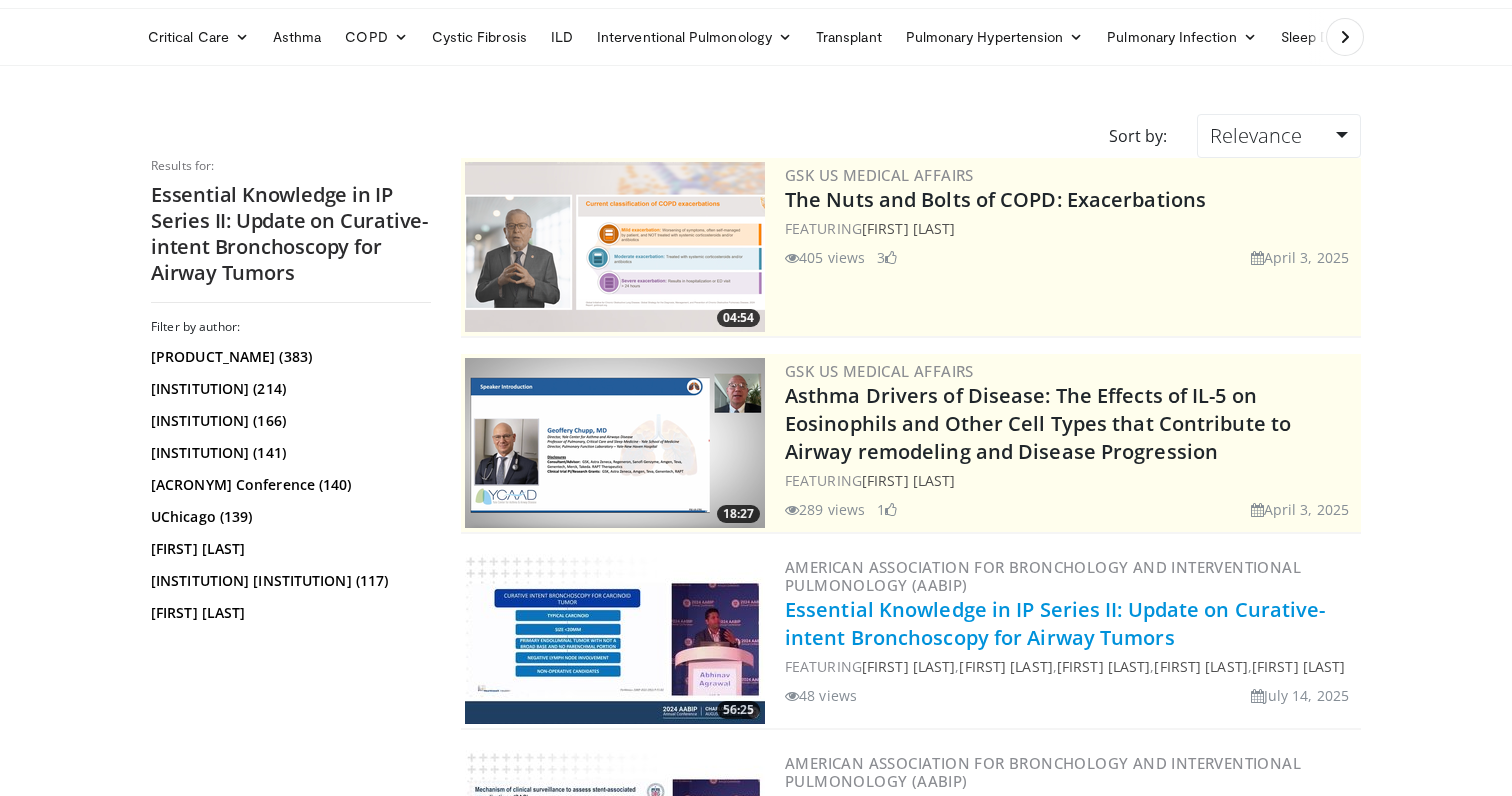 scroll, scrollTop: 65, scrollLeft: 0, axis: vertical 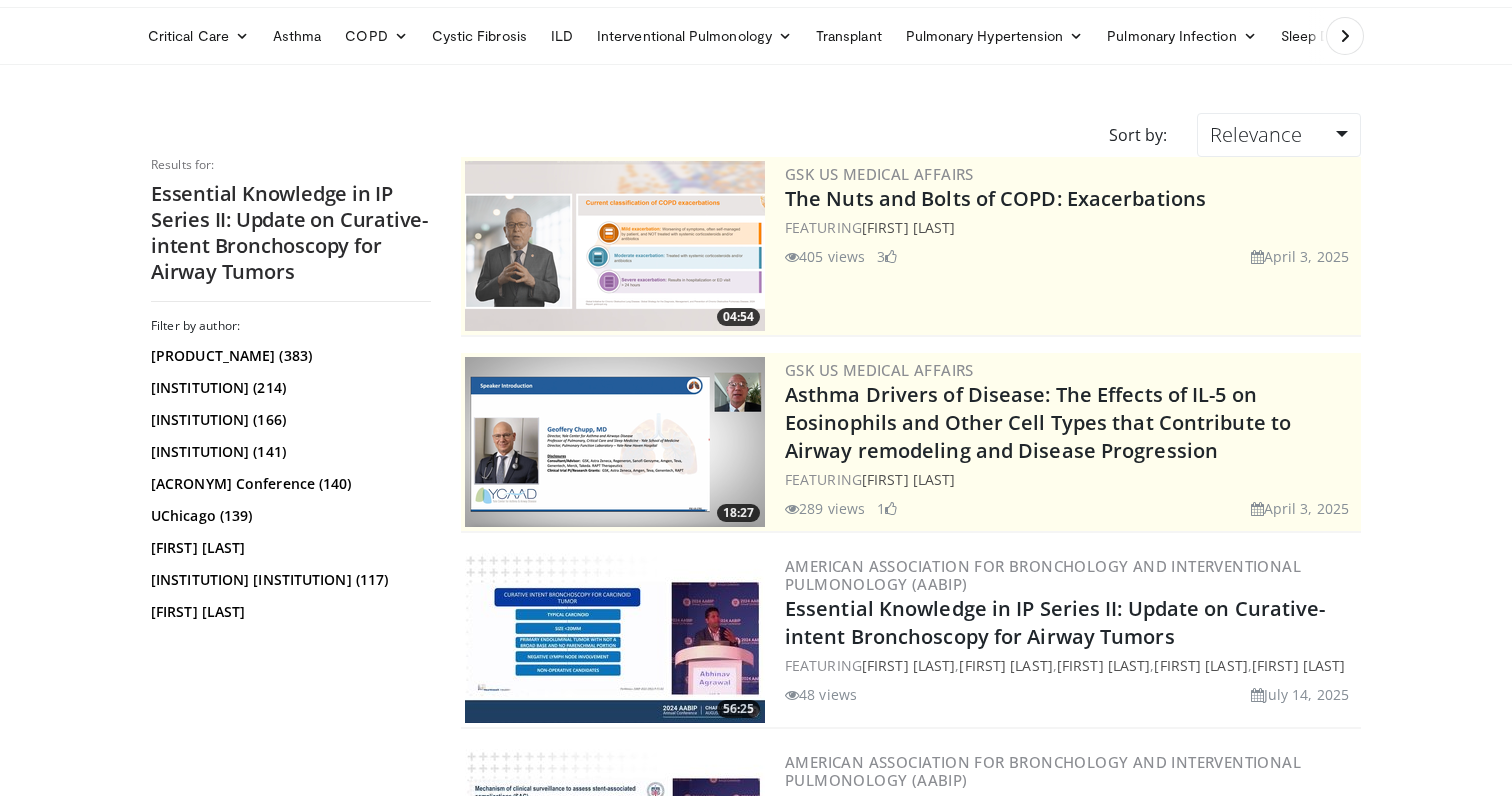 drag, startPoint x: 866, startPoint y: 721, endPoint x: 797, endPoint y: 721, distance: 69 